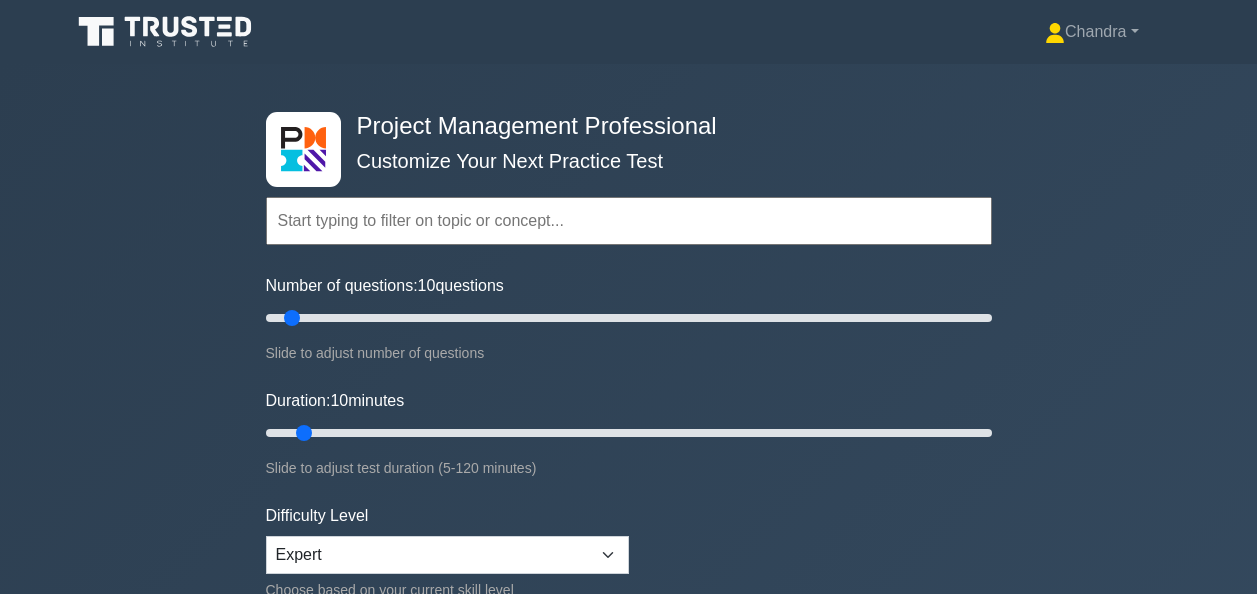 scroll, scrollTop: 0, scrollLeft: 0, axis: both 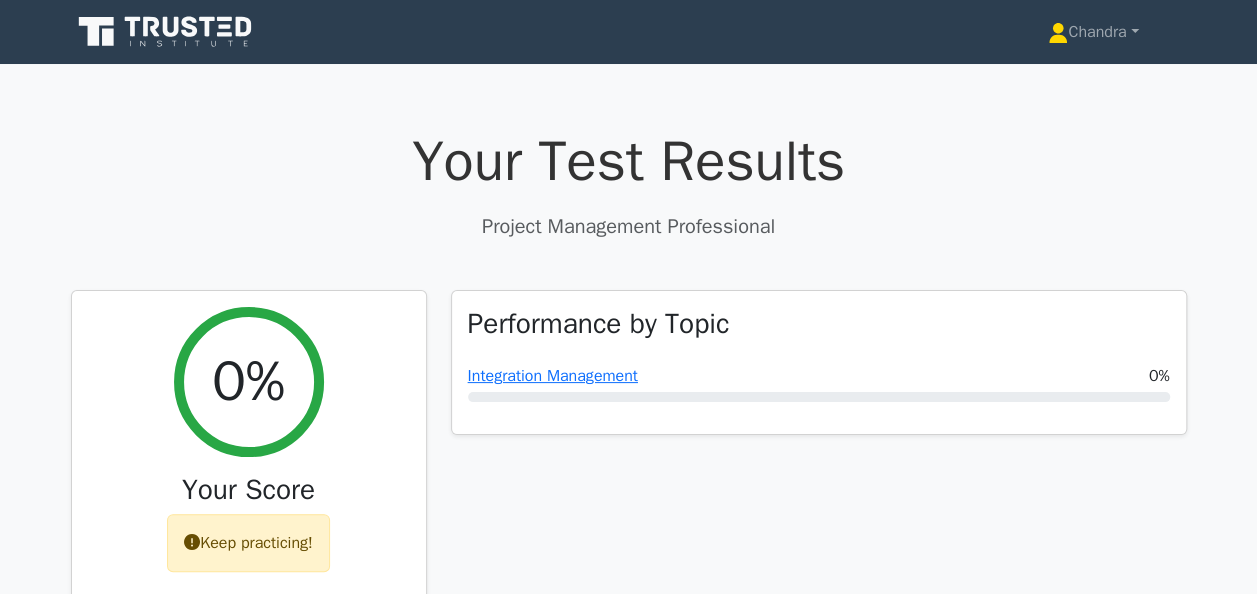 click 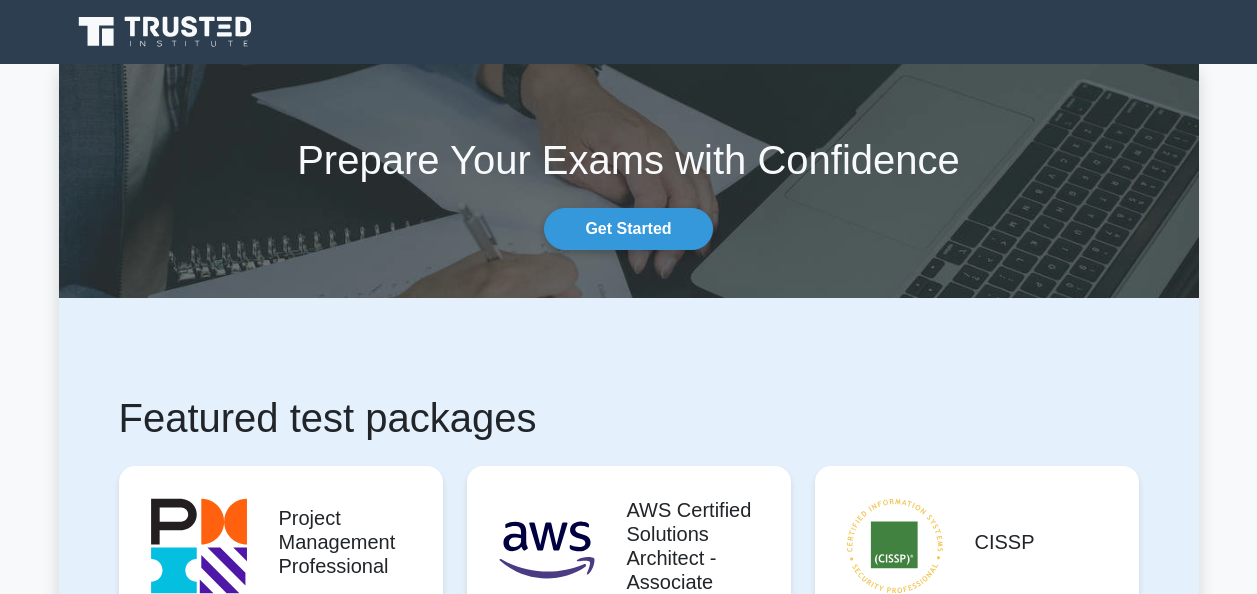 scroll, scrollTop: 0, scrollLeft: 0, axis: both 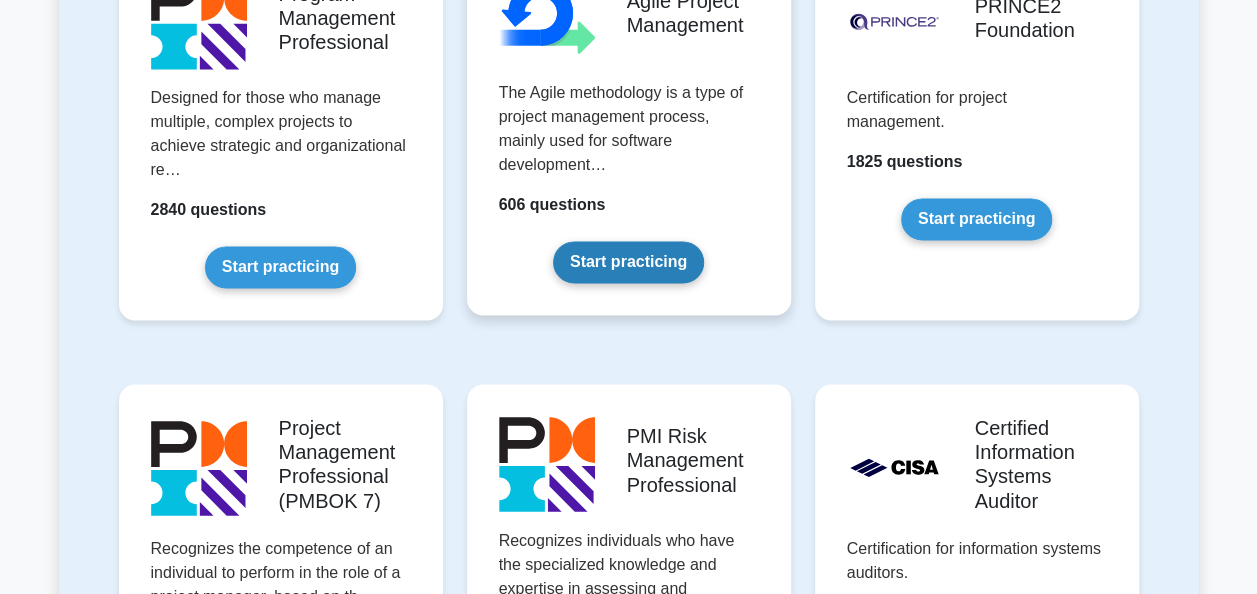 click on "Start practicing" at bounding box center (628, 262) 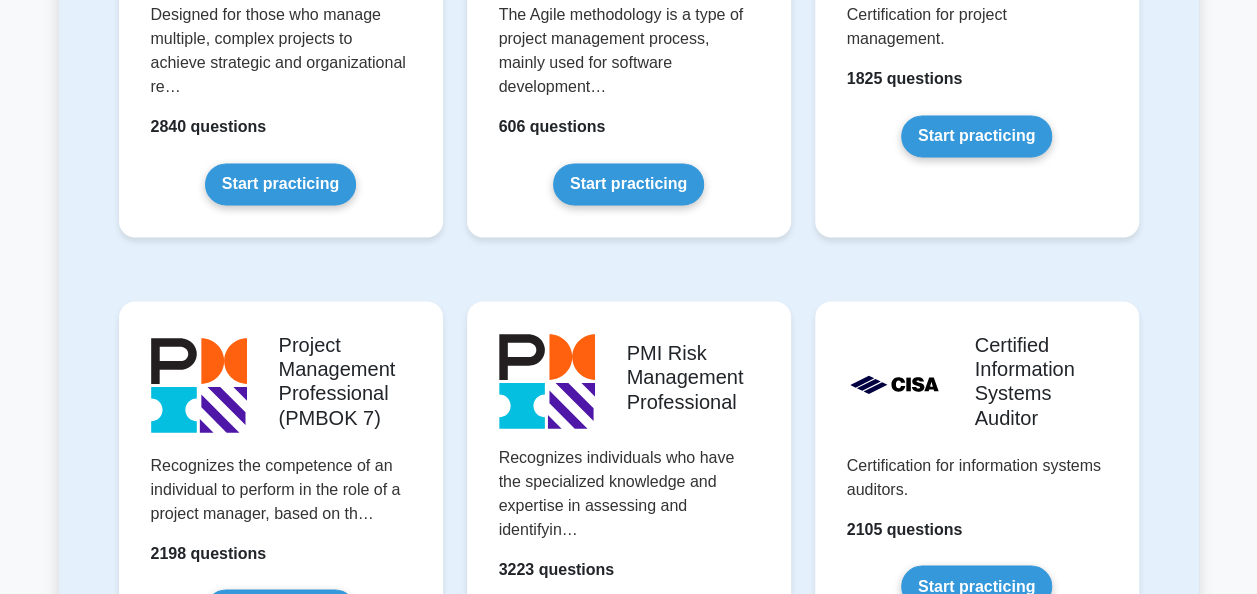 scroll, scrollTop: 1600, scrollLeft: 0, axis: vertical 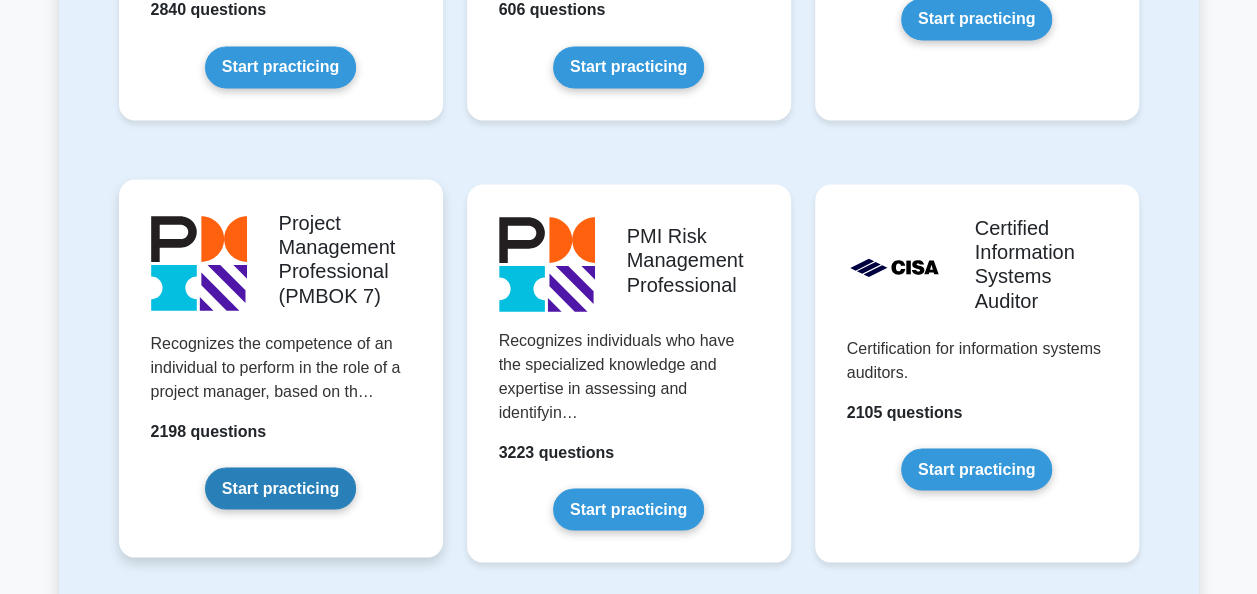 click on "Start practicing" at bounding box center [280, 488] 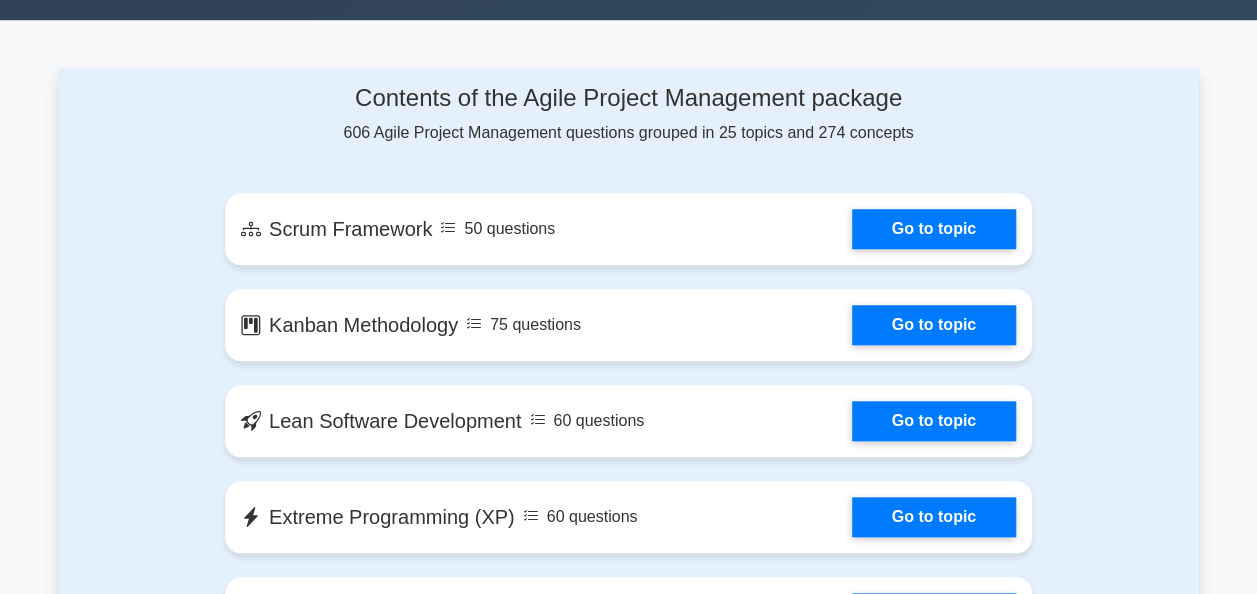 scroll, scrollTop: 0, scrollLeft: 0, axis: both 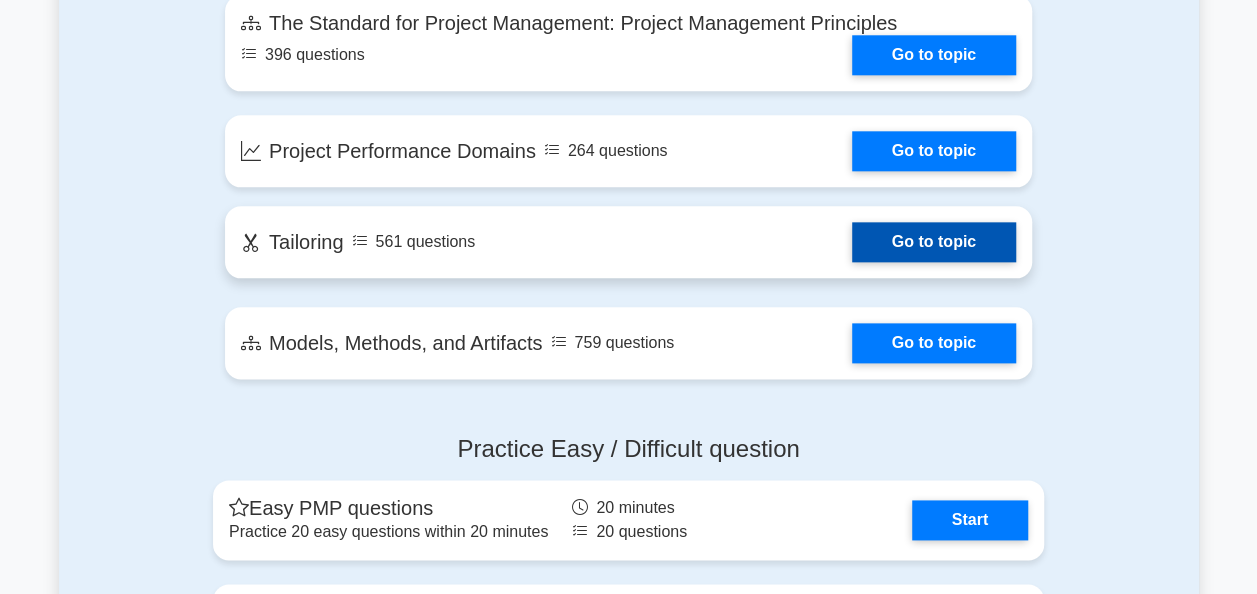 click on "Go to topic" at bounding box center [934, 151] 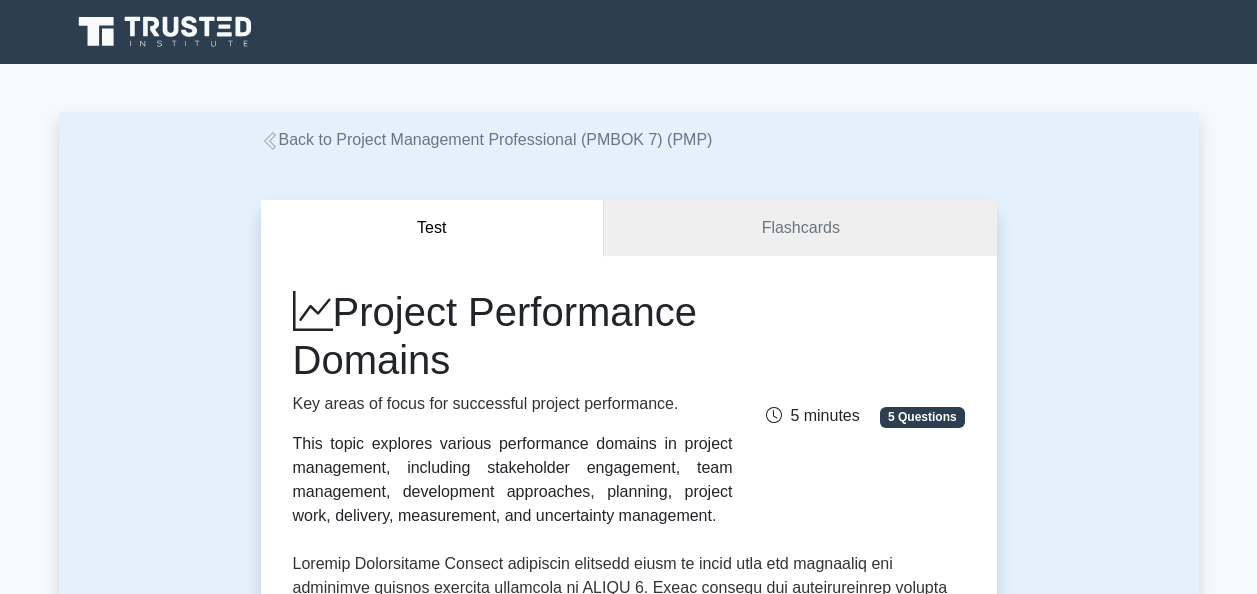 scroll, scrollTop: 0, scrollLeft: 0, axis: both 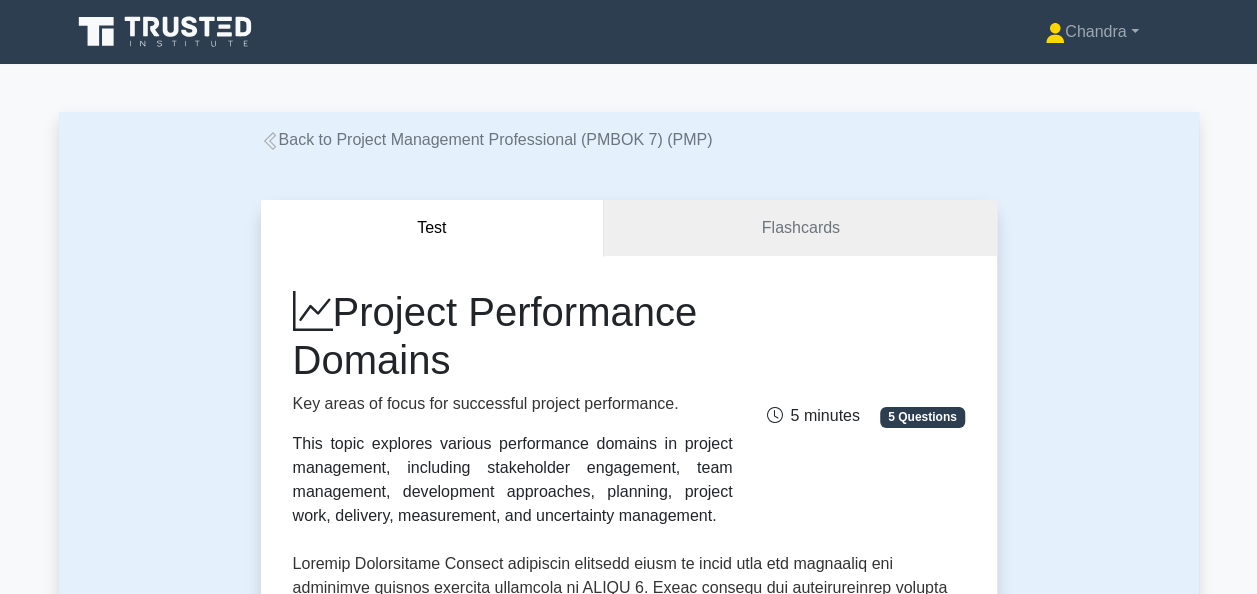 click 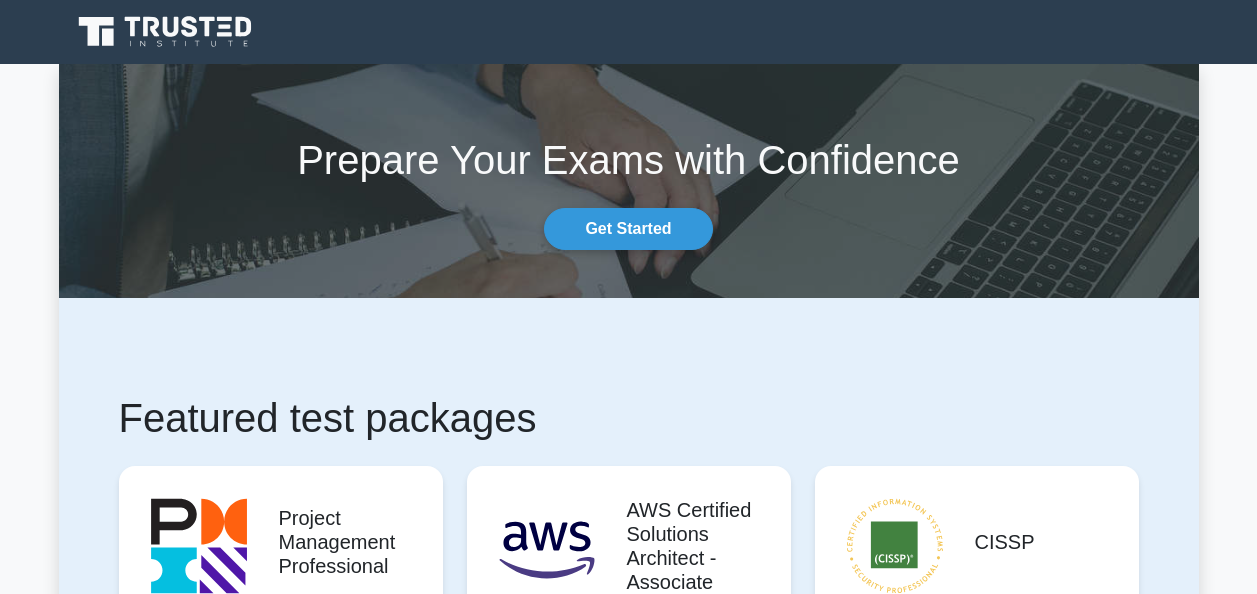 scroll, scrollTop: 0, scrollLeft: 0, axis: both 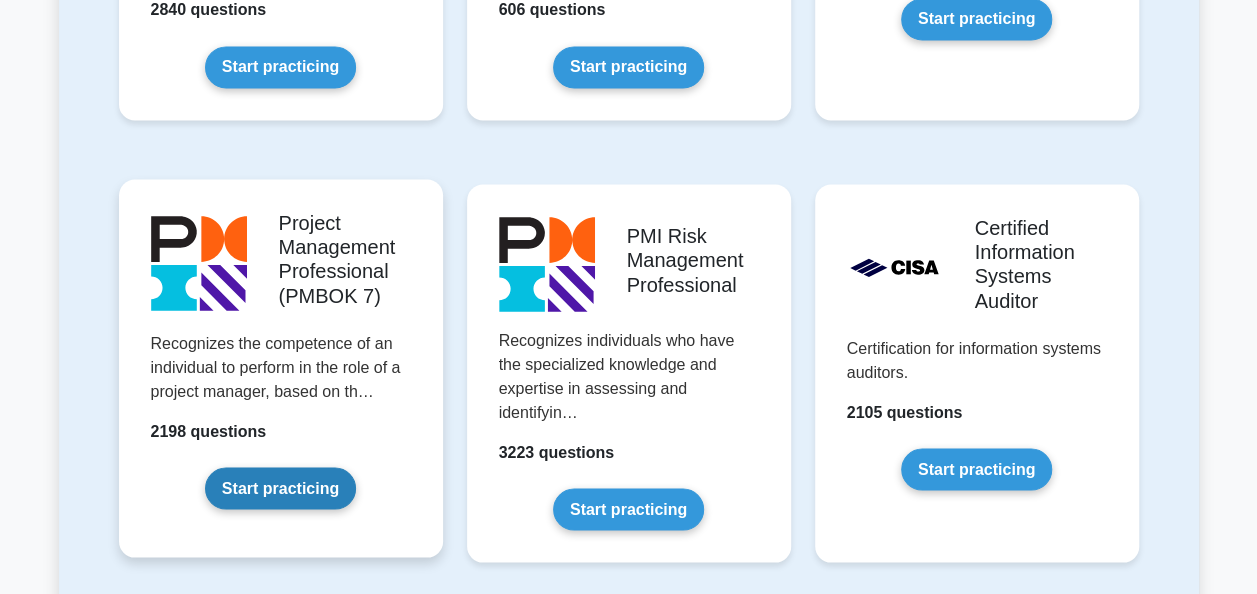 click on "Start practicing" at bounding box center (280, 488) 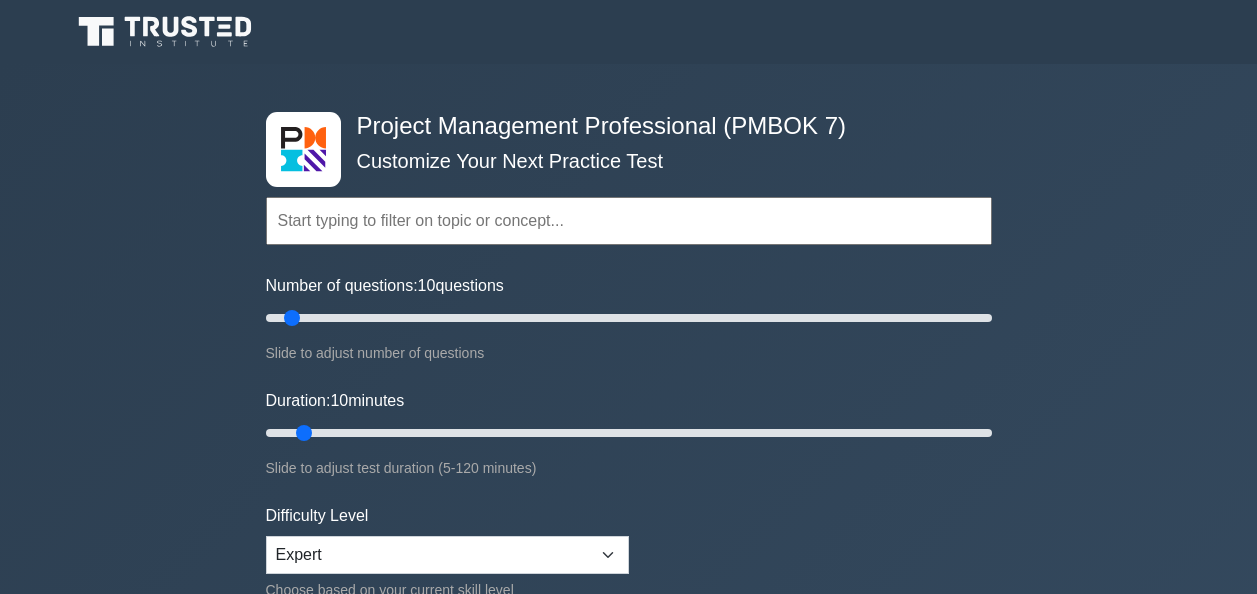 scroll, scrollTop: 0, scrollLeft: 0, axis: both 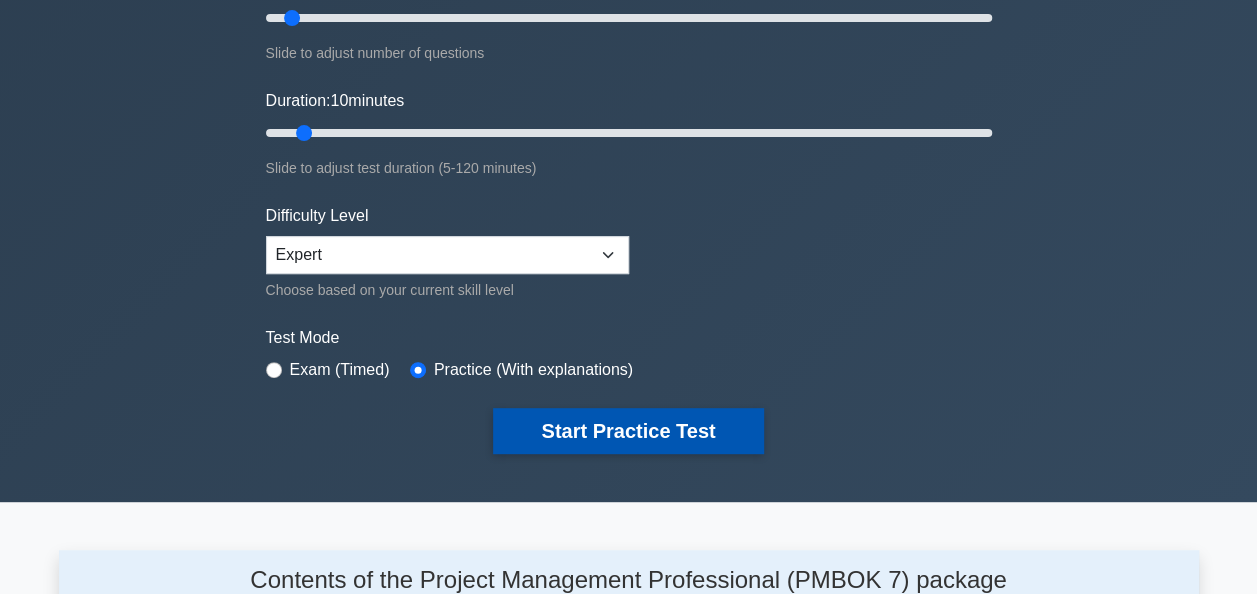 click on "Start Practice Test" at bounding box center (628, 431) 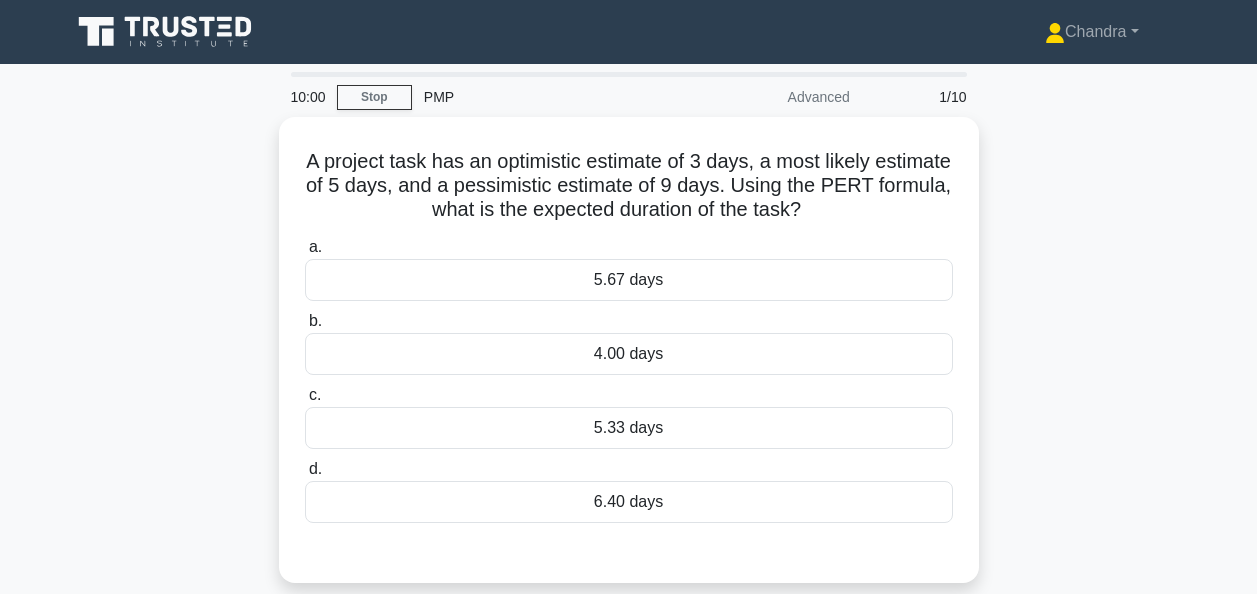 scroll, scrollTop: 0, scrollLeft: 0, axis: both 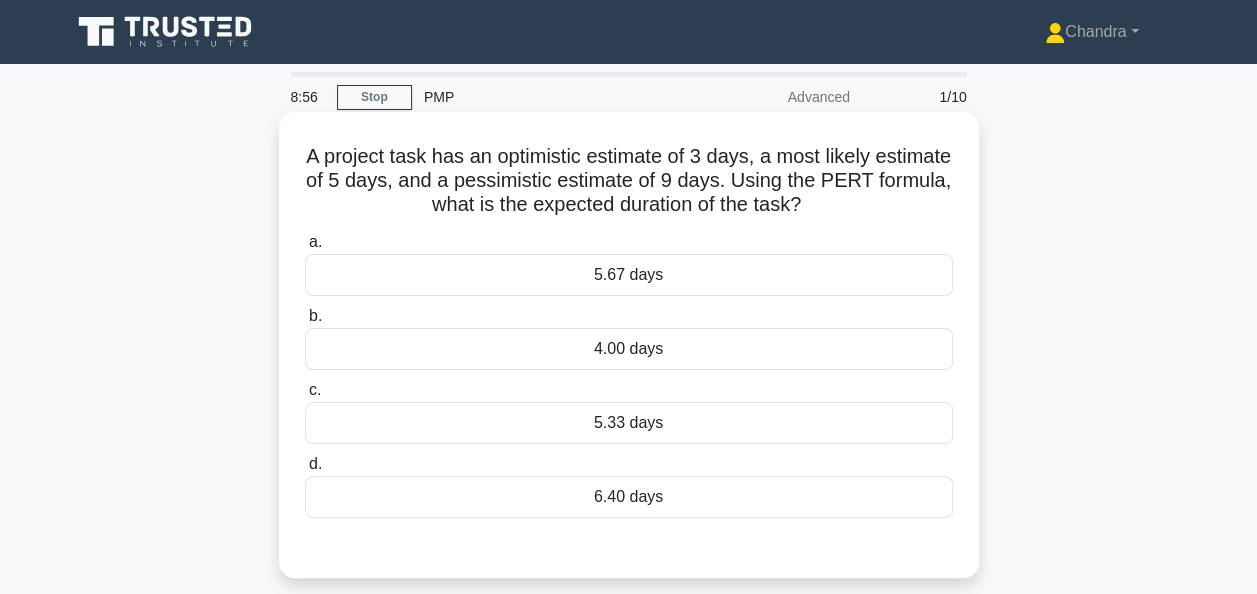 click on "5.67 days" at bounding box center [629, 275] 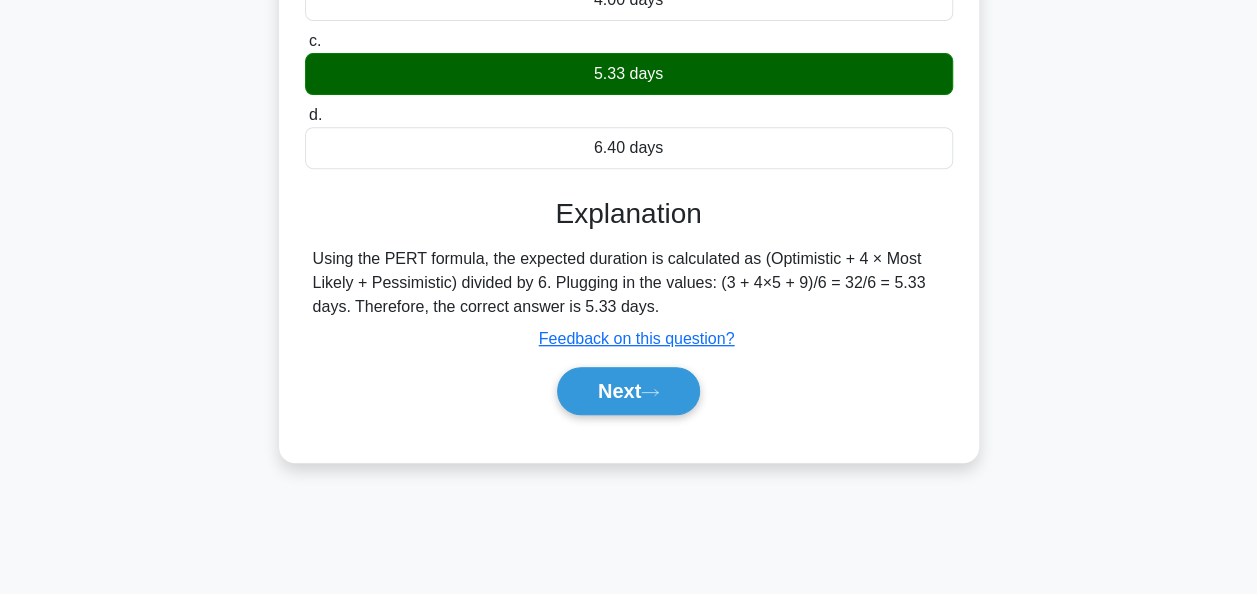 scroll, scrollTop: 386, scrollLeft: 0, axis: vertical 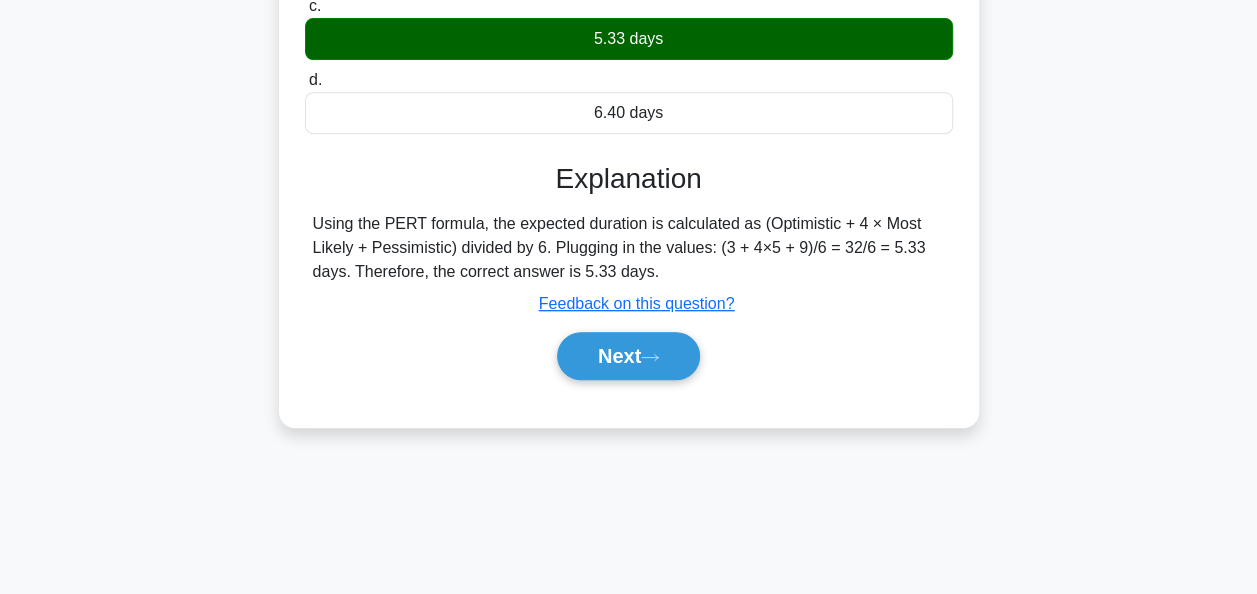 click on "Next" at bounding box center [628, 356] 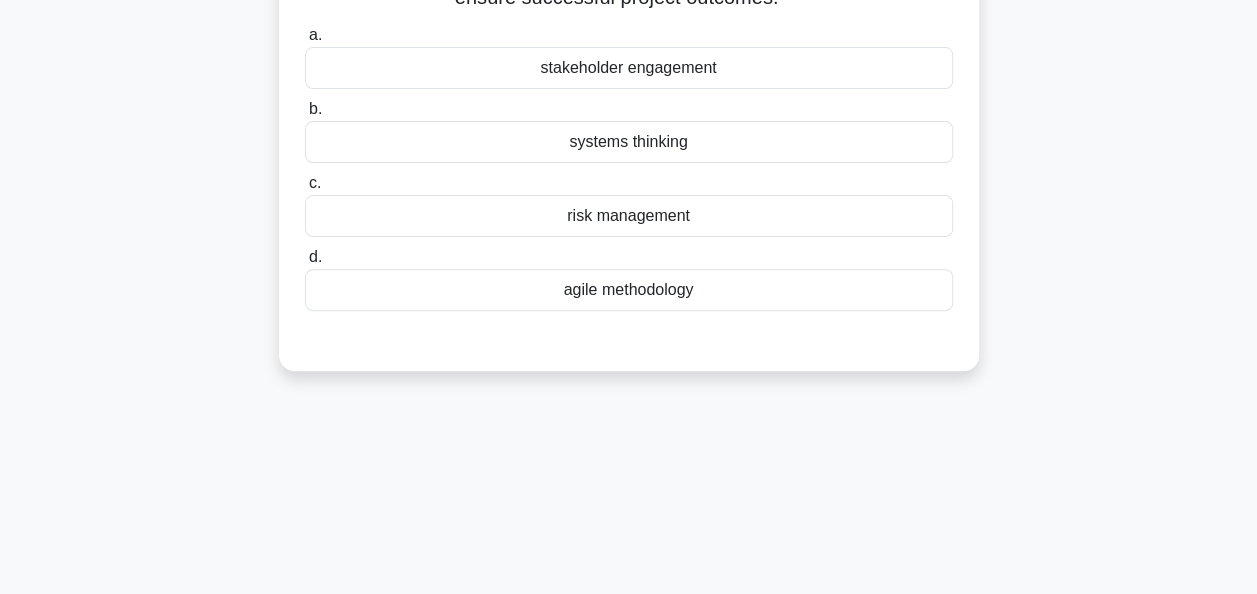 scroll, scrollTop: 0, scrollLeft: 0, axis: both 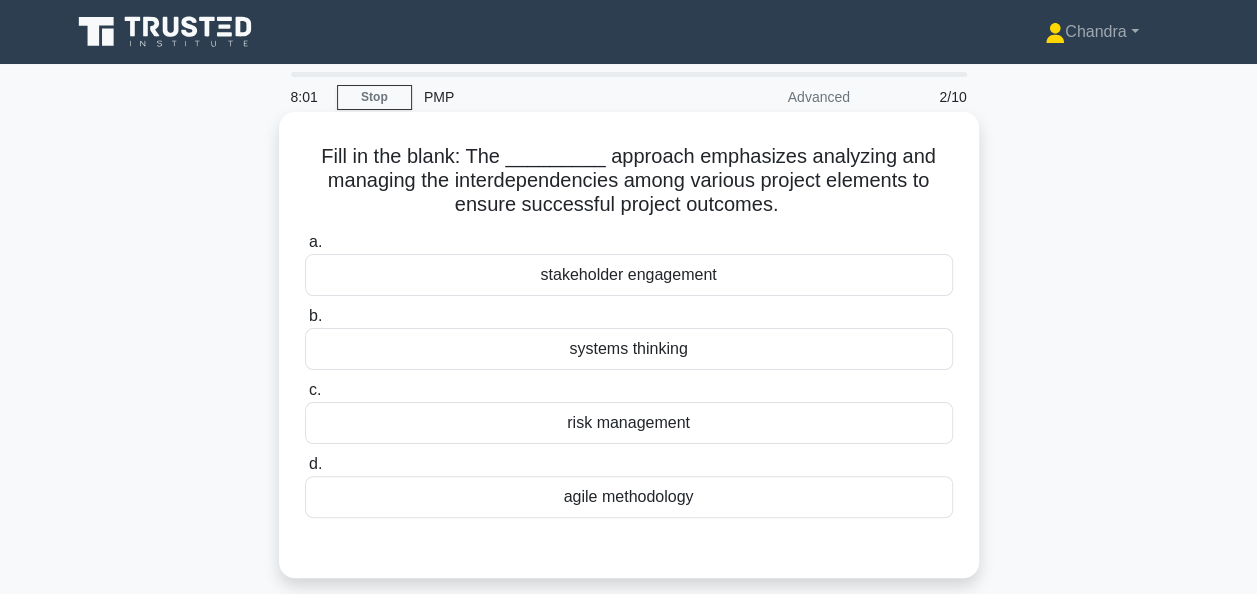 click on "systems thinking" at bounding box center (629, 349) 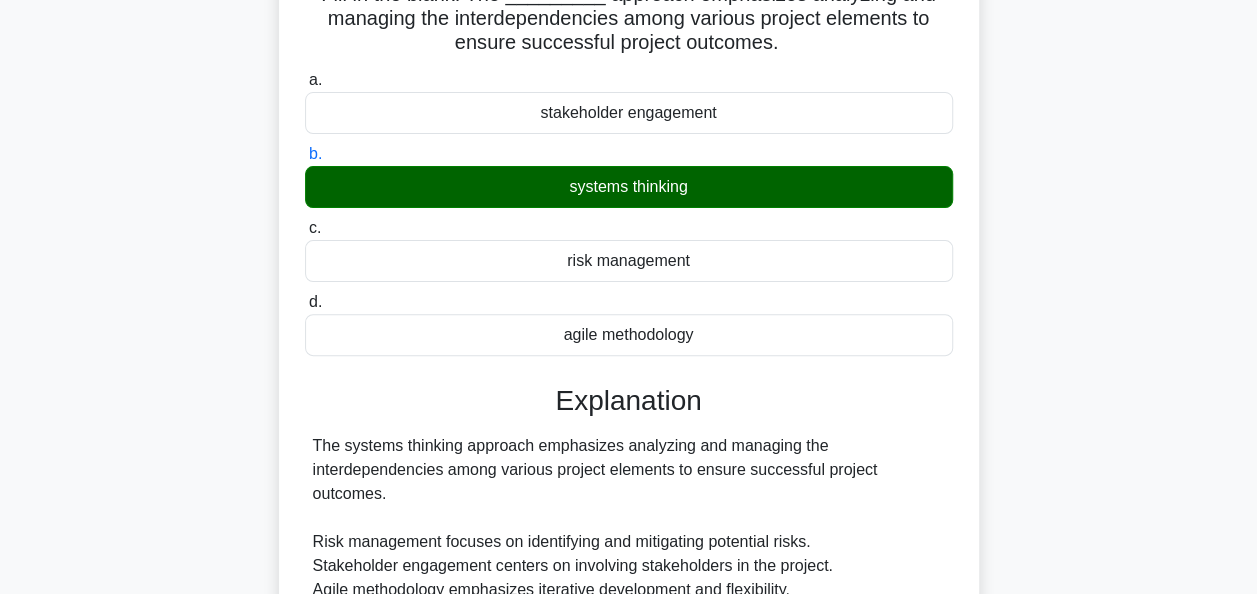 scroll, scrollTop: 486, scrollLeft: 0, axis: vertical 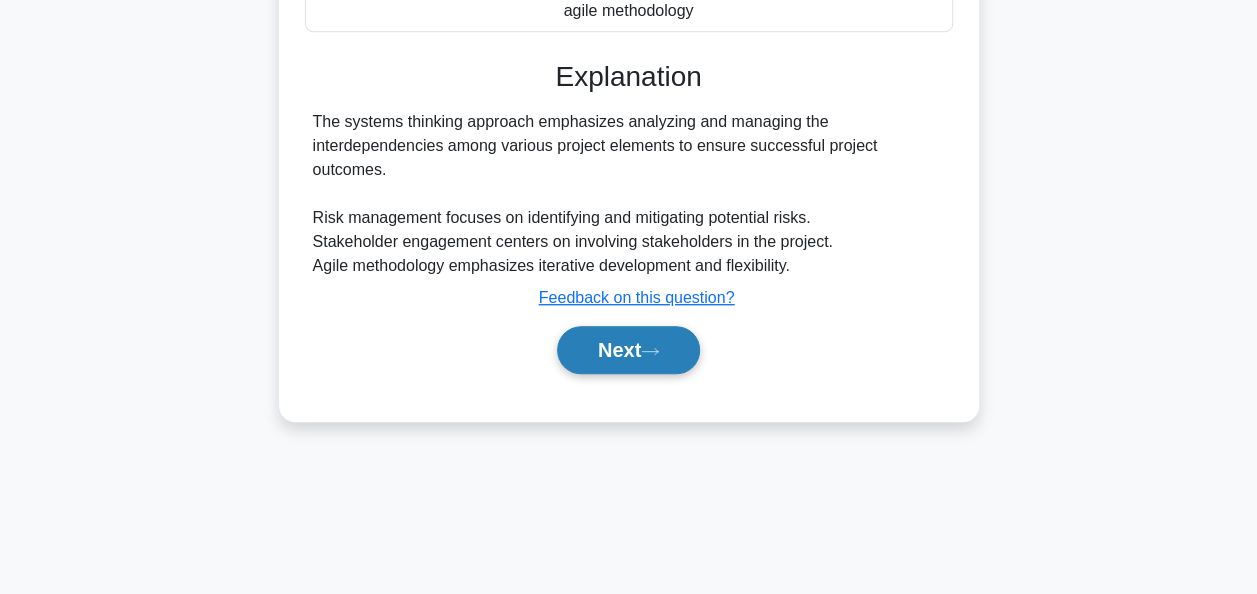 click on "Next" at bounding box center [628, 350] 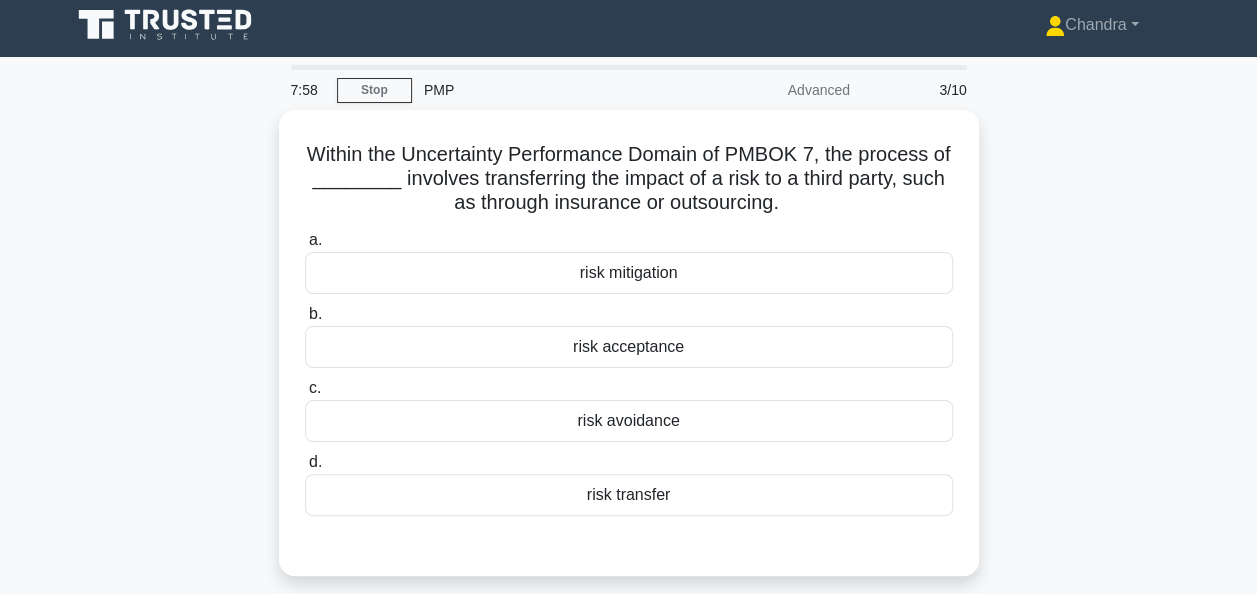 scroll, scrollTop: 0, scrollLeft: 0, axis: both 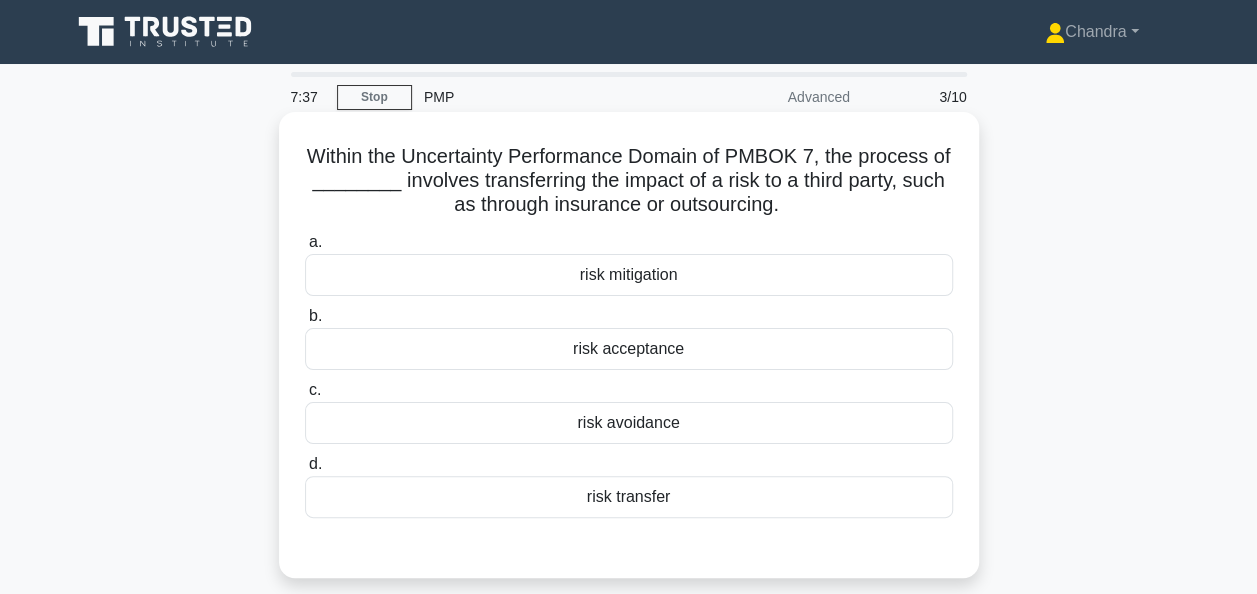 click on "risk transfer" at bounding box center [629, 497] 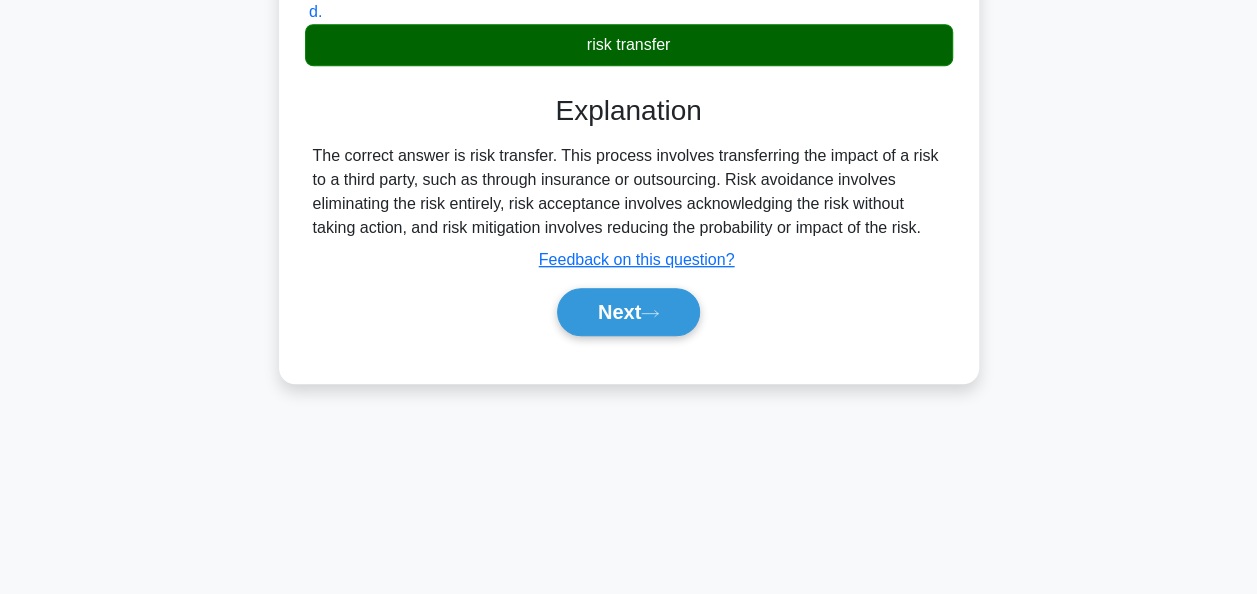 scroll, scrollTop: 486, scrollLeft: 0, axis: vertical 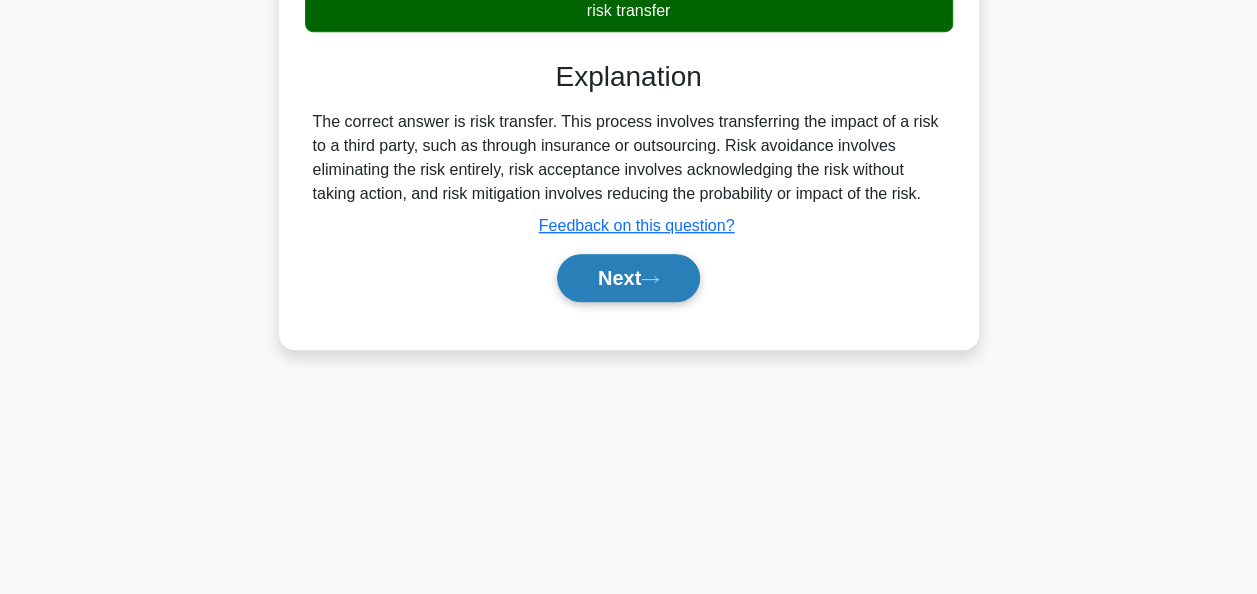 click on "Next" at bounding box center (628, 278) 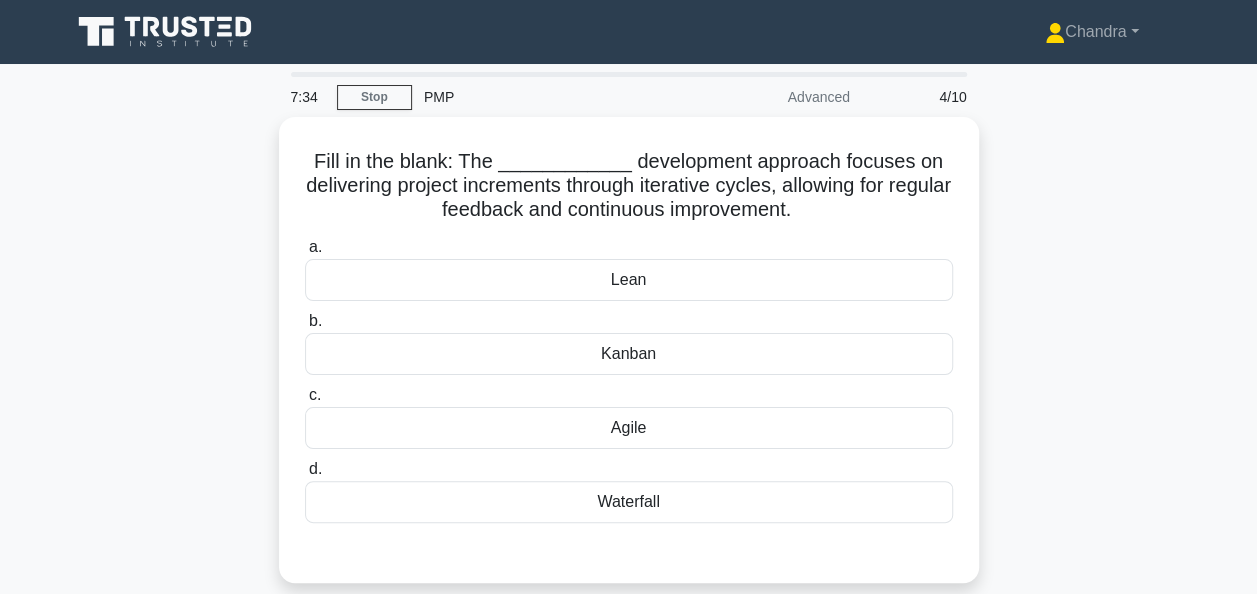 scroll, scrollTop: 0, scrollLeft: 0, axis: both 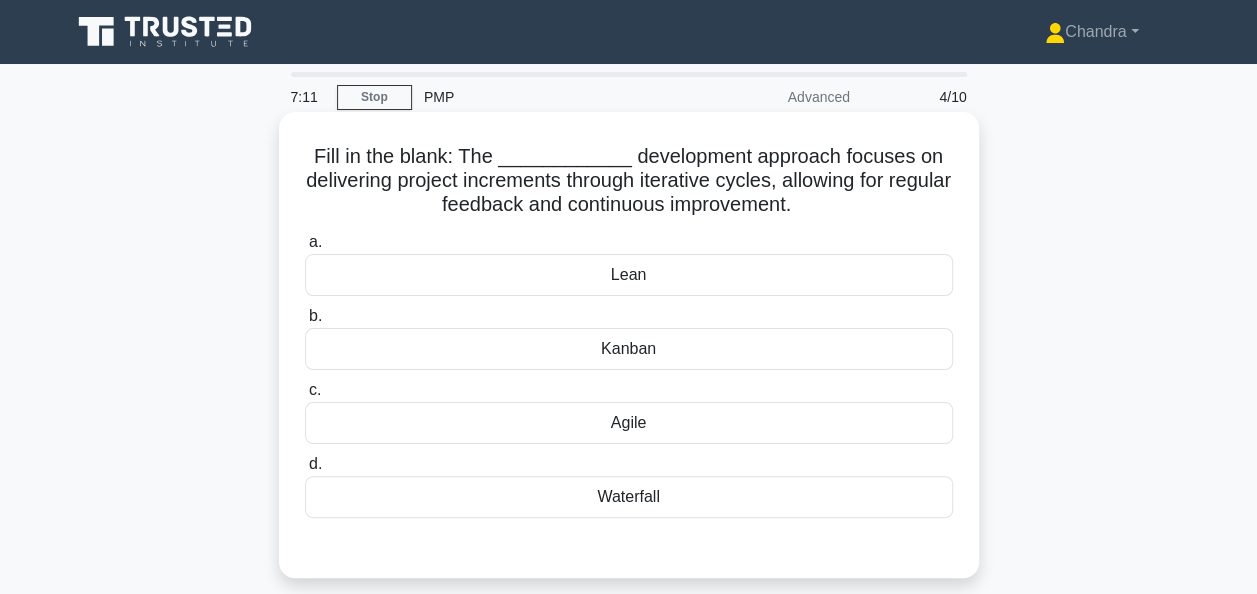 click on "Agile" at bounding box center [629, 423] 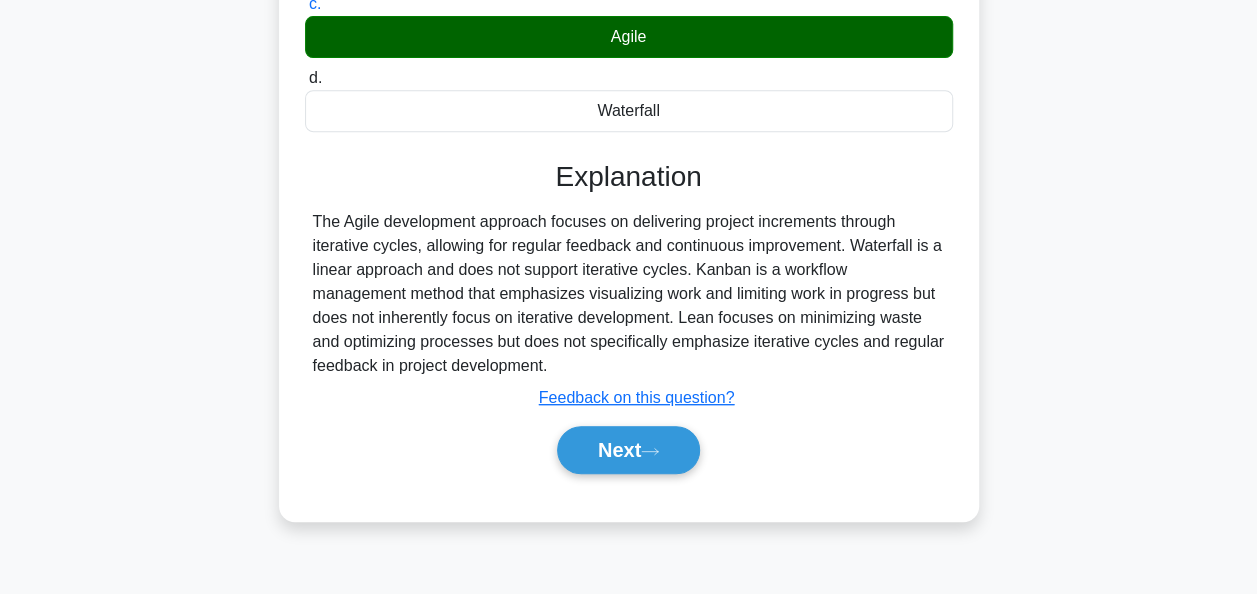 scroll, scrollTop: 486, scrollLeft: 0, axis: vertical 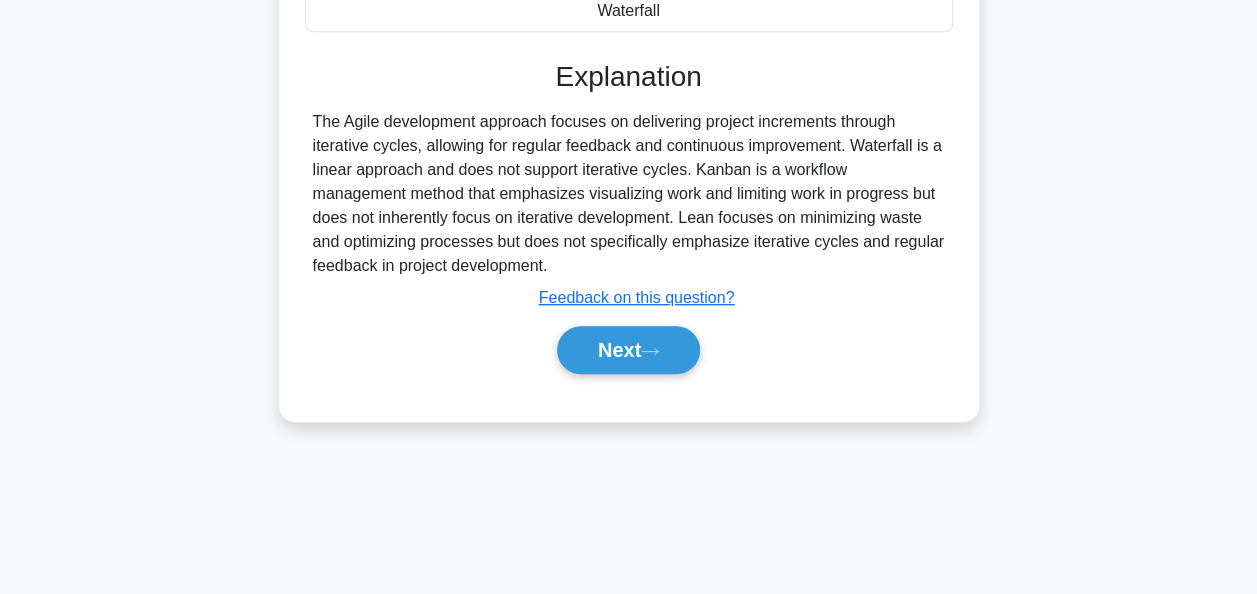 click on "Next" at bounding box center (629, 350) 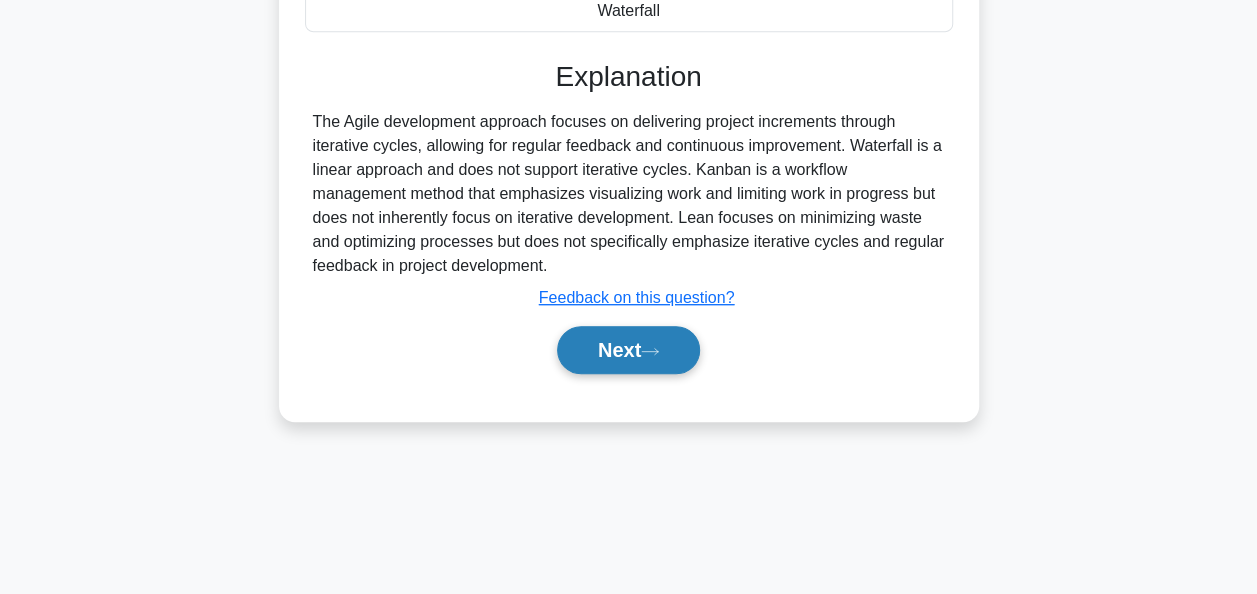 click on "Next" at bounding box center [628, 350] 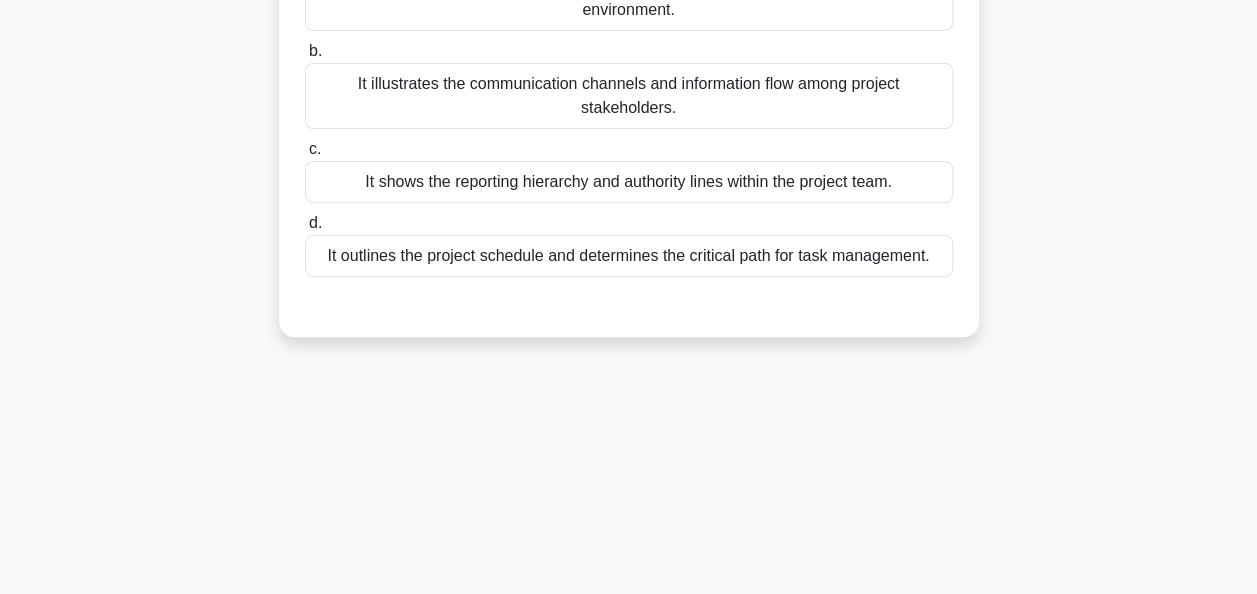 scroll, scrollTop: 86, scrollLeft: 0, axis: vertical 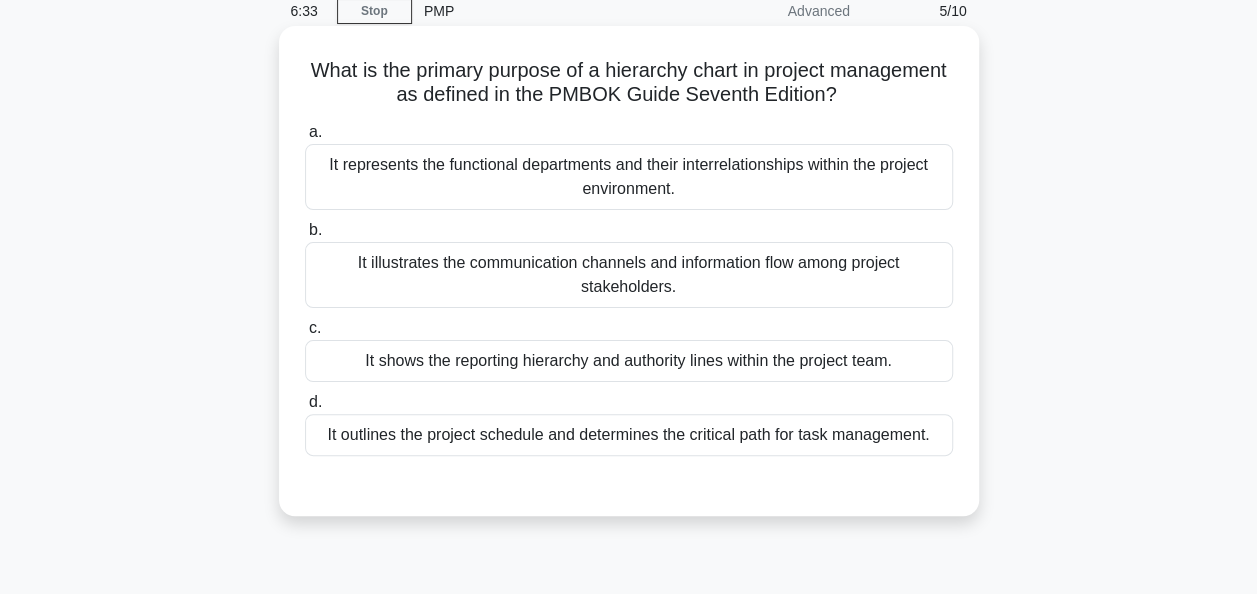 click on "It represents the functional departments and their interrelationships within the project environment." at bounding box center [629, 177] 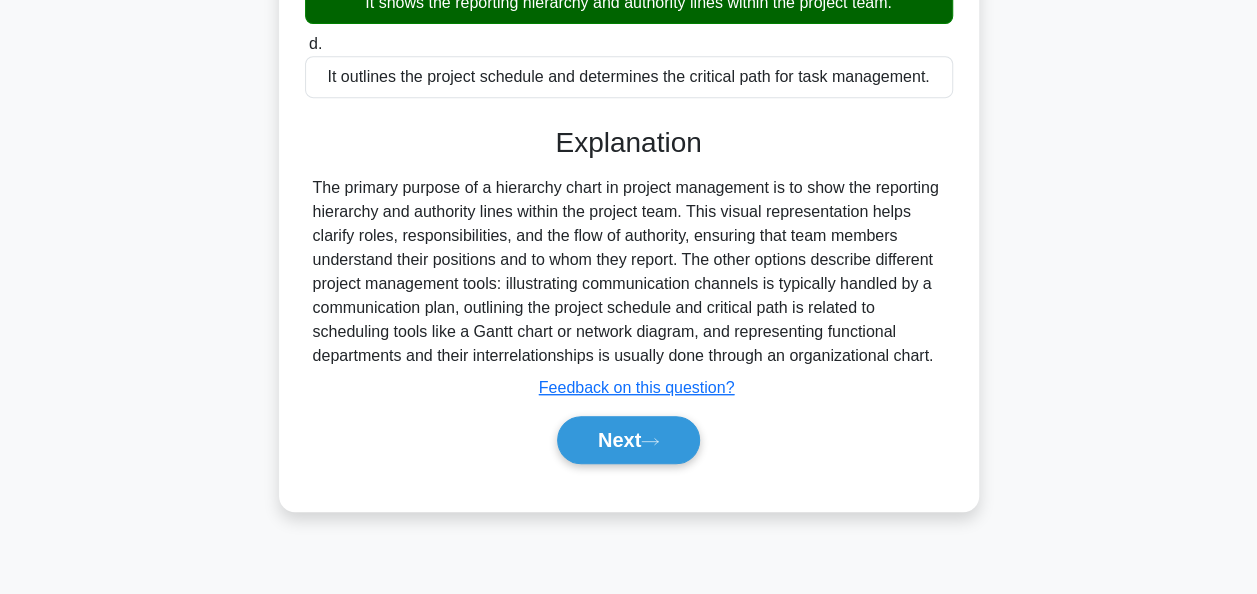 scroll, scrollTop: 486, scrollLeft: 0, axis: vertical 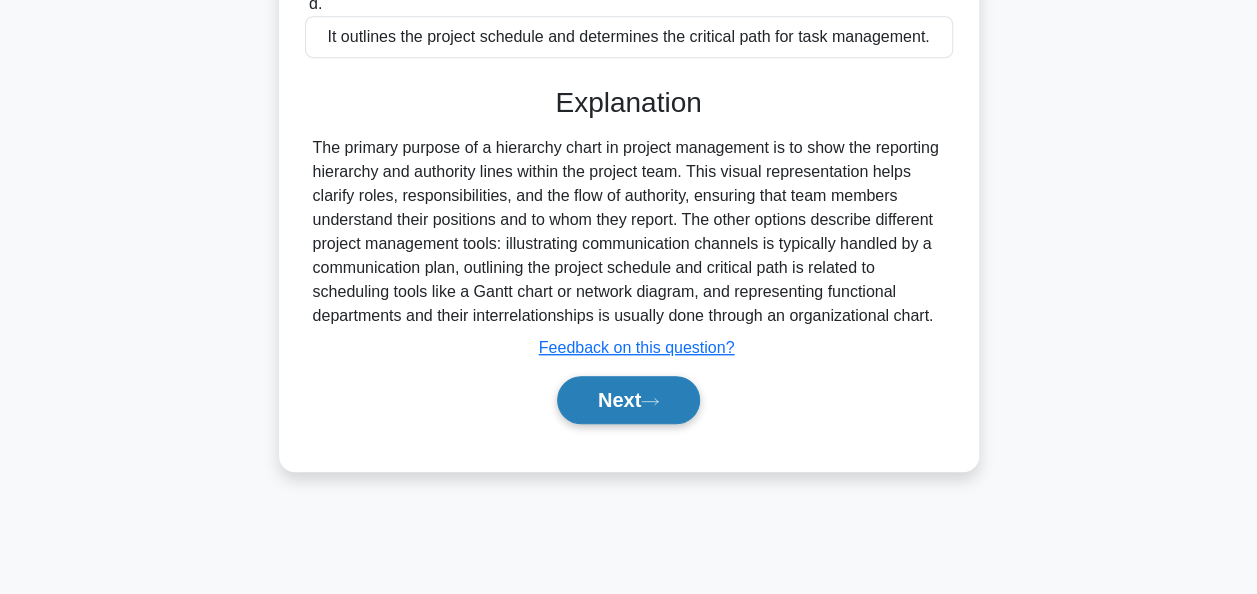 click on "Next" at bounding box center (628, 400) 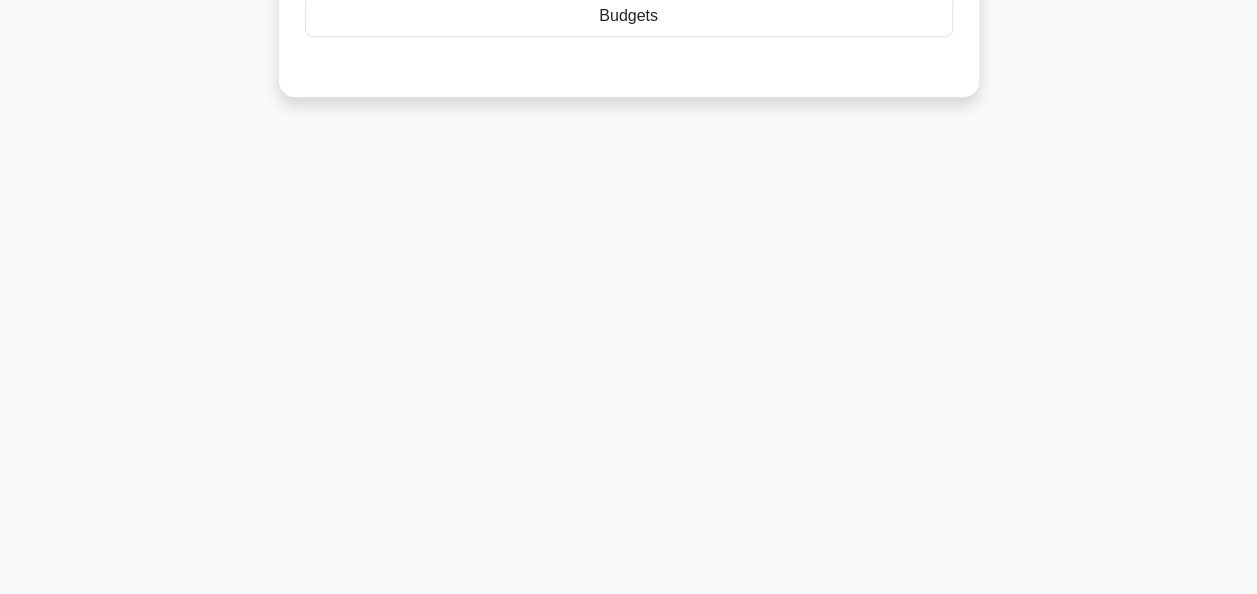 scroll, scrollTop: 86, scrollLeft: 0, axis: vertical 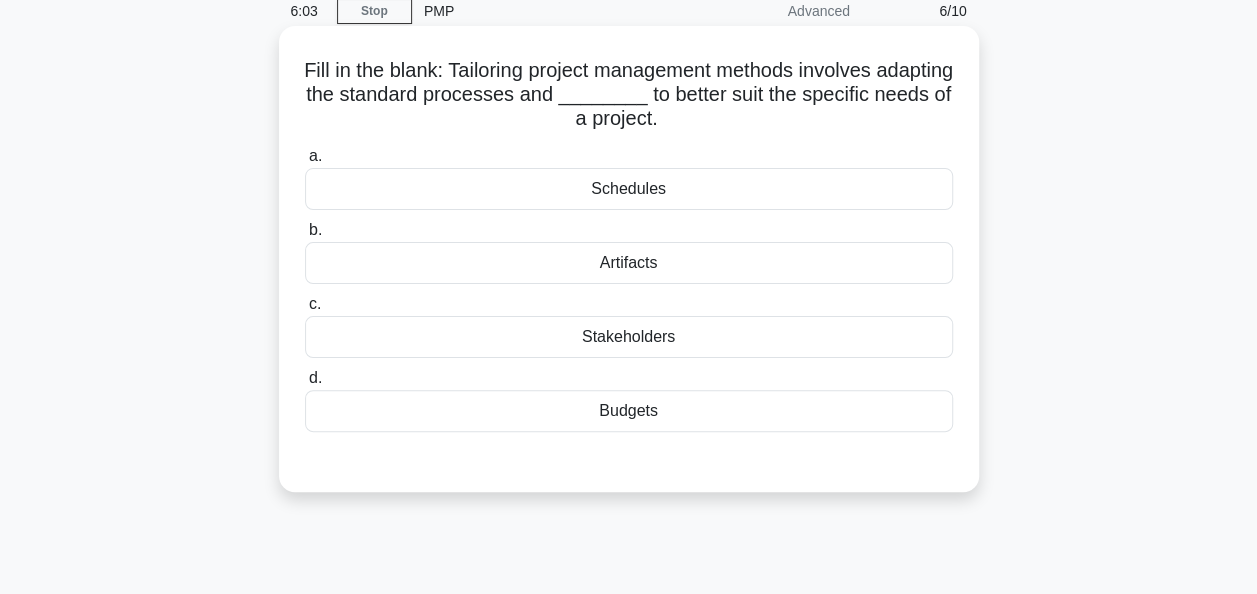 click on "Artifacts" at bounding box center [629, 263] 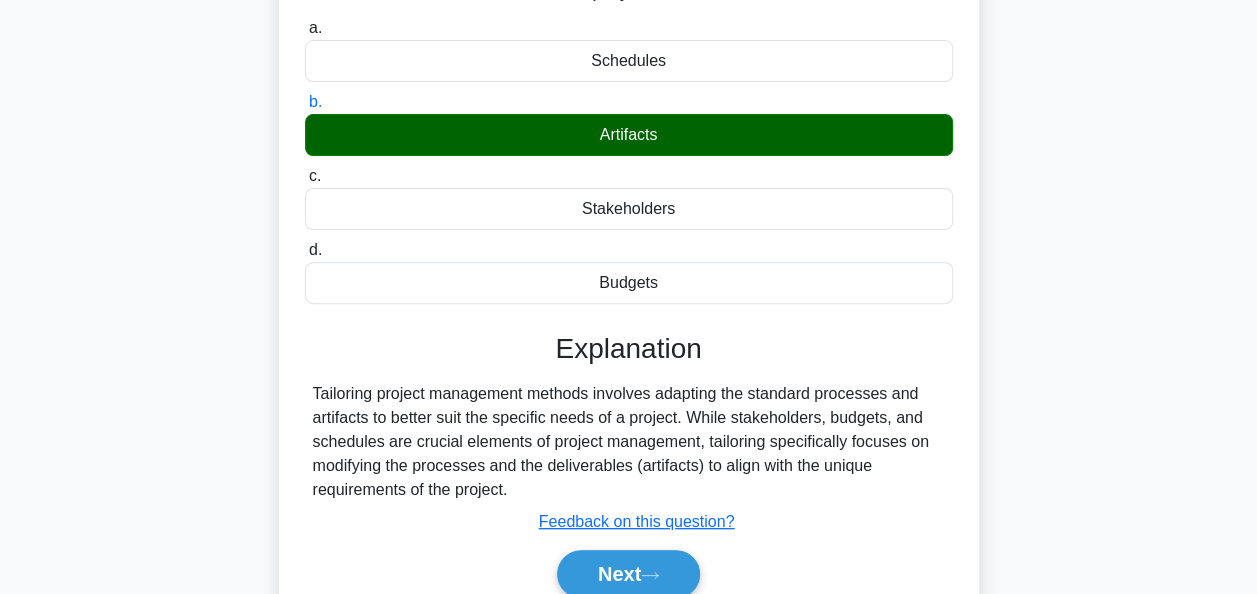 scroll, scrollTop: 486, scrollLeft: 0, axis: vertical 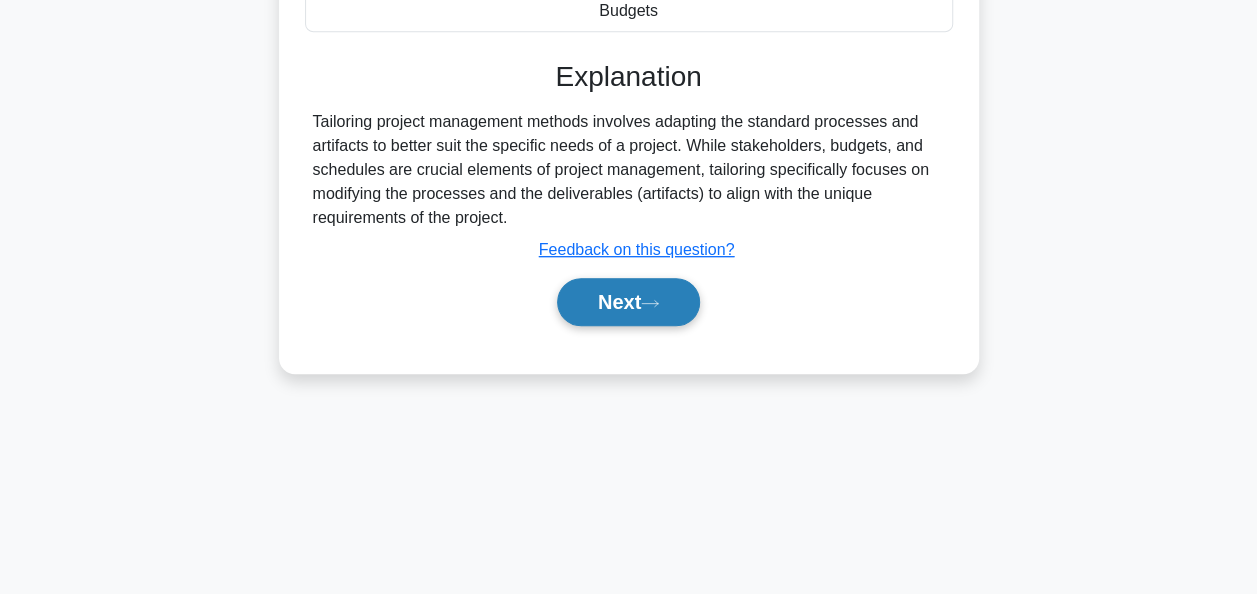 click on "Next" at bounding box center (628, 302) 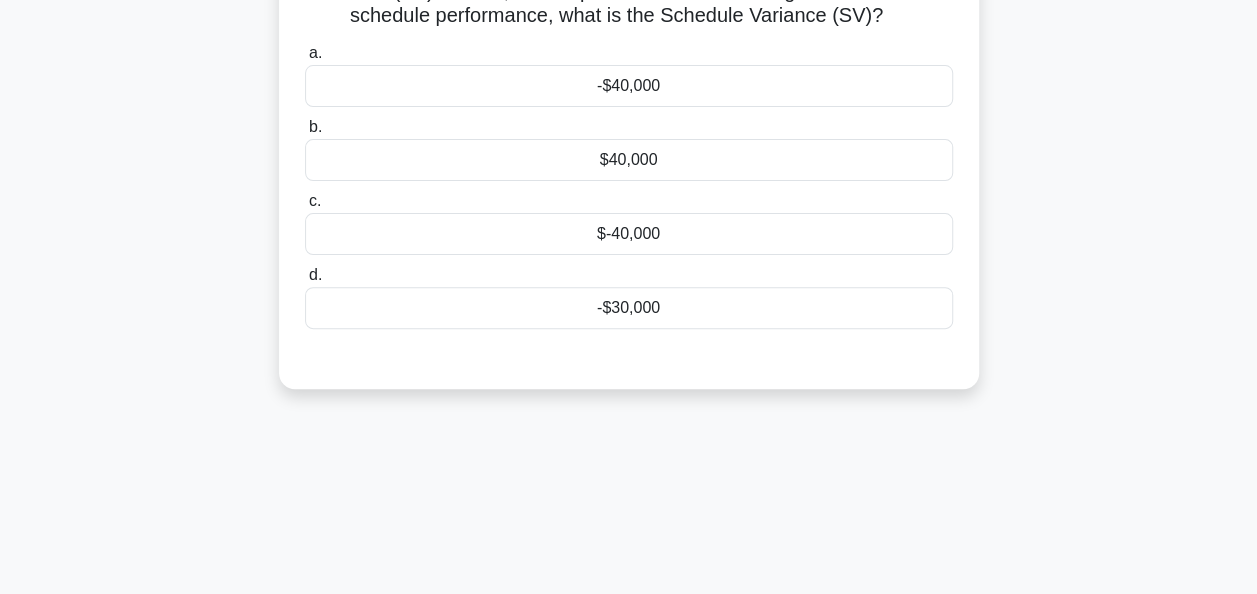 scroll, scrollTop: 86, scrollLeft: 0, axis: vertical 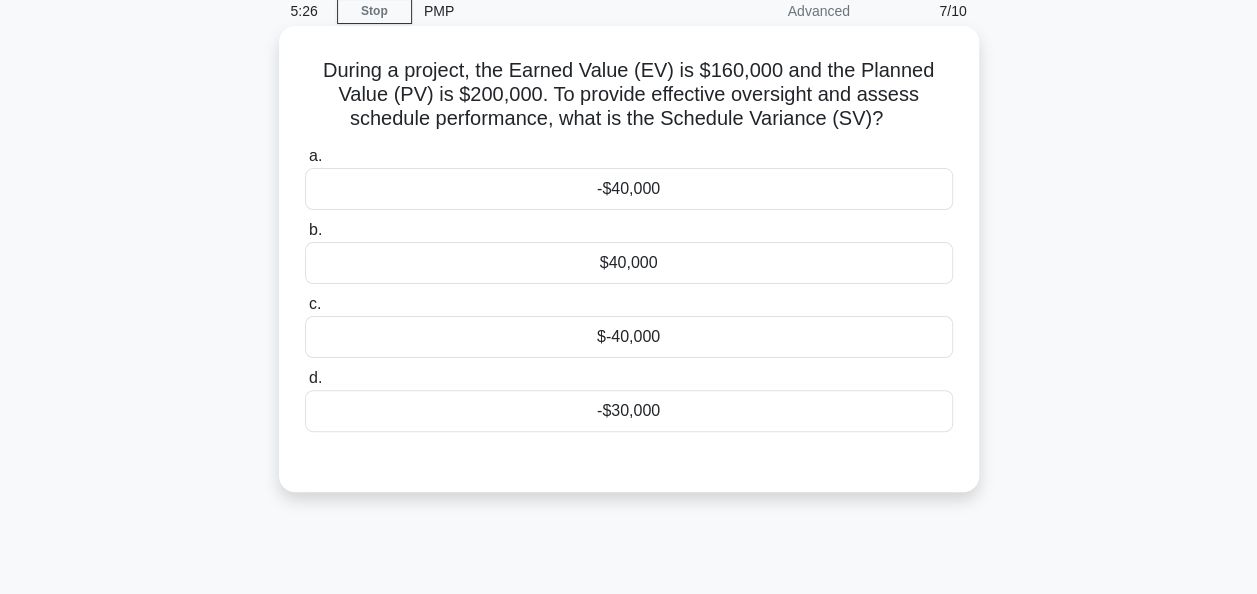 click on "-$40,000" at bounding box center (629, 189) 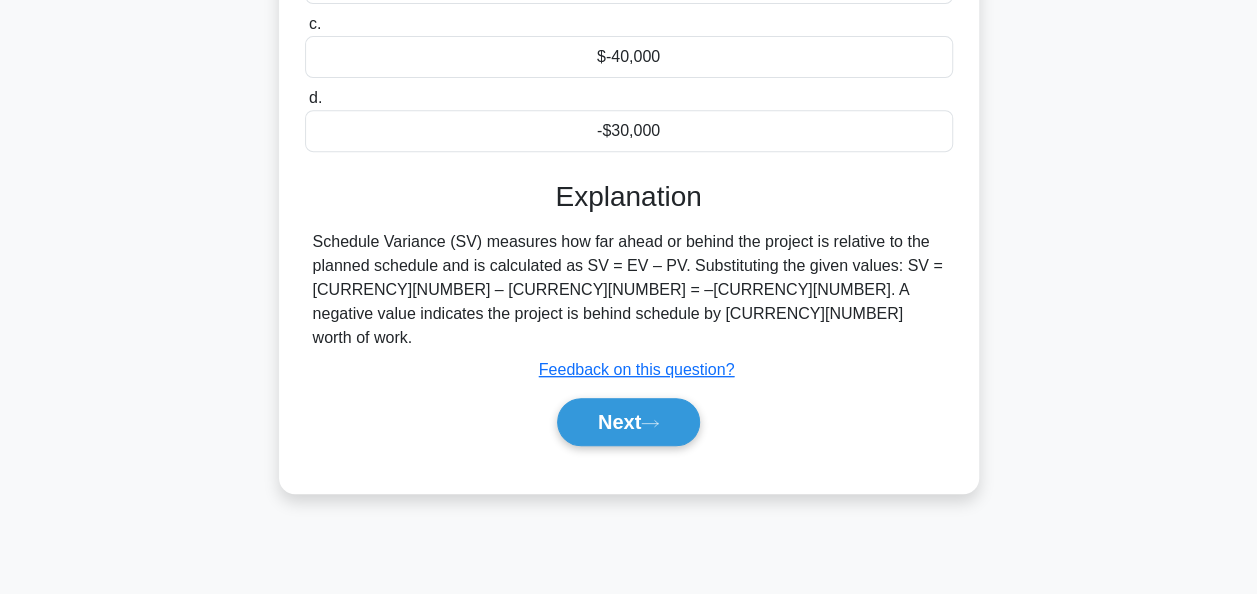 scroll, scrollTop: 386, scrollLeft: 0, axis: vertical 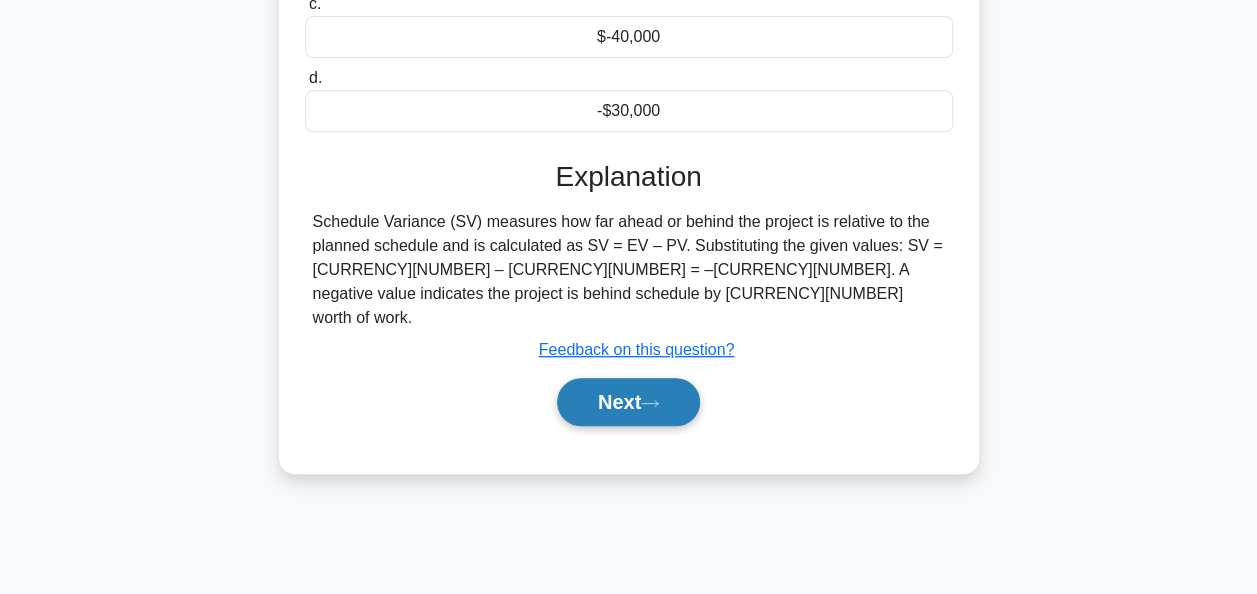 click on "Next" at bounding box center [628, 402] 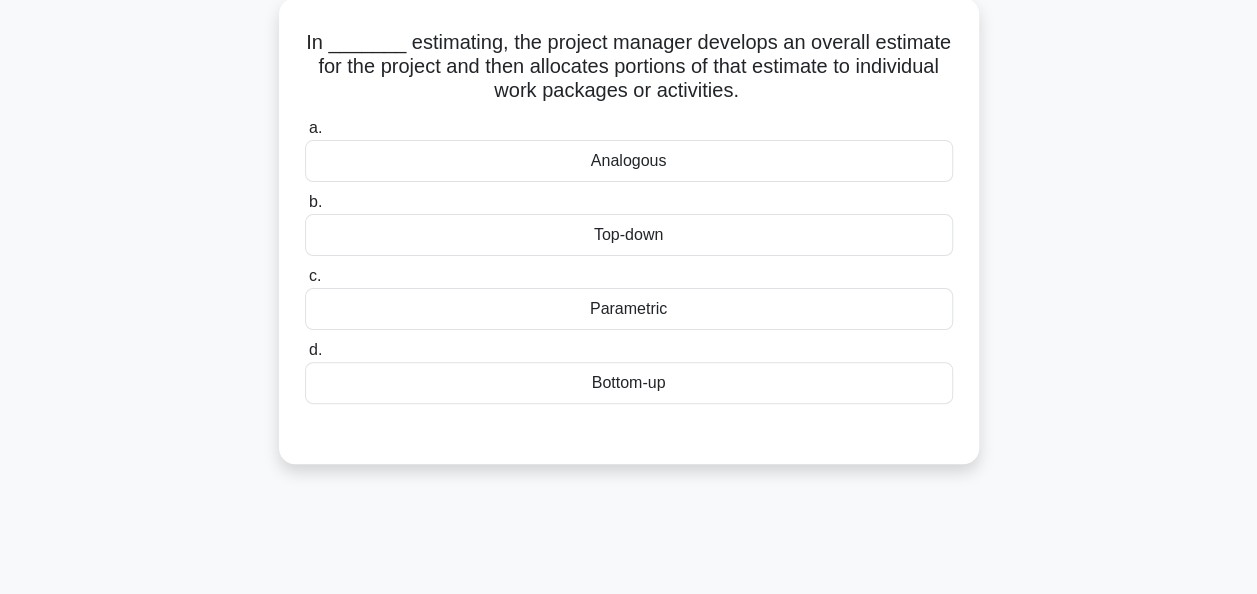scroll, scrollTop: 86, scrollLeft: 0, axis: vertical 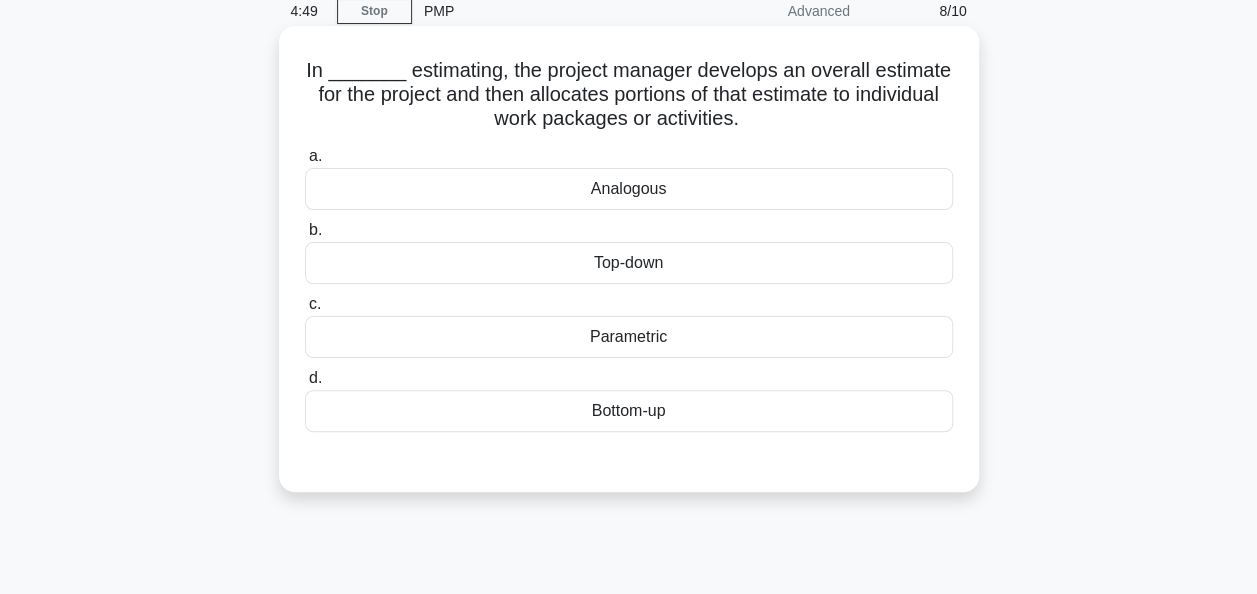click on "Analogous" at bounding box center (629, 189) 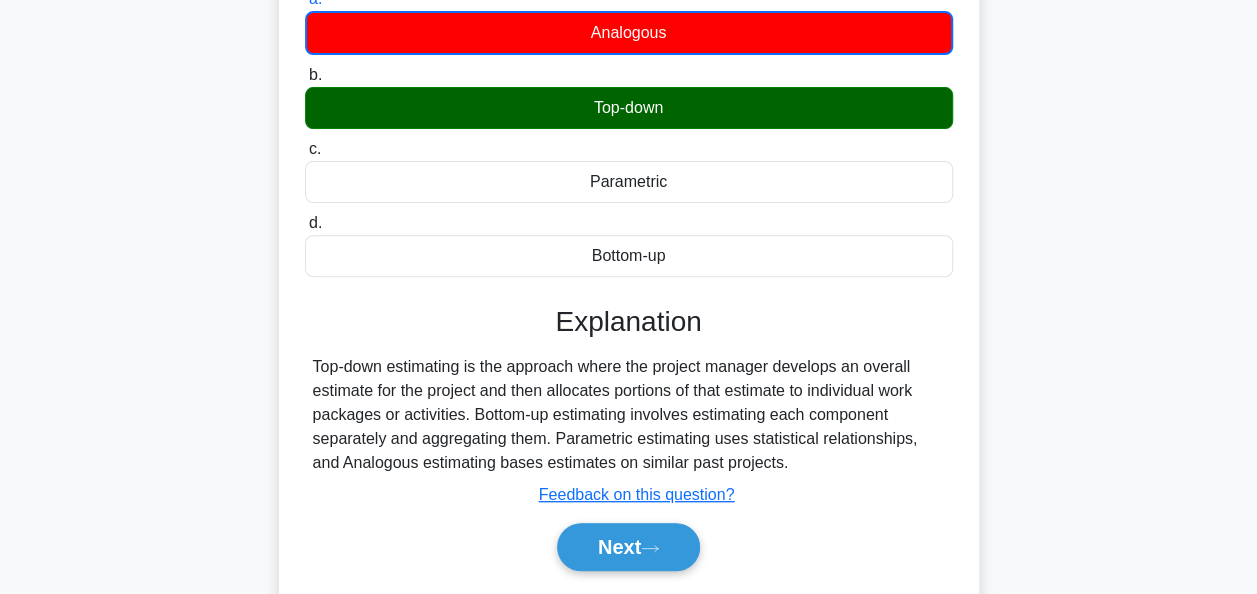 scroll, scrollTop: 386, scrollLeft: 0, axis: vertical 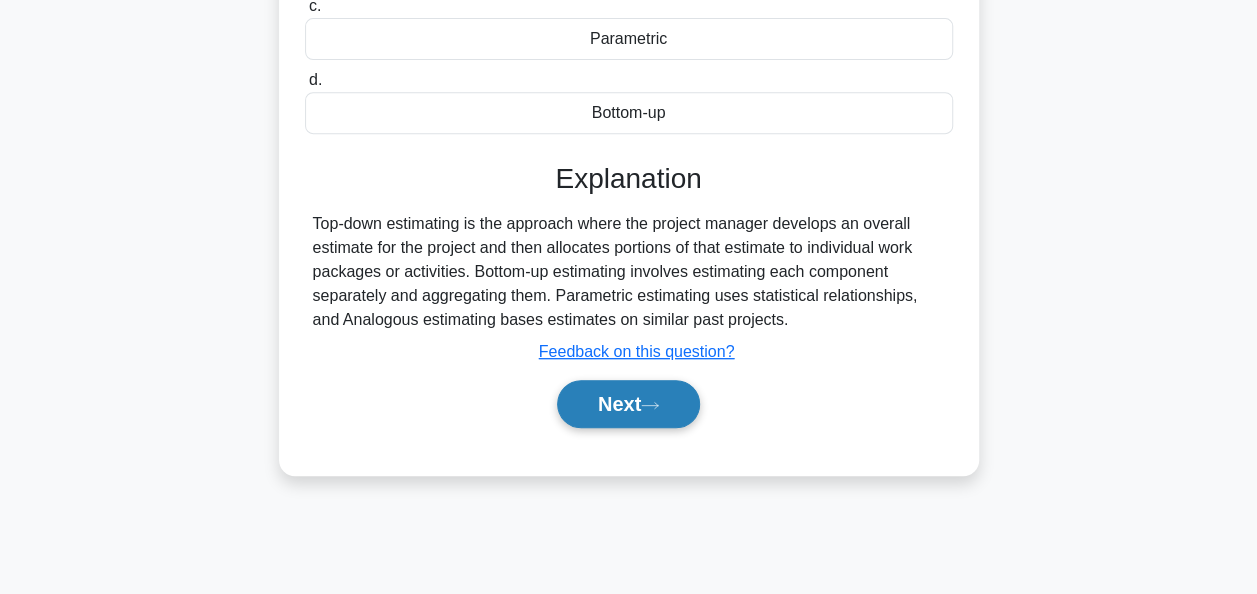 click on "Next" at bounding box center (628, 404) 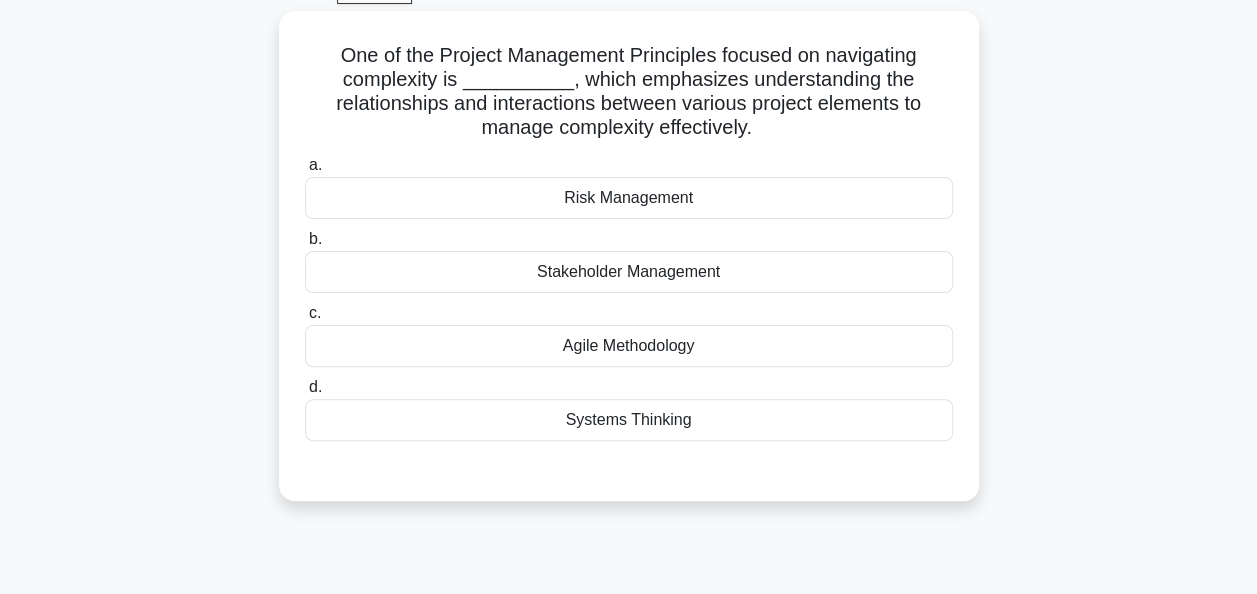 scroll, scrollTop: 0, scrollLeft: 0, axis: both 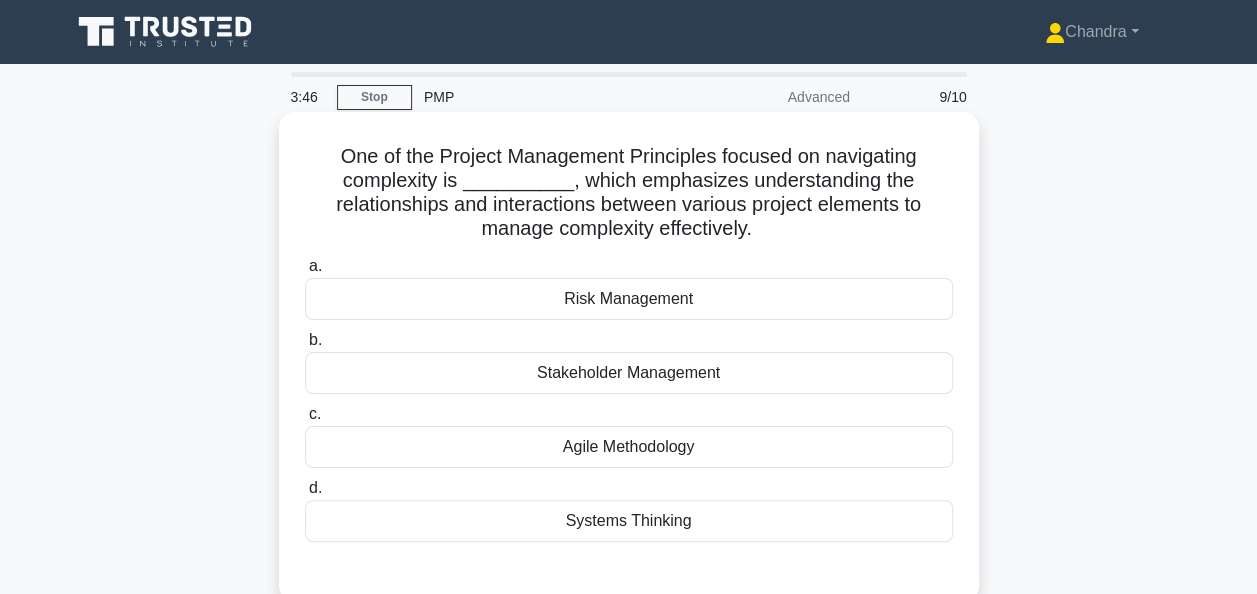 click on "Systems Thinking" at bounding box center (629, 521) 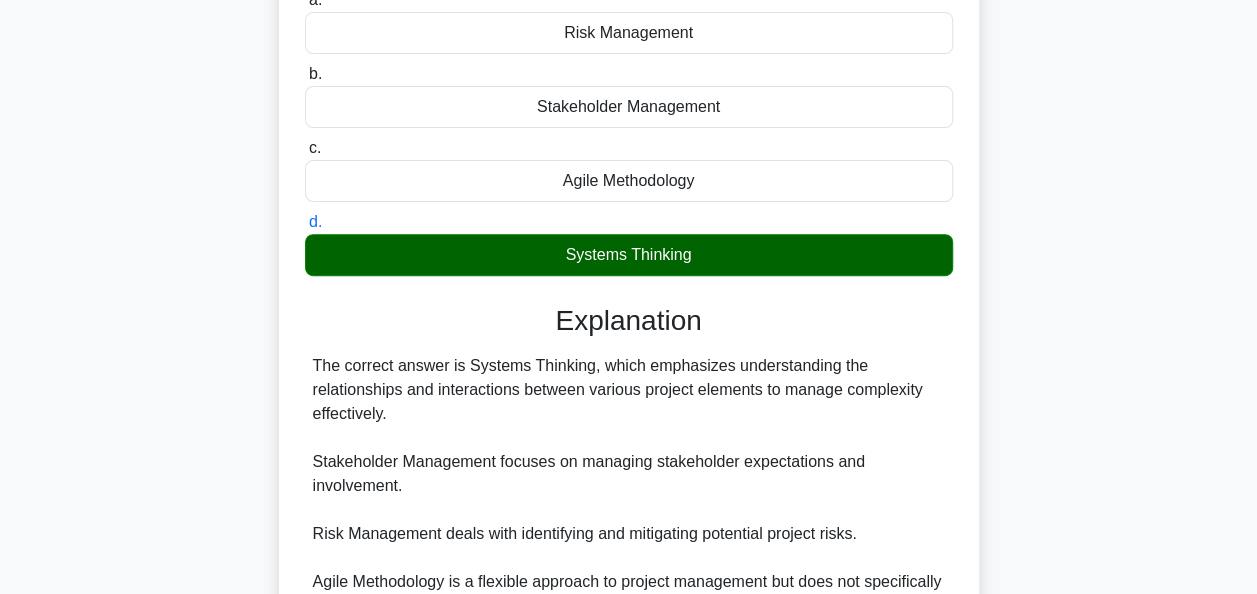 scroll, scrollTop: 486, scrollLeft: 0, axis: vertical 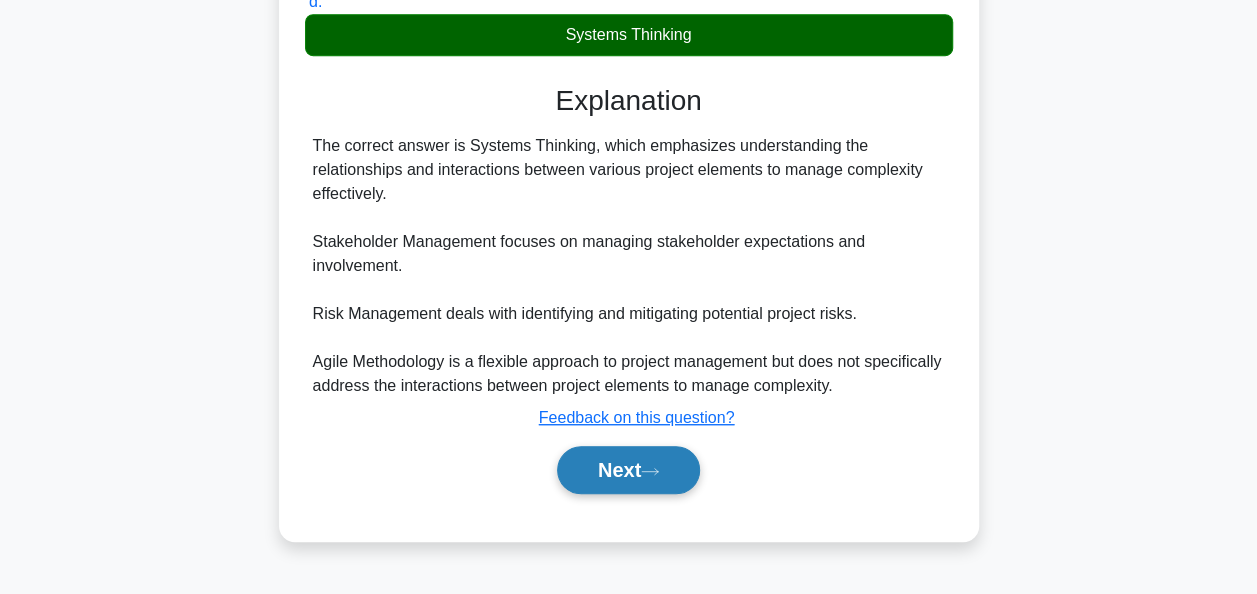 click on "Next" at bounding box center (628, 470) 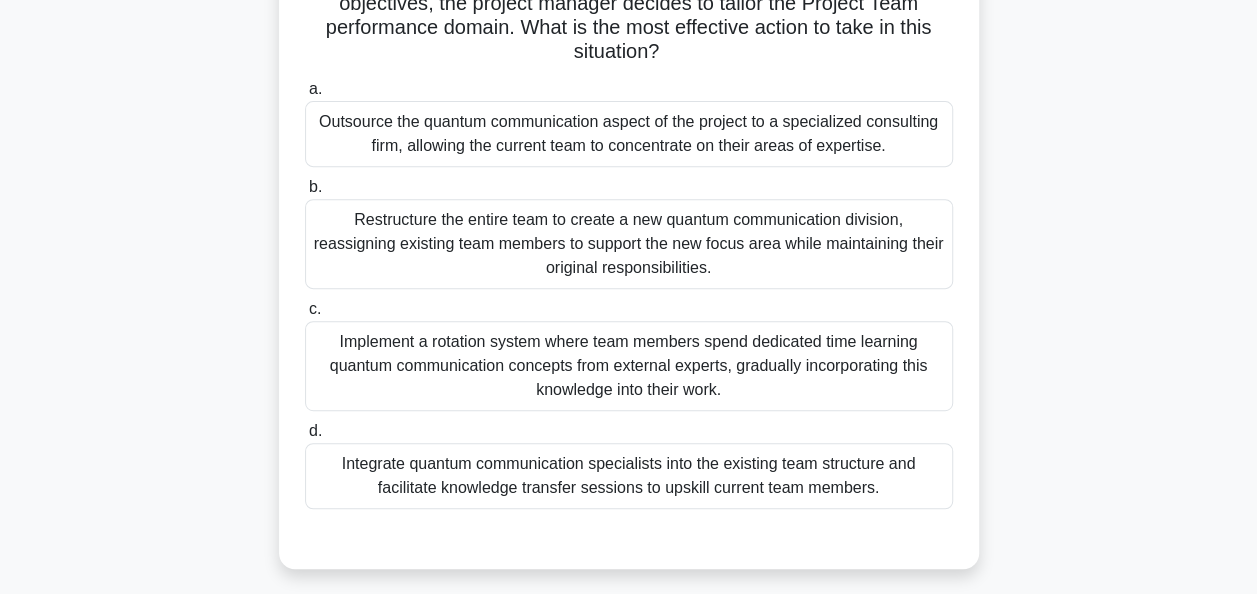 scroll, scrollTop: 400, scrollLeft: 0, axis: vertical 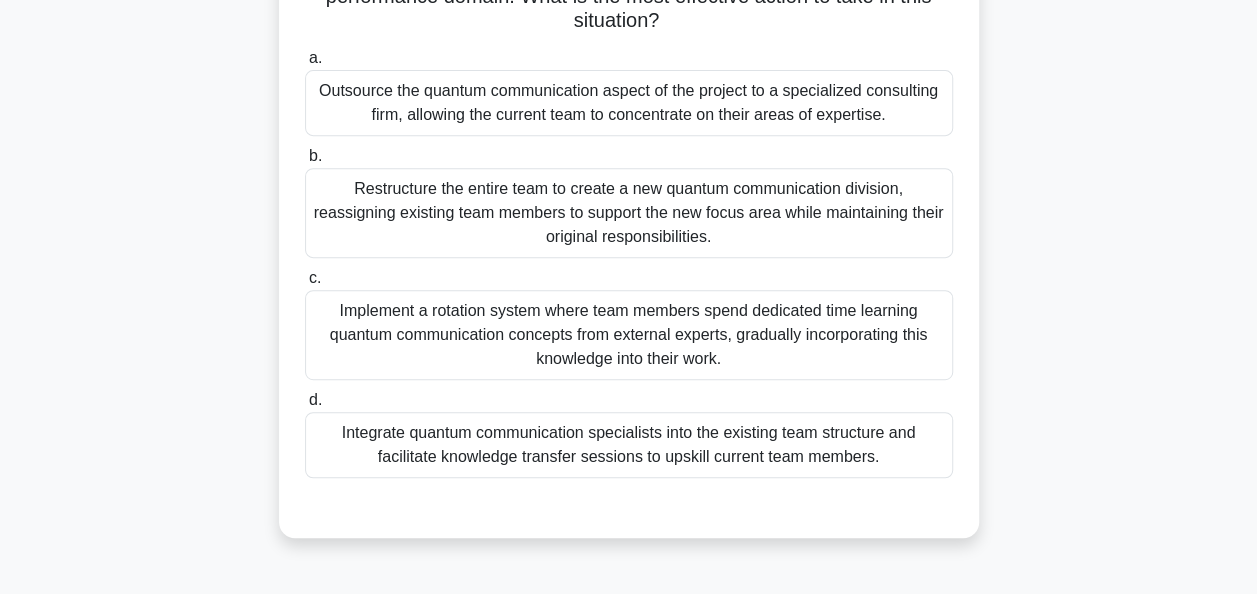 click on "Integrate quantum communication specialists into the existing team structure and facilitate knowledge transfer sessions to upskill current team members." at bounding box center [629, 445] 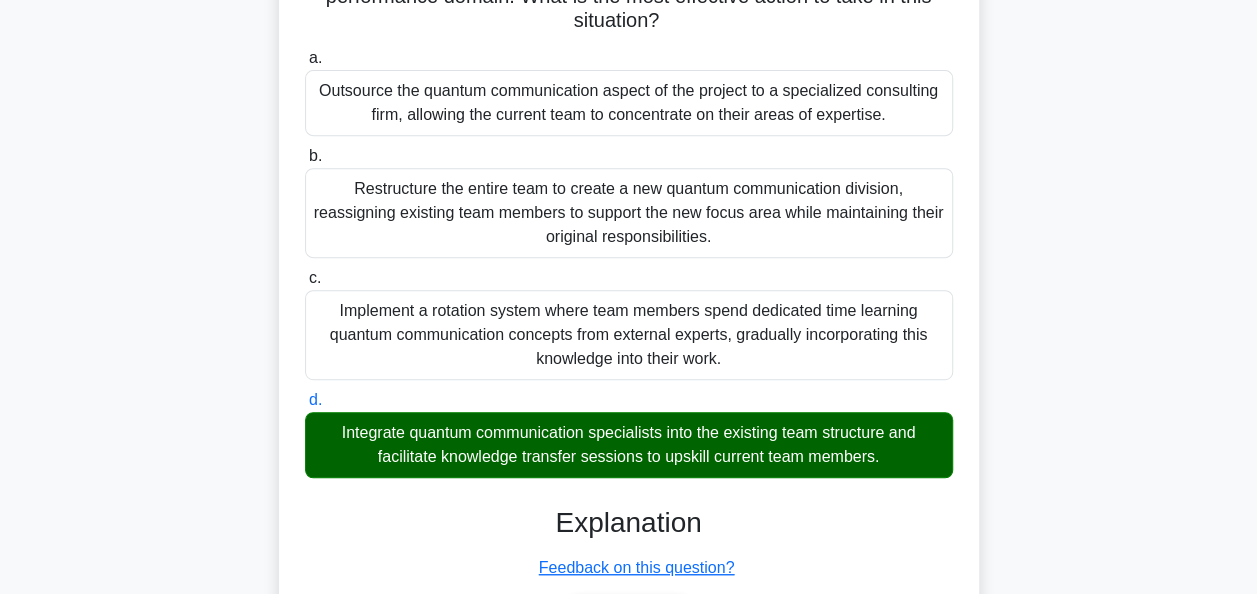 scroll, scrollTop: 532, scrollLeft: 0, axis: vertical 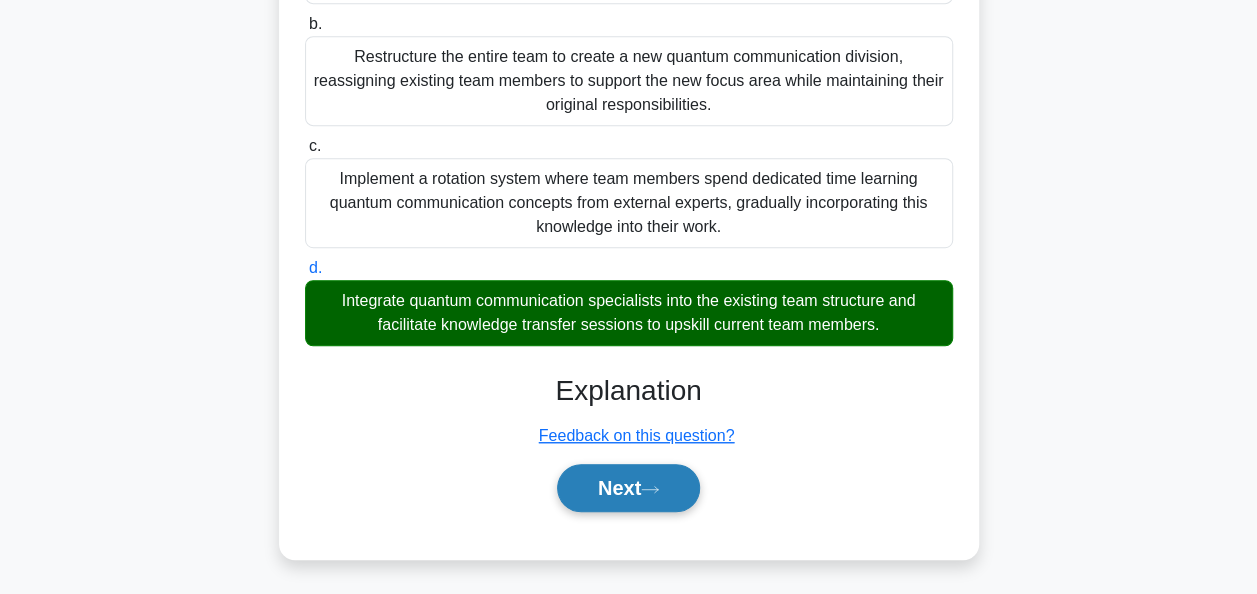 click on "Next" at bounding box center [628, 488] 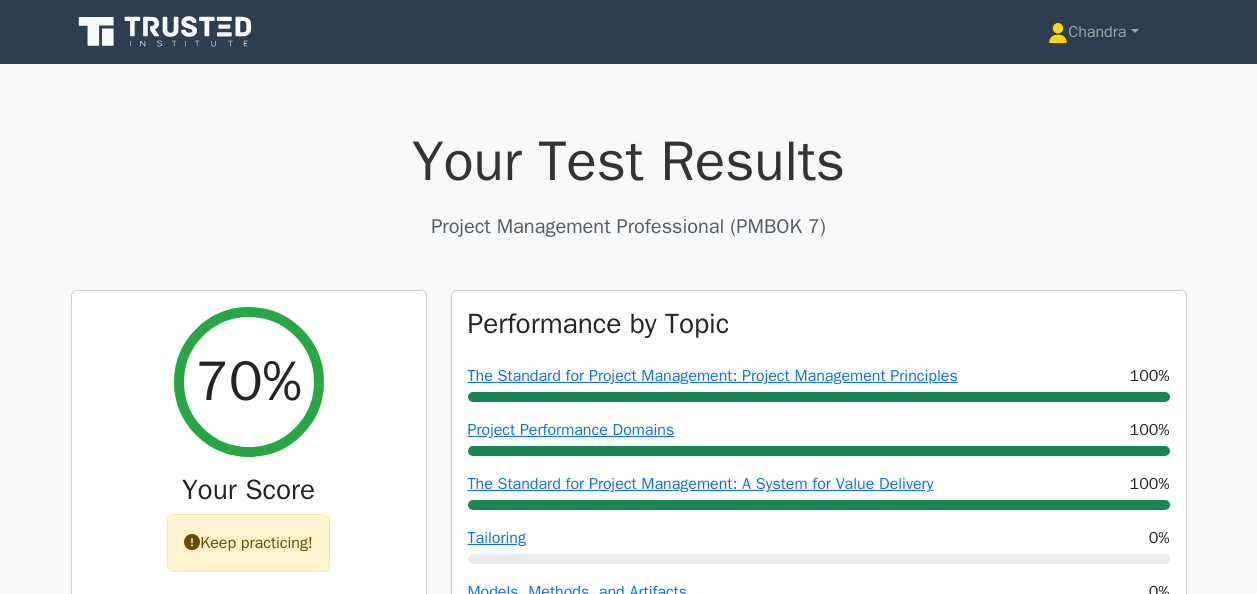 scroll, scrollTop: 300, scrollLeft: 0, axis: vertical 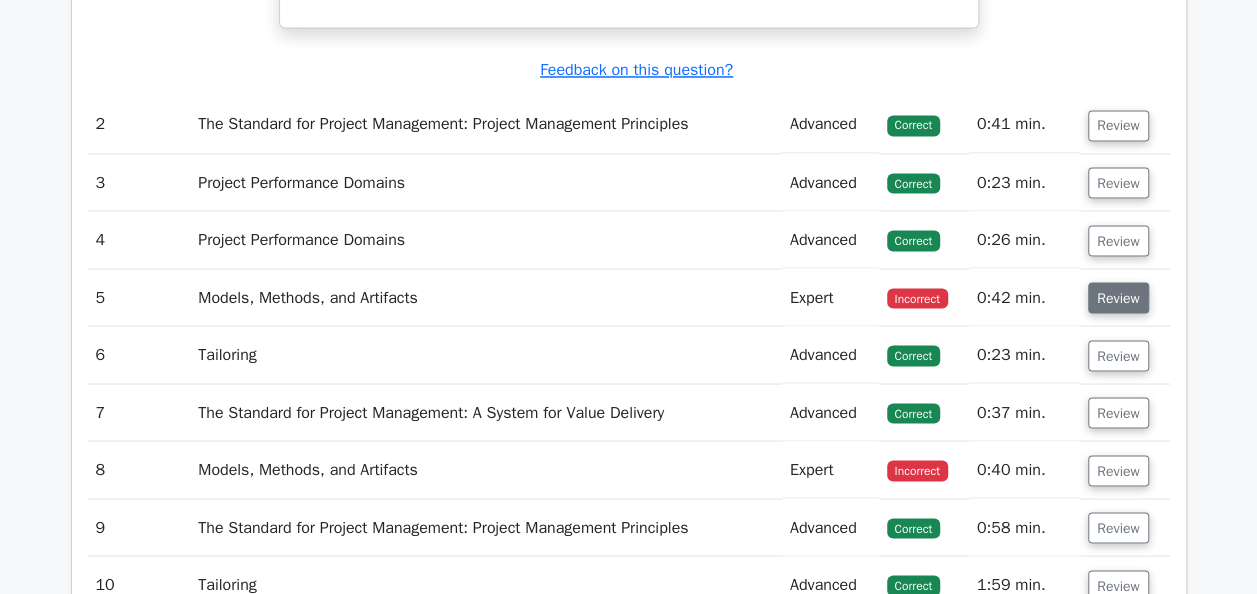 click on "Review" at bounding box center (1118, 297) 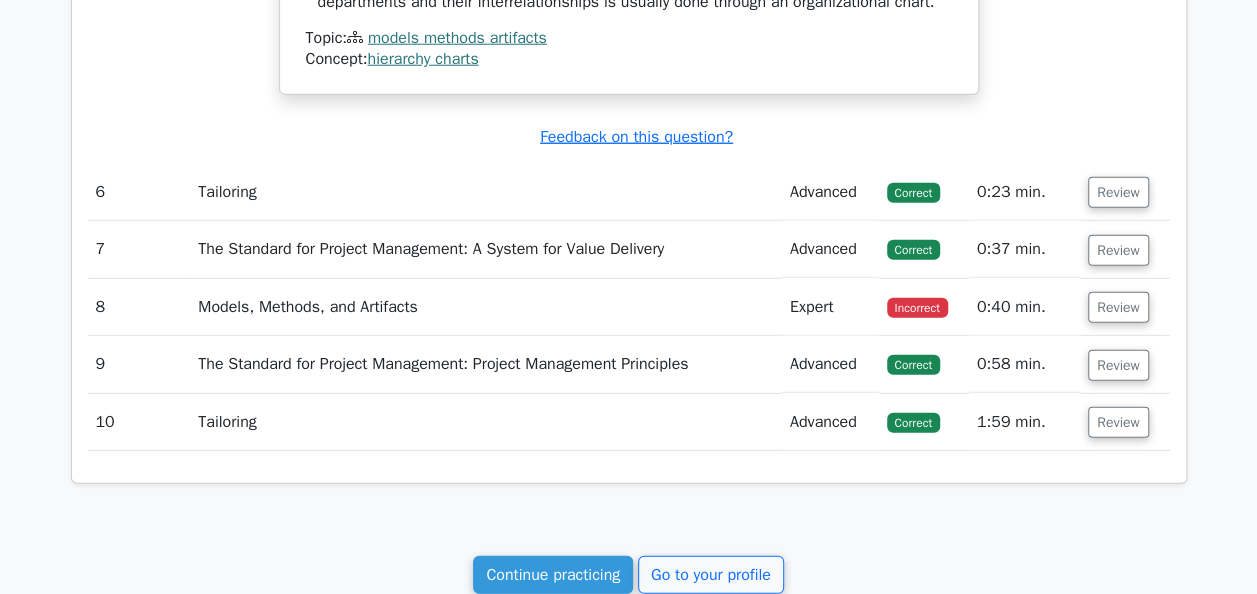 scroll, scrollTop: 2800, scrollLeft: 0, axis: vertical 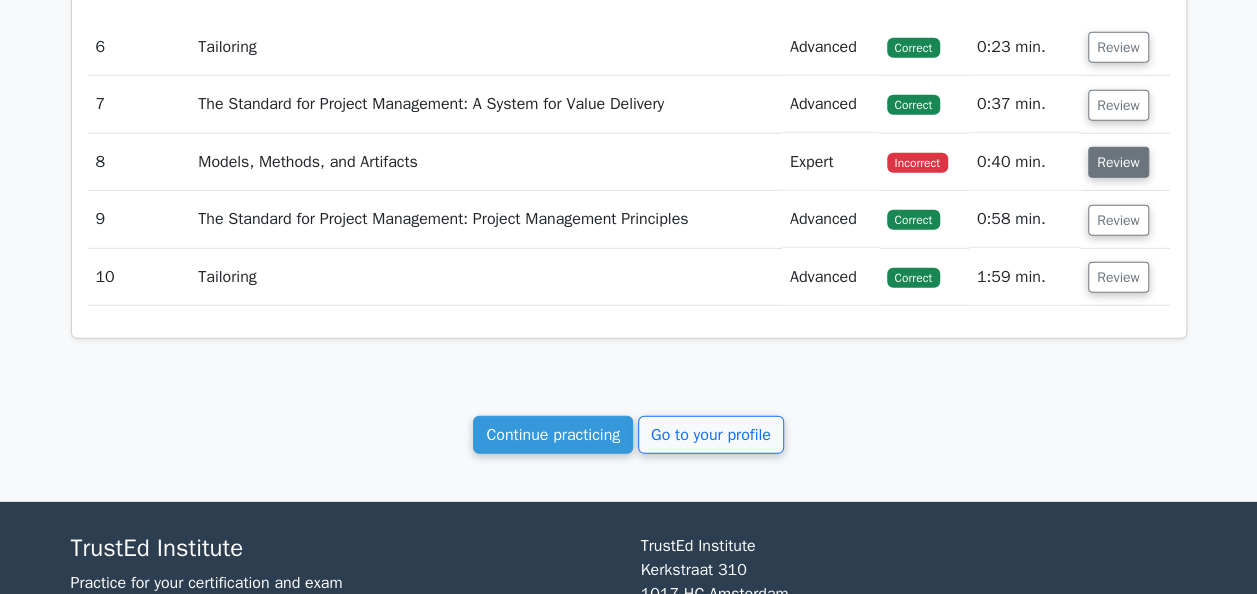 click on "Review" at bounding box center (1118, 162) 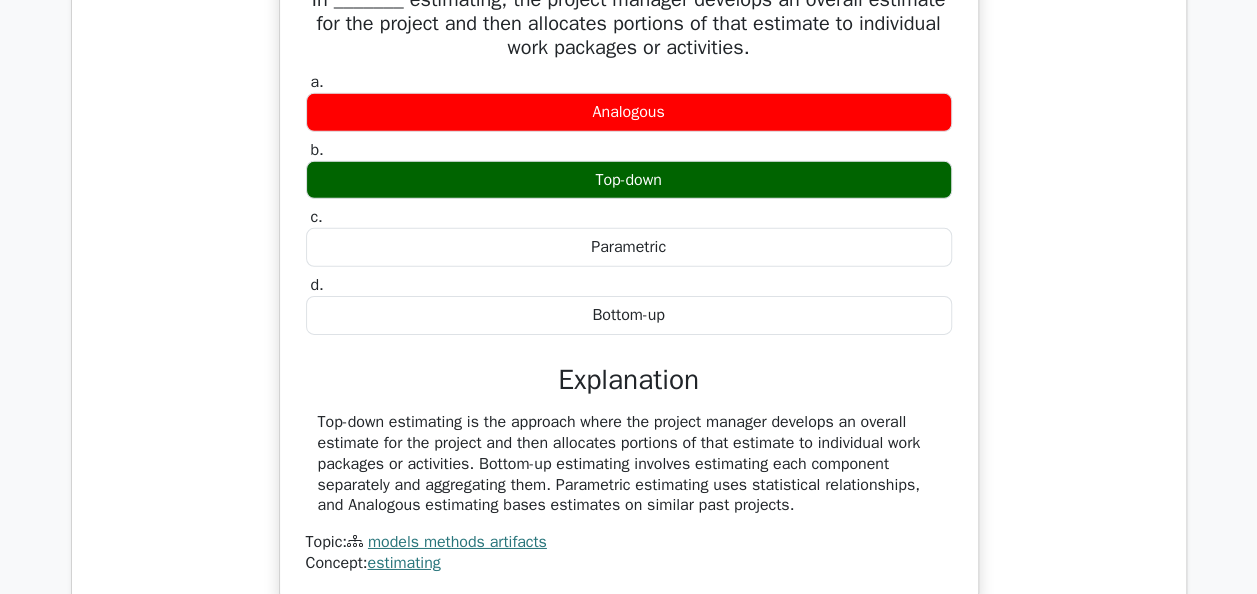 scroll, scrollTop: 3200, scrollLeft: 0, axis: vertical 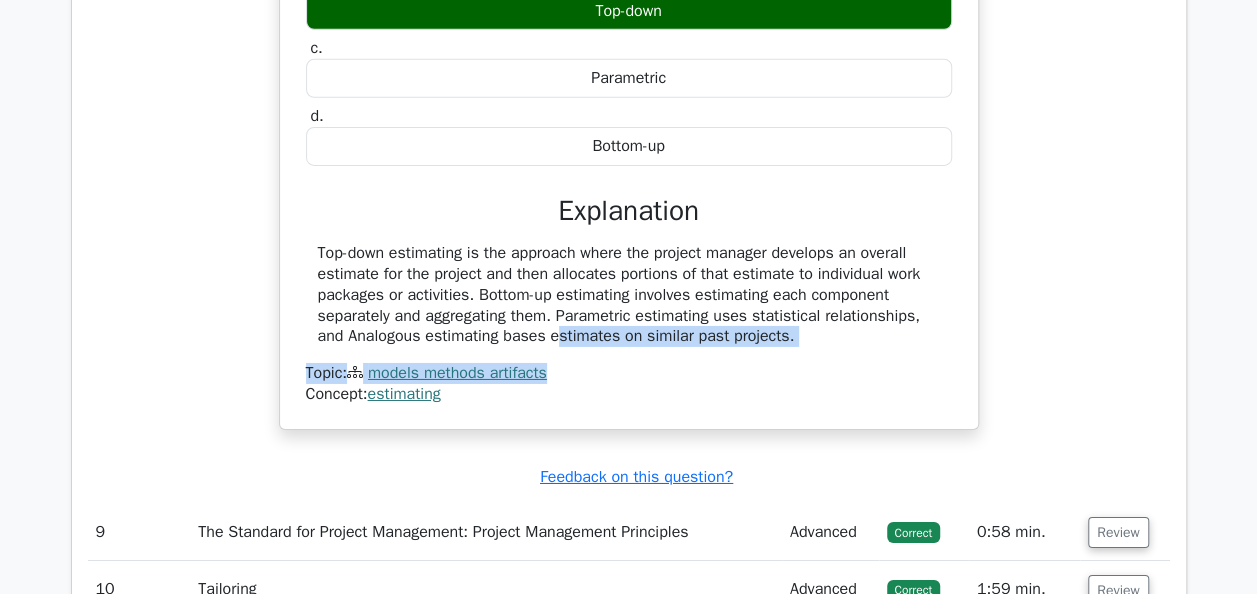drag, startPoint x: 439, startPoint y: 341, endPoint x: 649, endPoint y: 365, distance: 211.36697 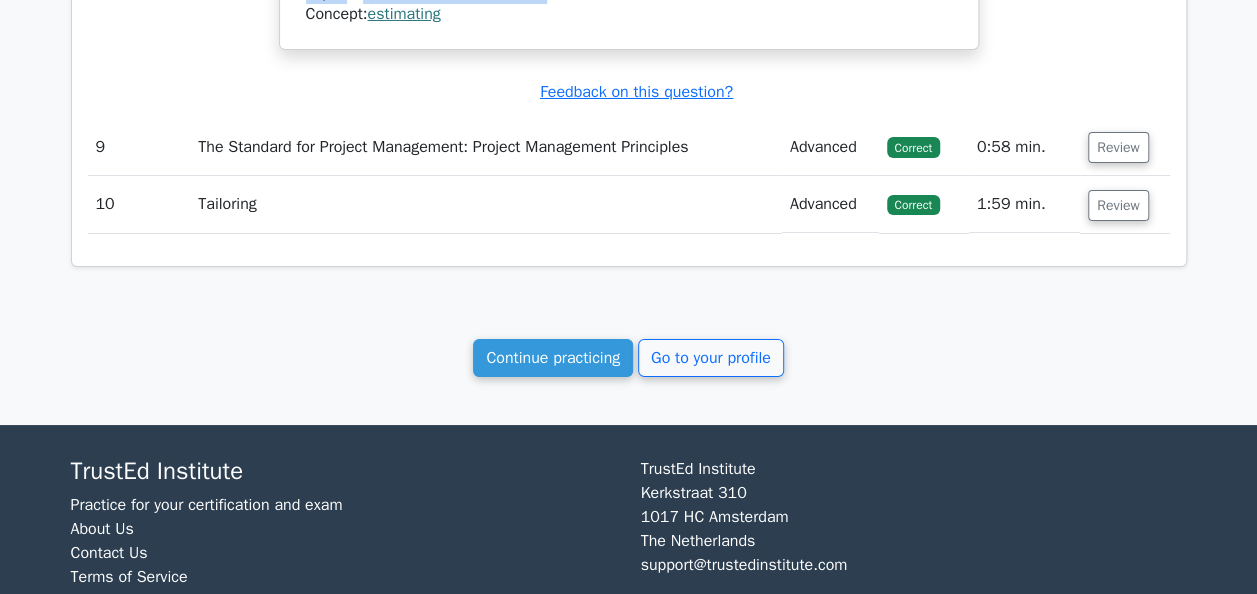 scroll, scrollTop: 3675, scrollLeft: 0, axis: vertical 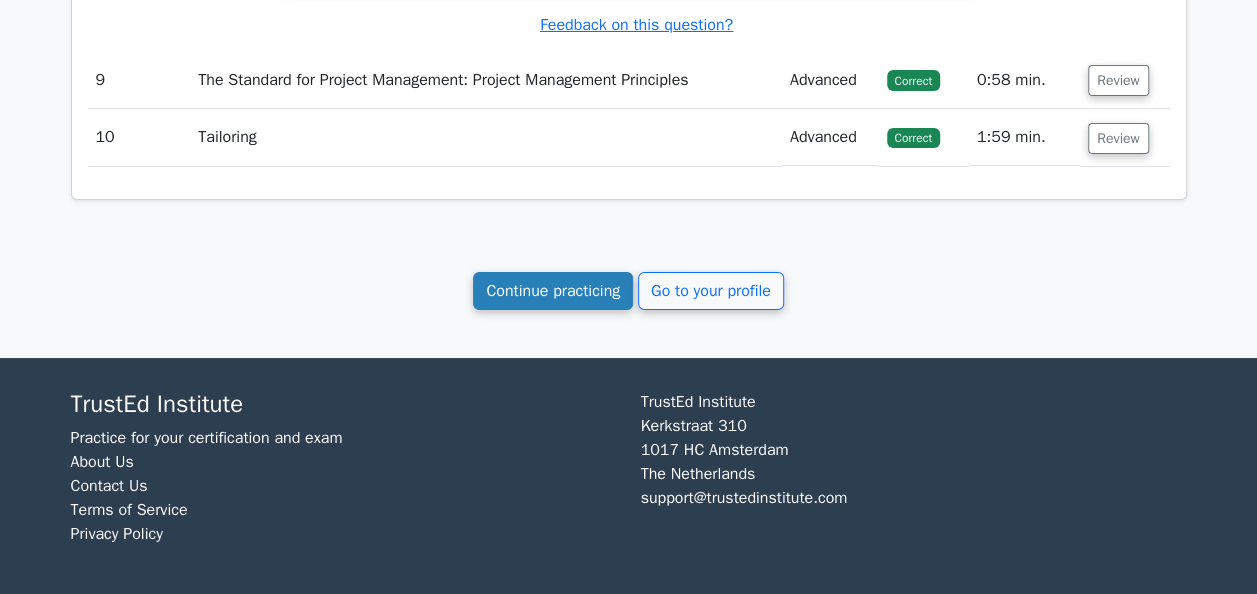 click on "Continue practicing" at bounding box center (553, 291) 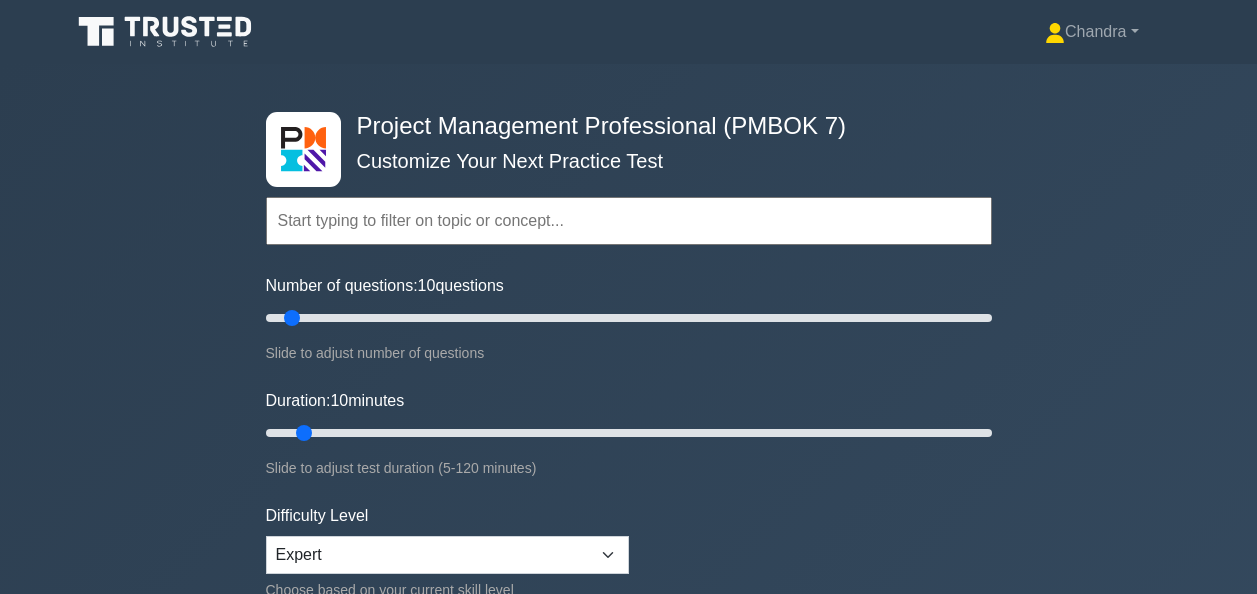scroll, scrollTop: 0, scrollLeft: 0, axis: both 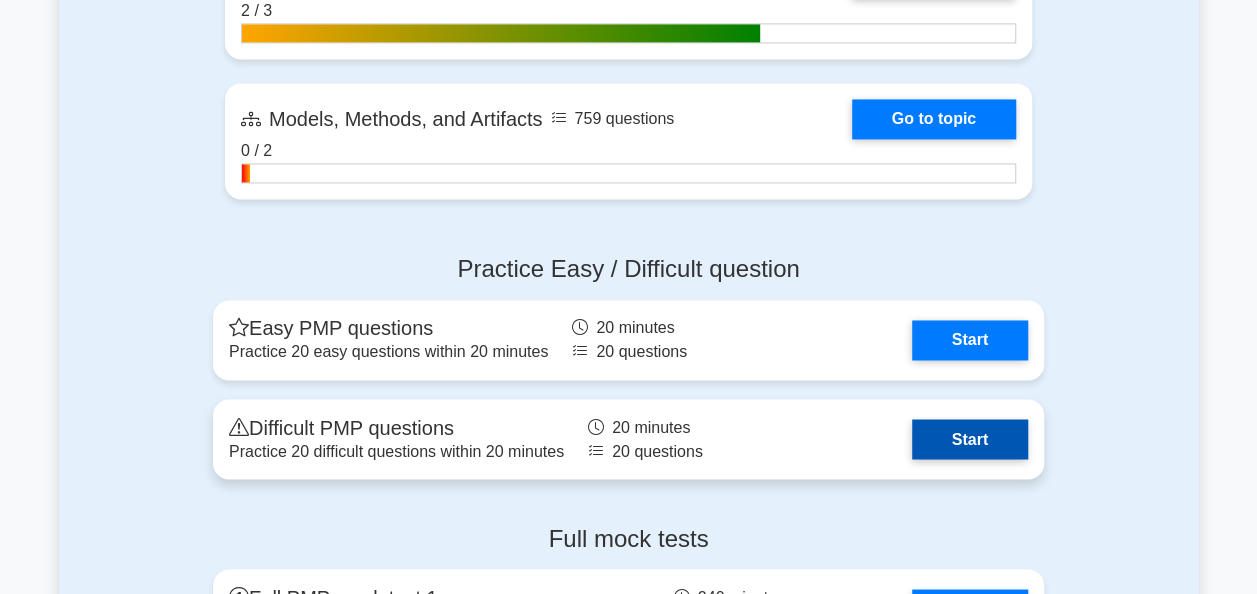 click on "Start" at bounding box center [970, 439] 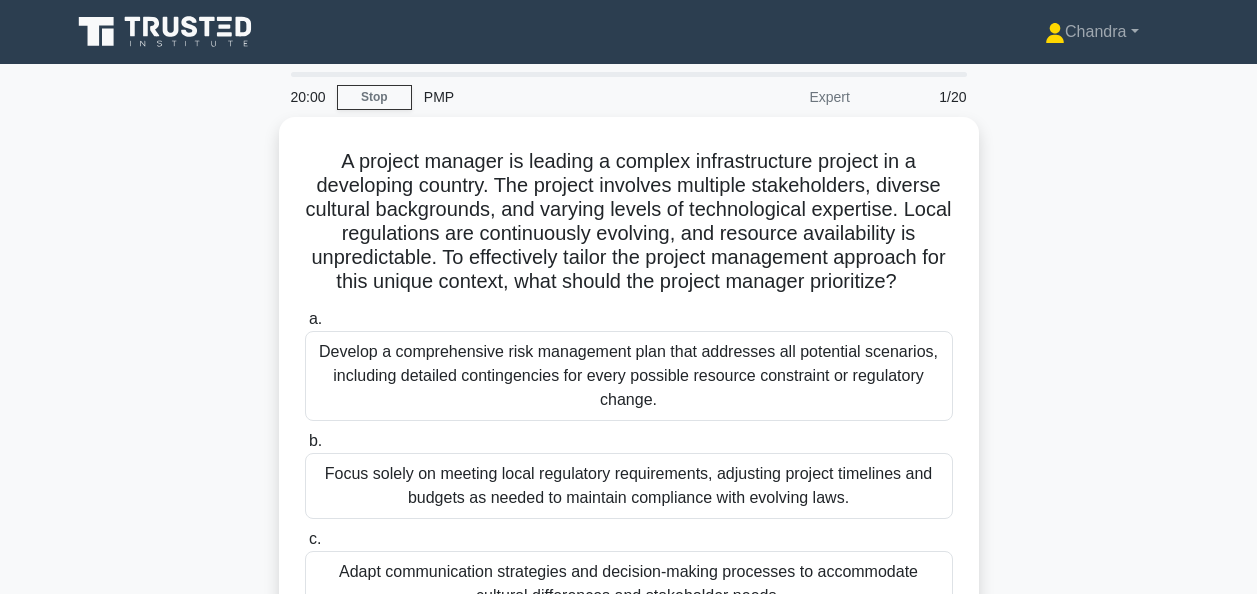 scroll, scrollTop: 0, scrollLeft: 0, axis: both 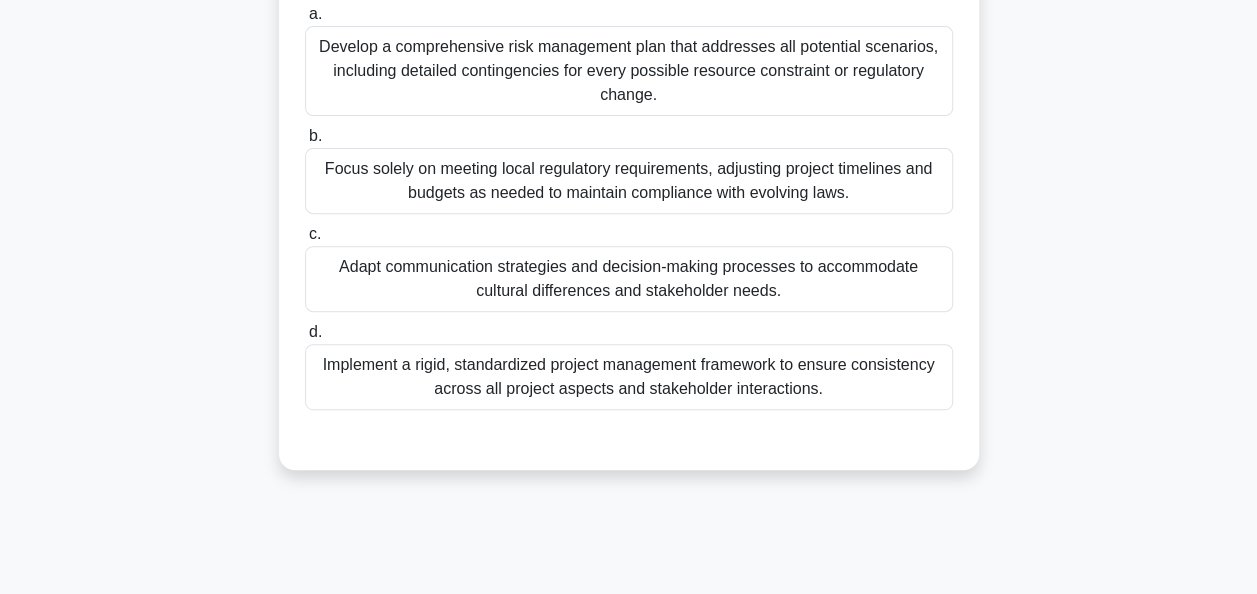 click on "Adapt communication strategies and decision-making processes to accommodate cultural differences and stakeholder needs." at bounding box center (629, 279) 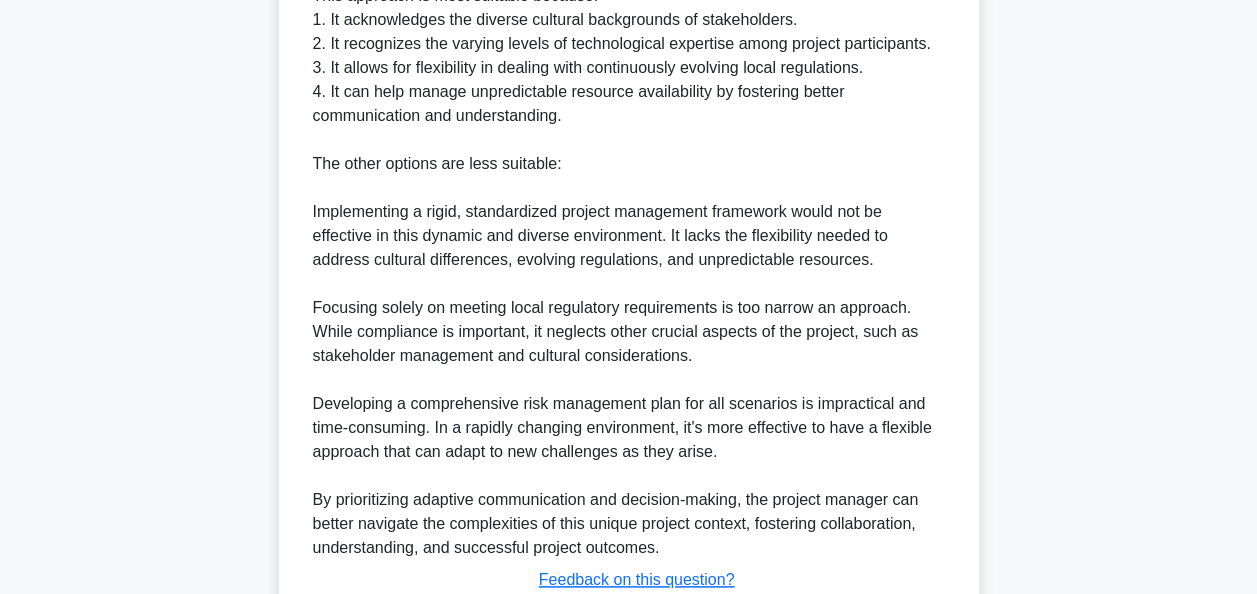 scroll, scrollTop: 1000, scrollLeft: 0, axis: vertical 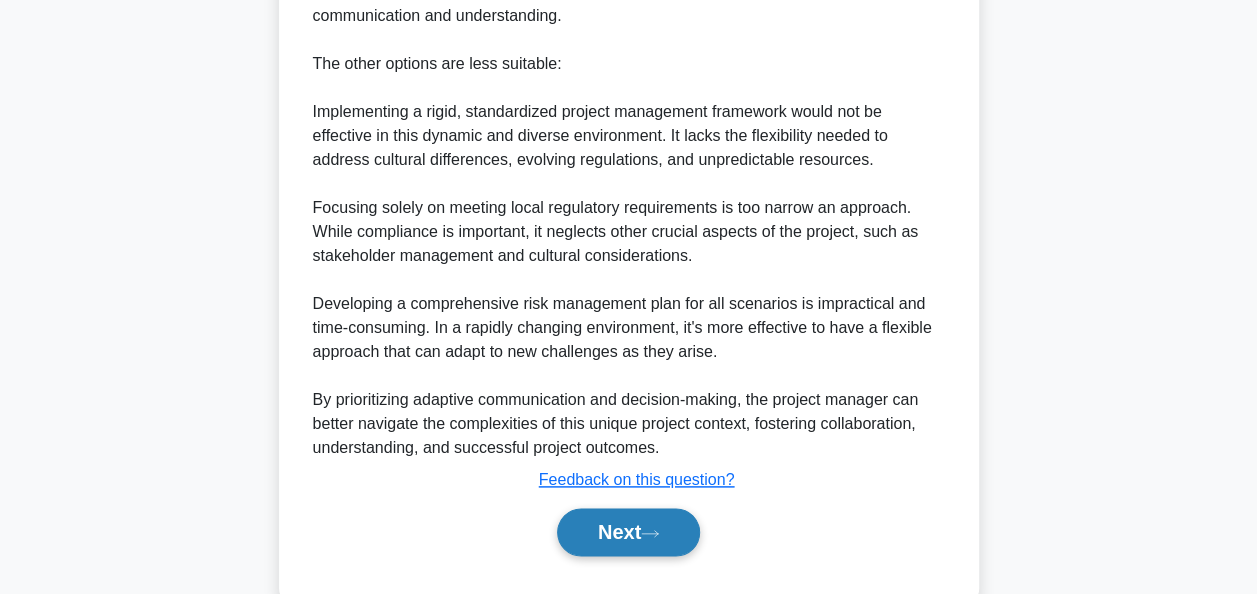 click on "Next" at bounding box center [628, 532] 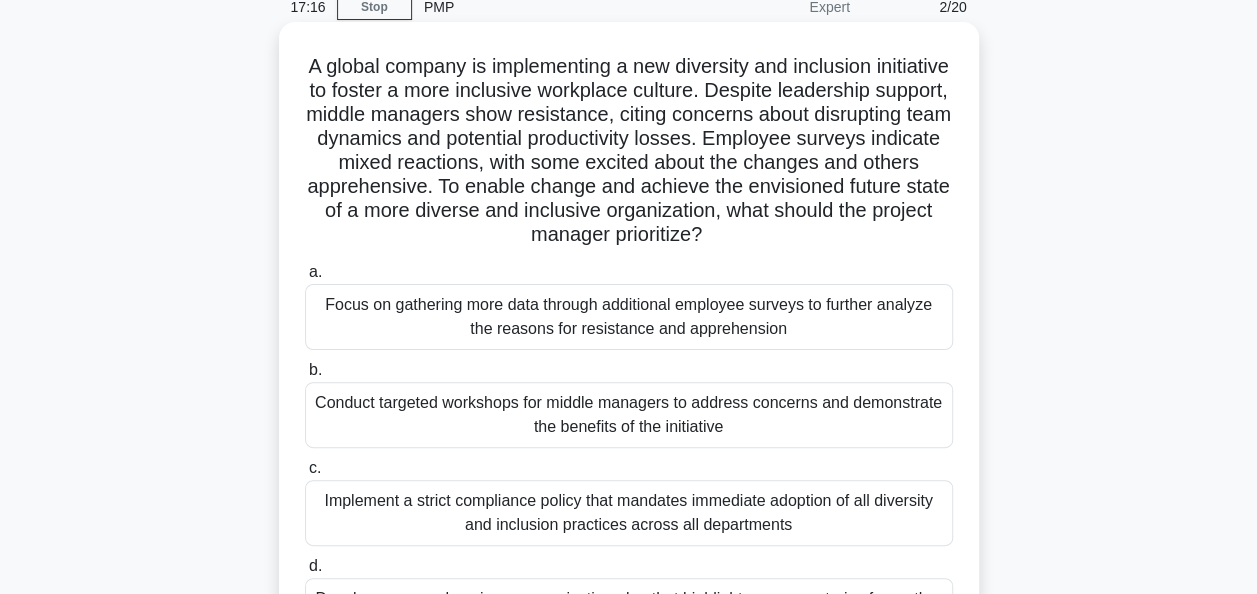 scroll, scrollTop: 200, scrollLeft: 0, axis: vertical 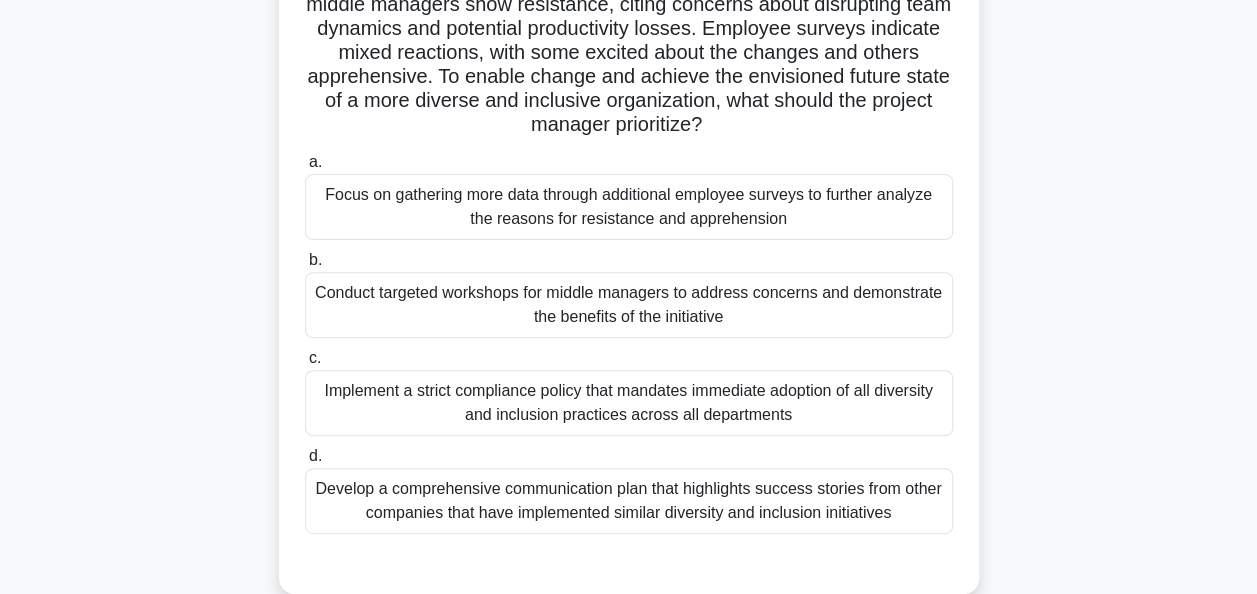 click on "Develop a comprehensive communication plan that highlights success stories from other companies that have implemented similar diversity and inclusion initiatives" at bounding box center (629, 501) 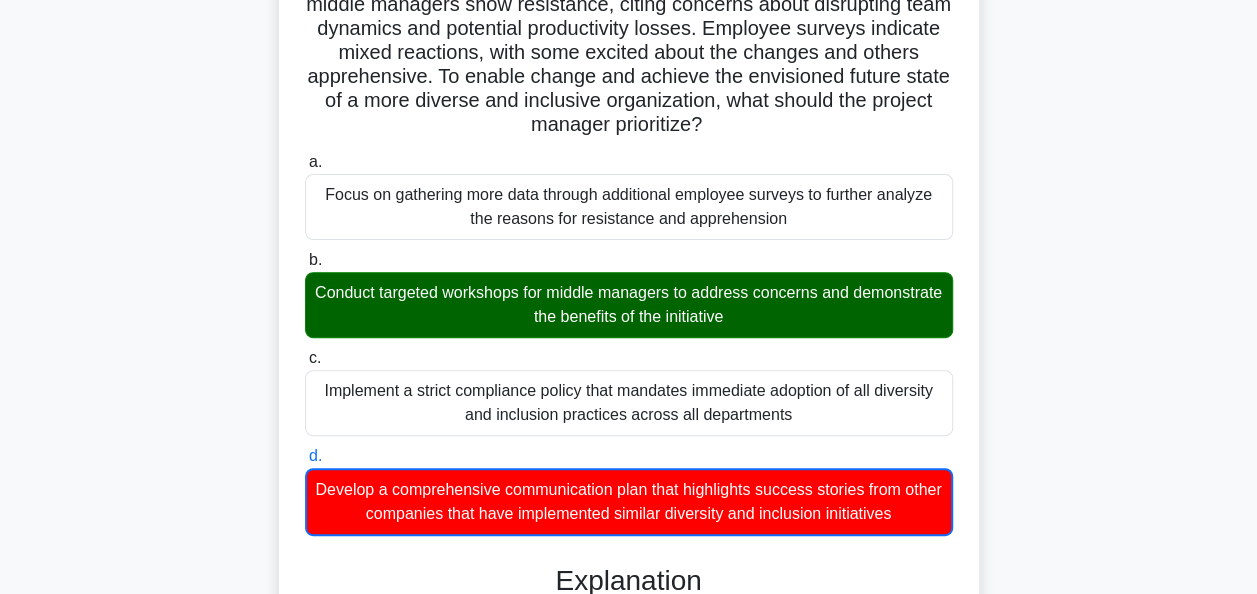 click on "Conduct targeted workshops for middle managers to address concerns and demonstrate the benefits of the initiative" at bounding box center [629, 305] 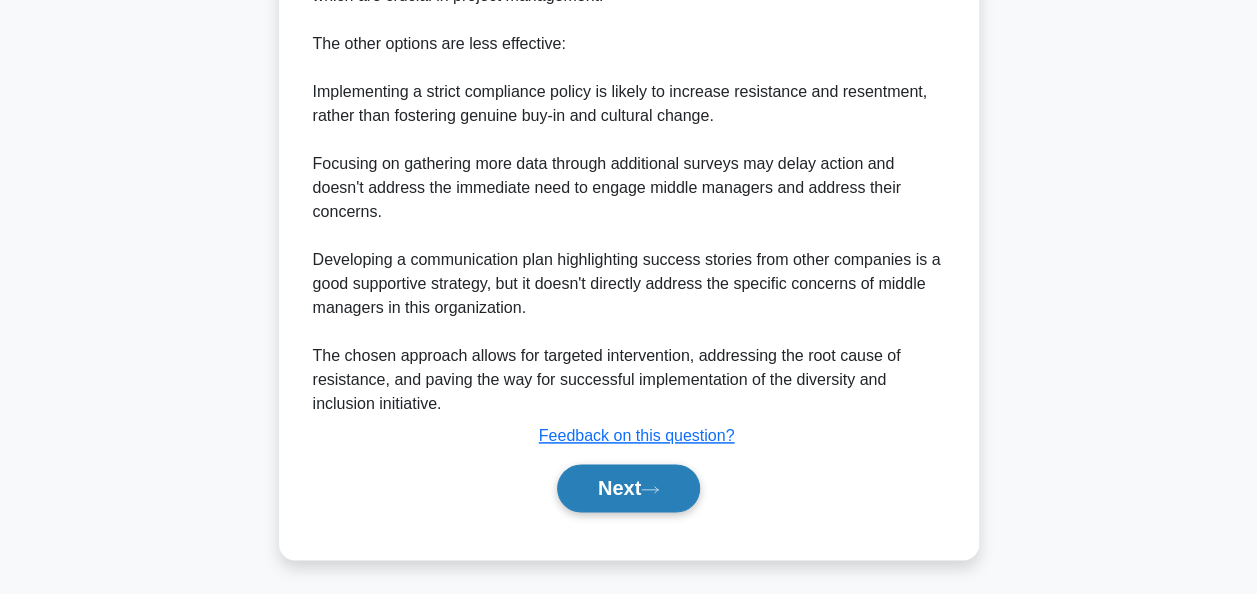 click on "Next" at bounding box center [628, 488] 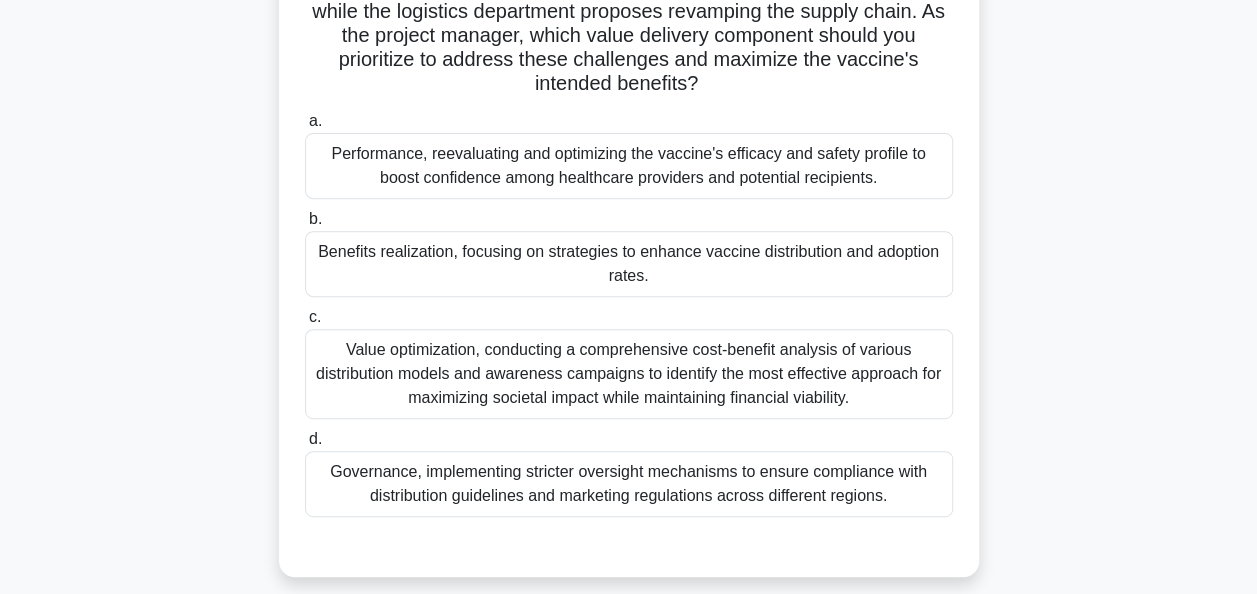 scroll, scrollTop: 400, scrollLeft: 0, axis: vertical 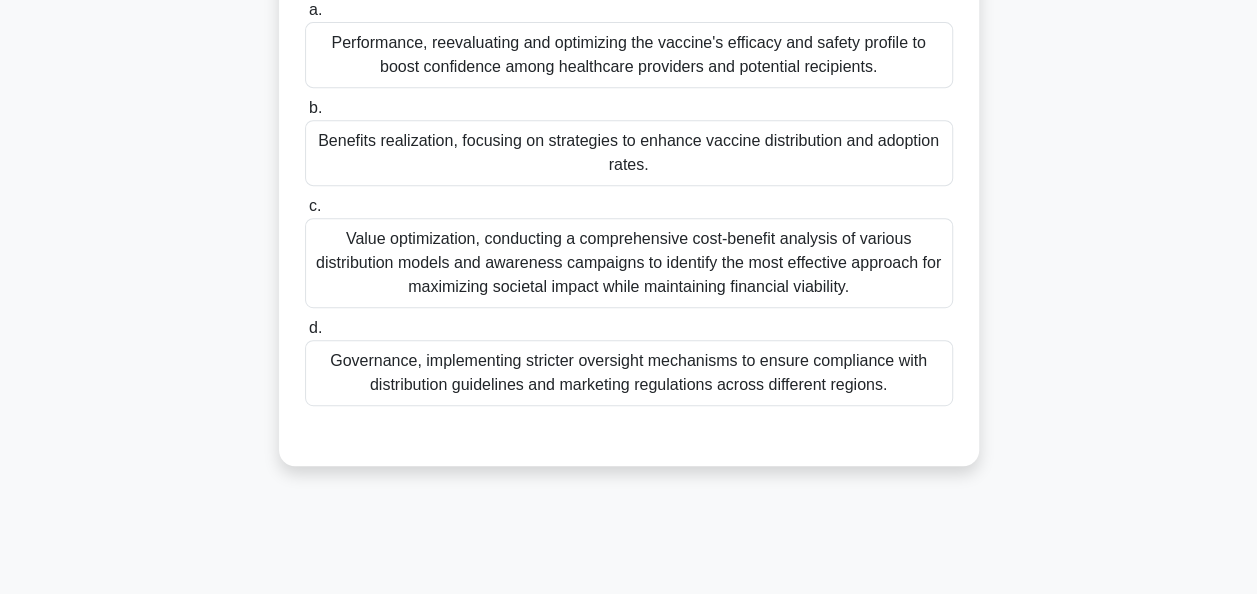 click on "Value optimization, conducting a comprehensive cost-benefit analysis of various distribution models and awareness campaigns to identify the most effective approach for maximizing societal impact while maintaining financial viability." at bounding box center (629, 263) 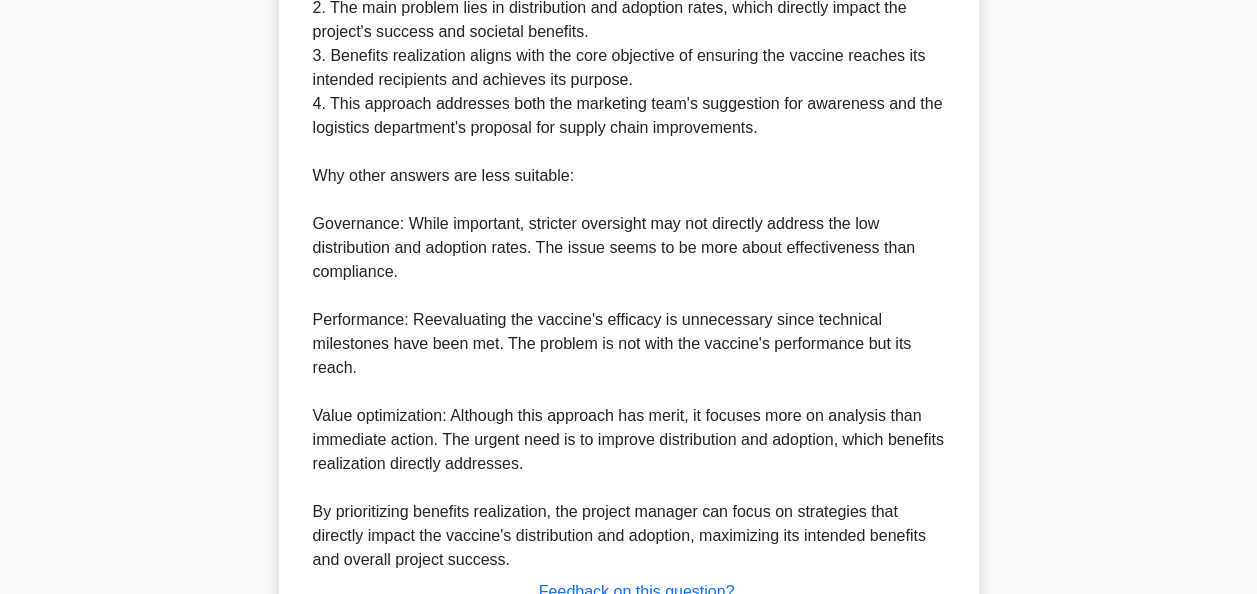 scroll, scrollTop: 1167, scrollLeft: 0, axis: vertical 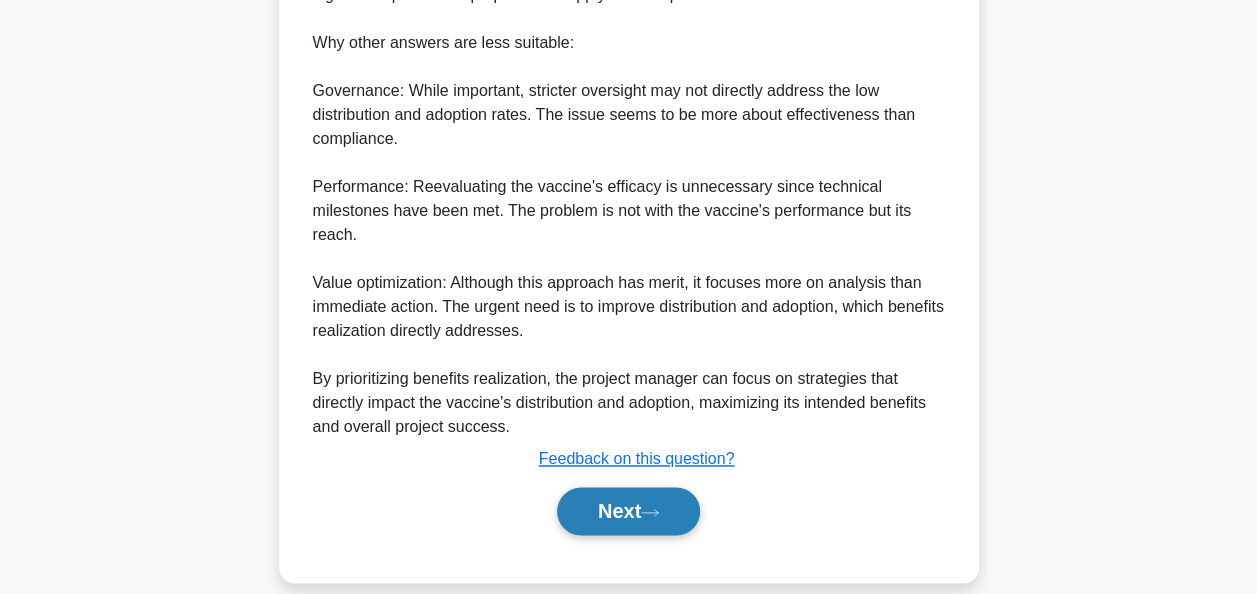 click on "Next" at bounding box center (628, 511) 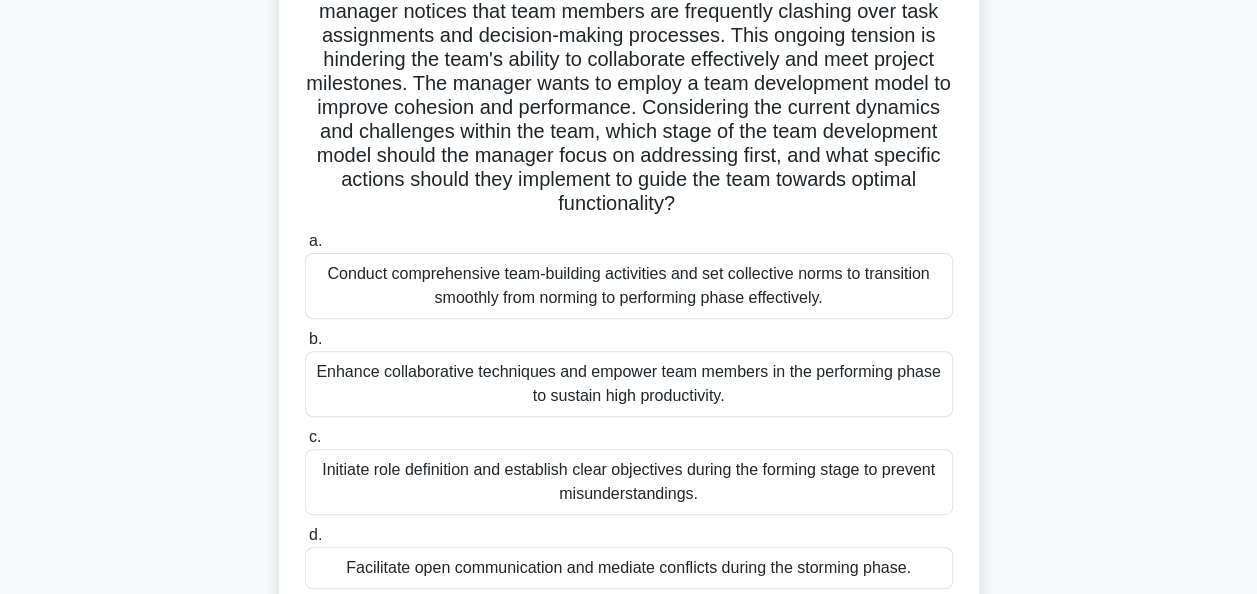 scroll, scrollTop: 300, scrollLeft: 0, axis: vertical 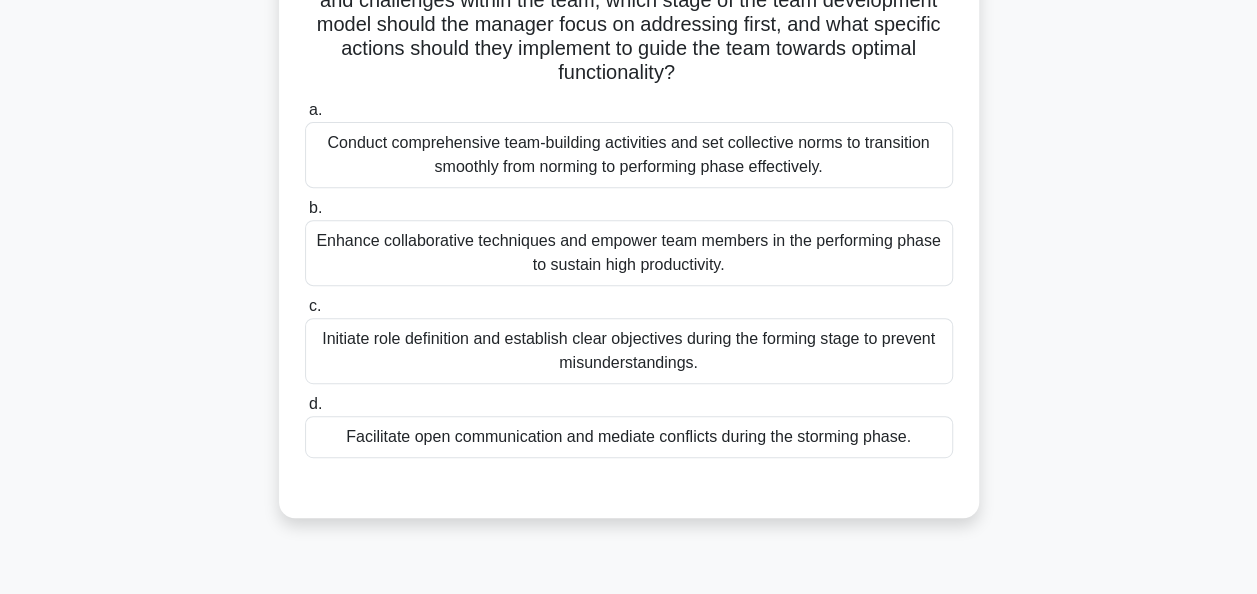 click on "Conduct comprehensive team-building activities and set collective norms to transition smoothly from norming to performing phase effectively." at bounding box center [629, 155] 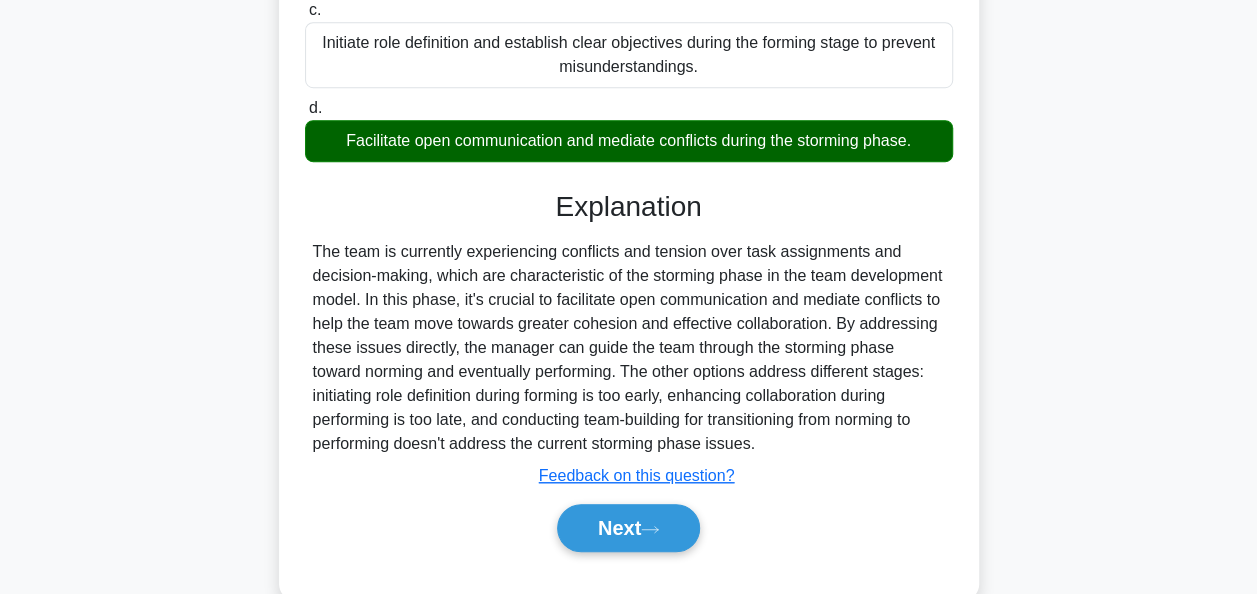 scroll, scrollTop: 639, scrollLeft: 0, axis: vertical 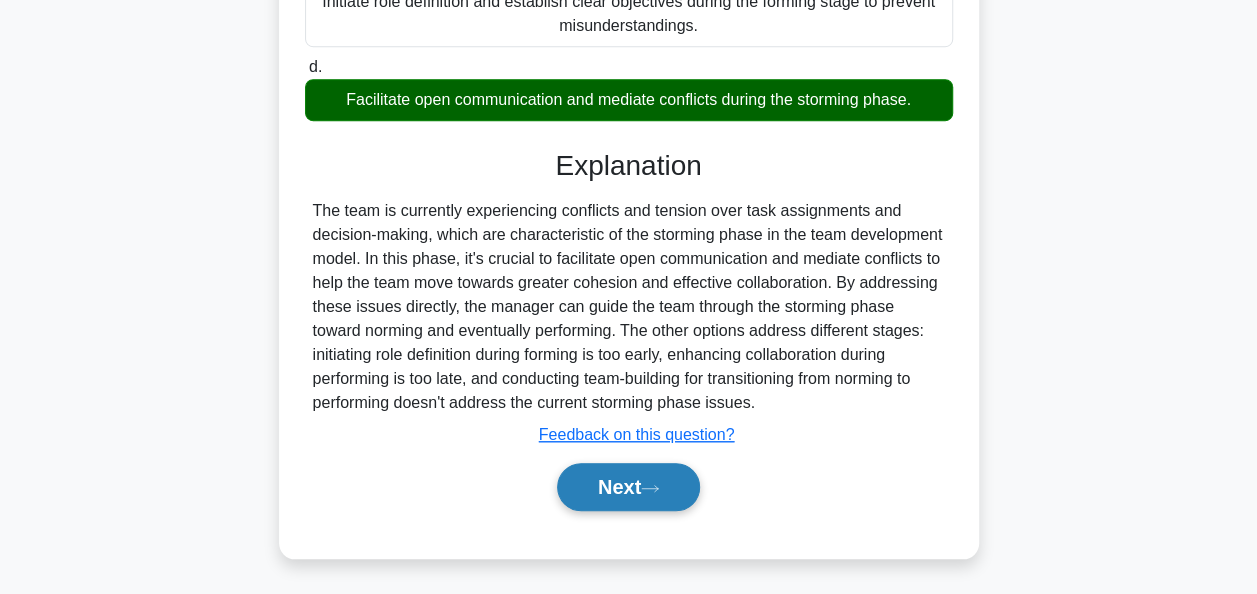 click on "Next" at bounding box center [628, 487] 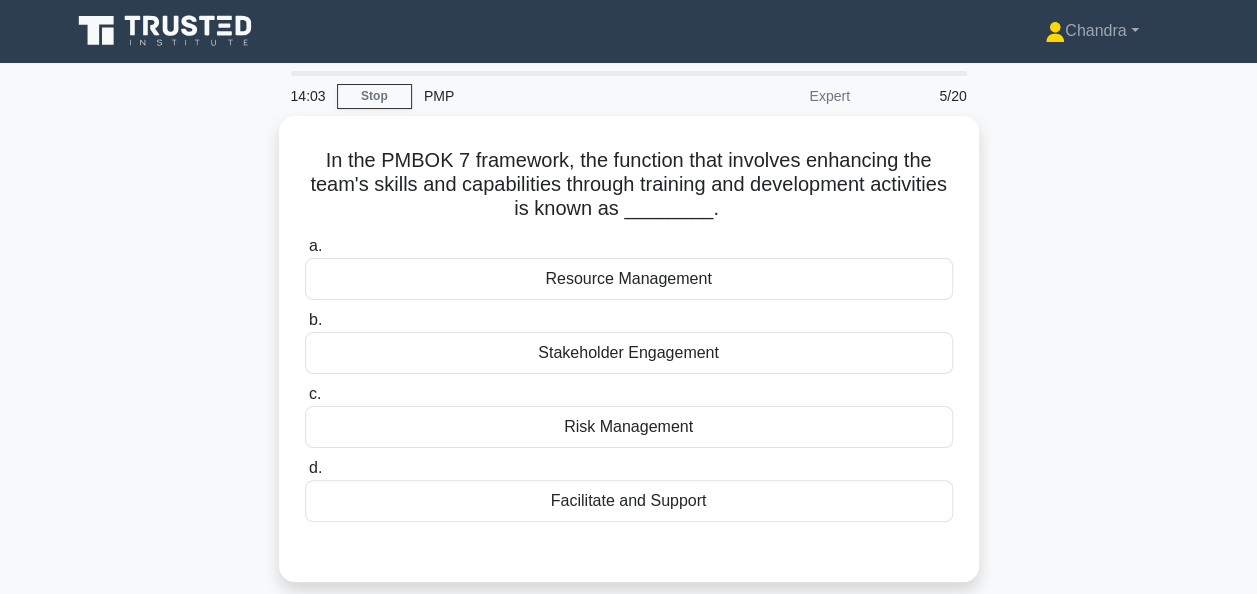 scroll, scrollTop: 0, scrollLeft: 0, axis: both 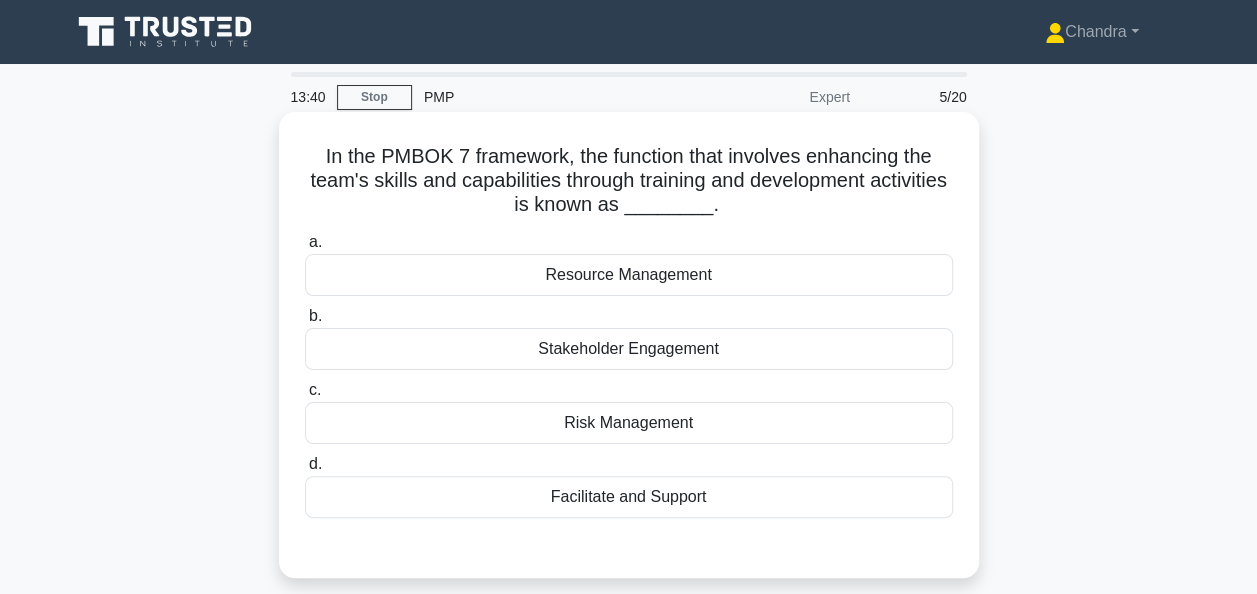 click on "Resource Management" at bounding box center [629, 275] 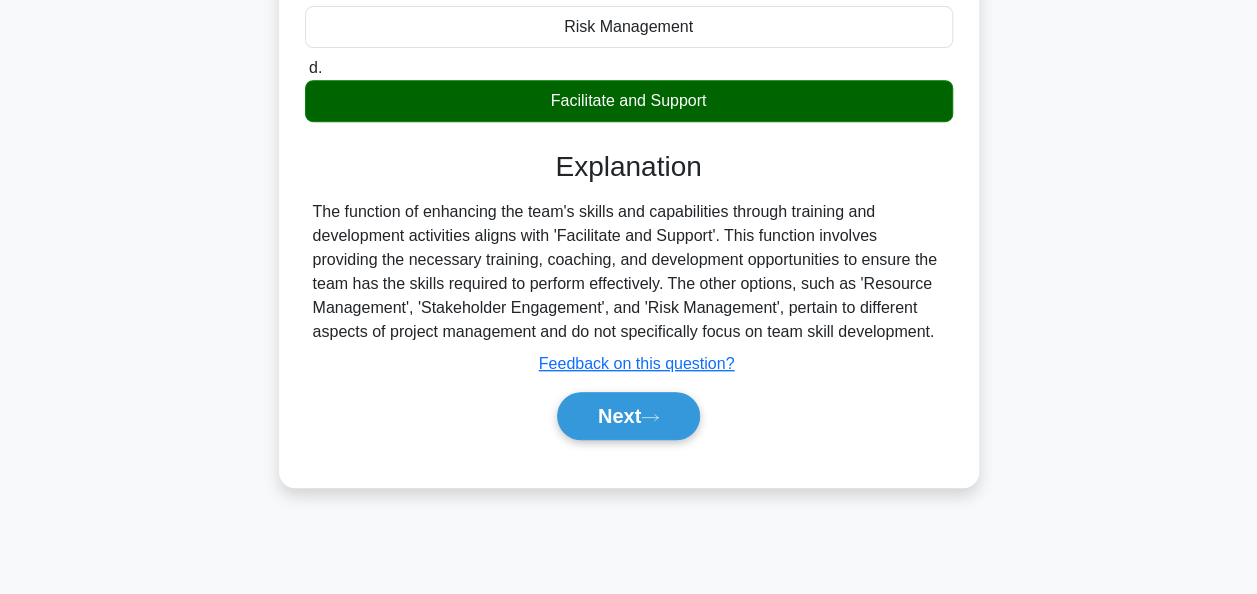 scroll, scrollTop: 400, scrollLeft: 0, axis: vertical 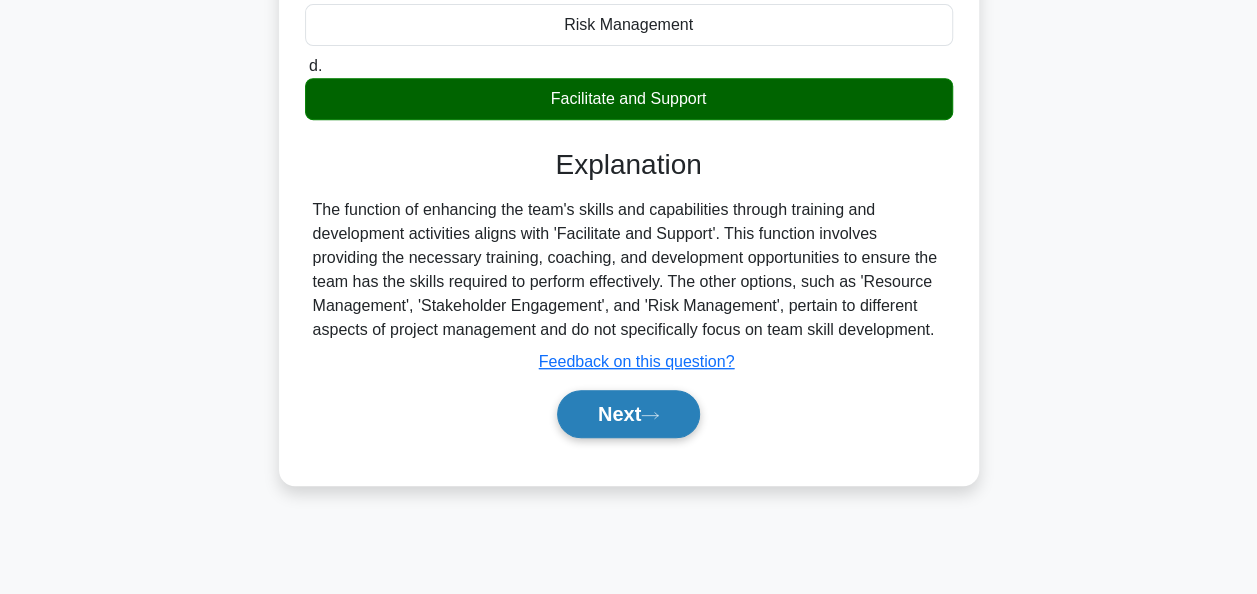 click on "Next" at bounding box center (628, 414) 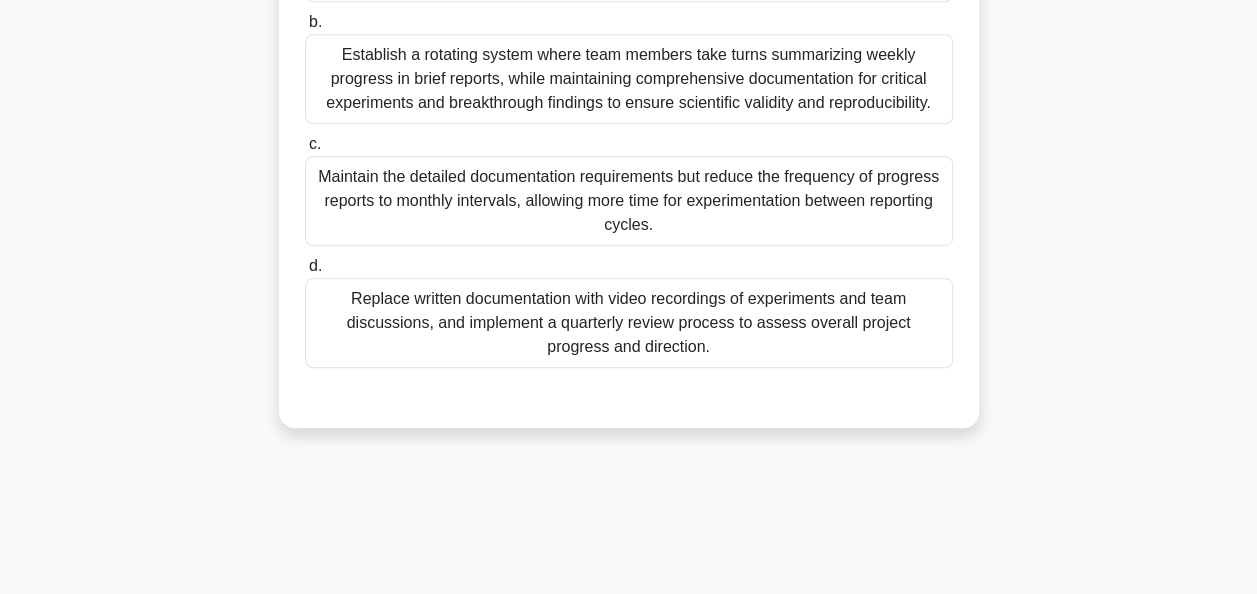 scroll, scrollTop: 286, scrollLeft: 0, axis: vertical 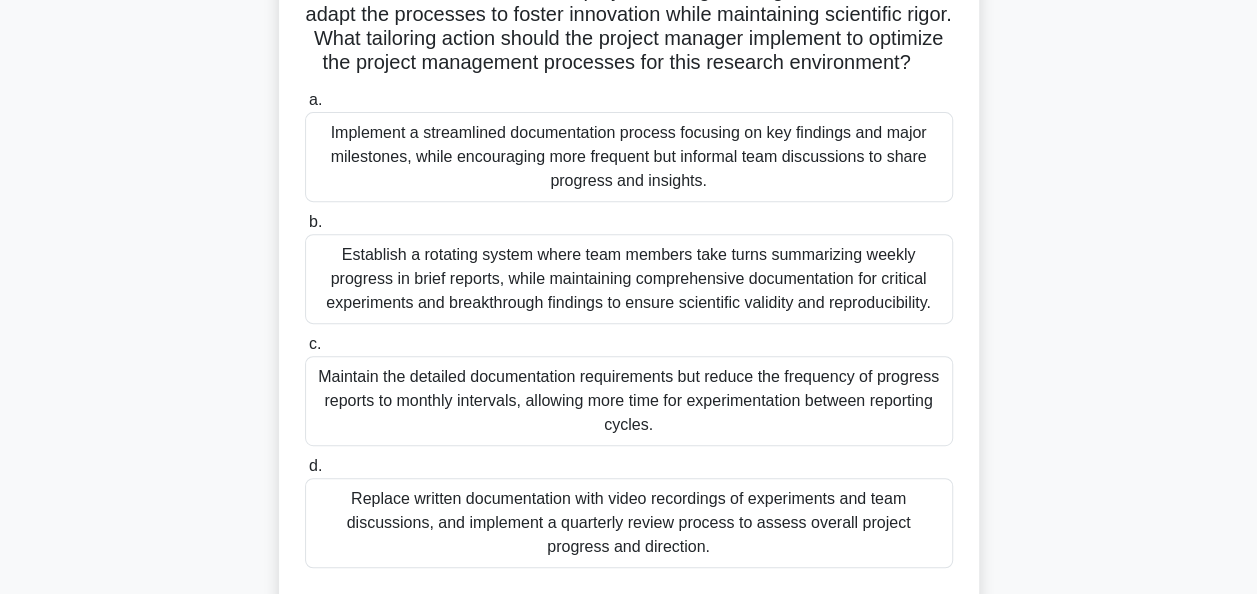 click on "Implement a streamlined documentation process focusing on key findings and major milestones, while encouraging more frequent but informal team discussions to share progress and insights." at bounding box center (629, 157) 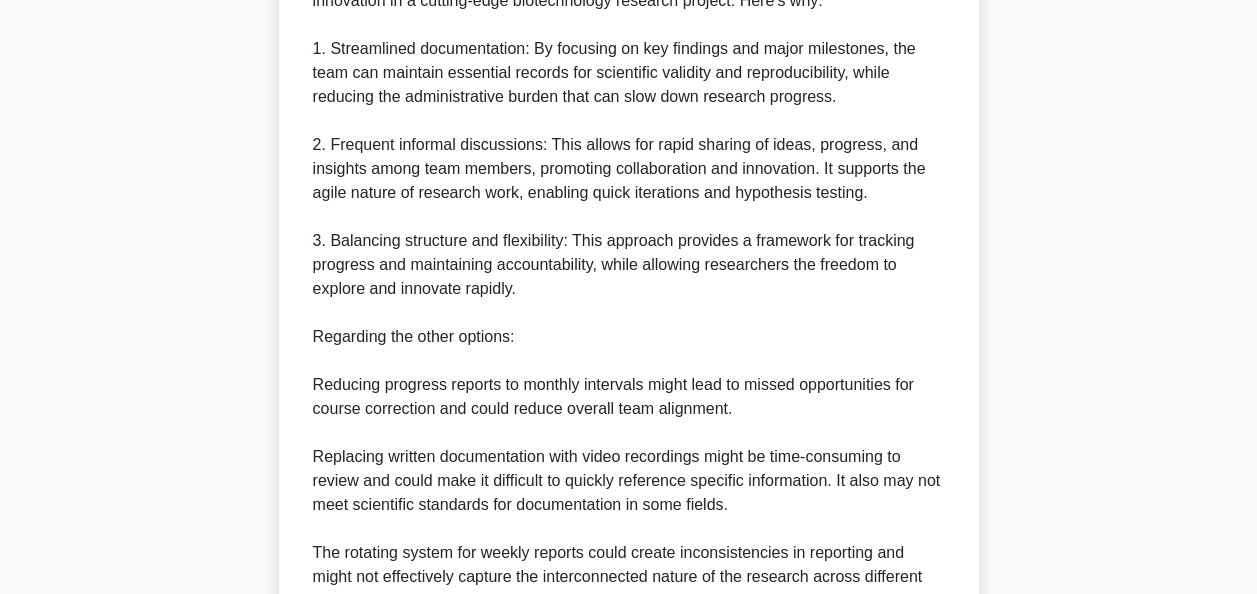 scroll, scrollTop: 1286, scrollLeft: 0, axis: vertical 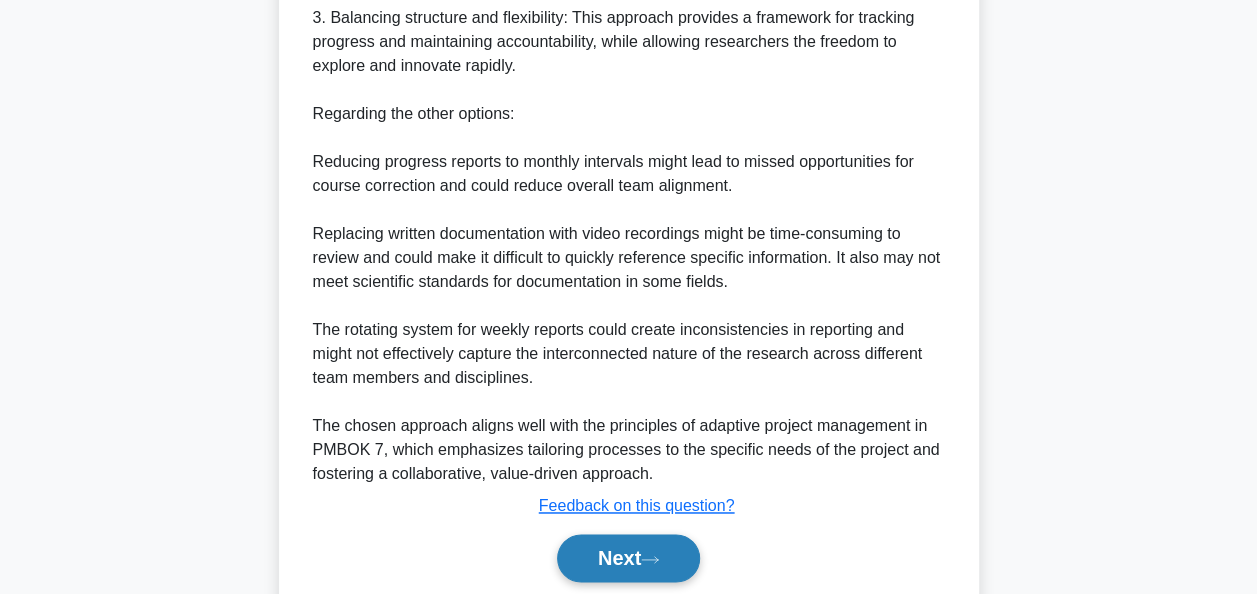 click on "Next" at bounding box center [628, 558] 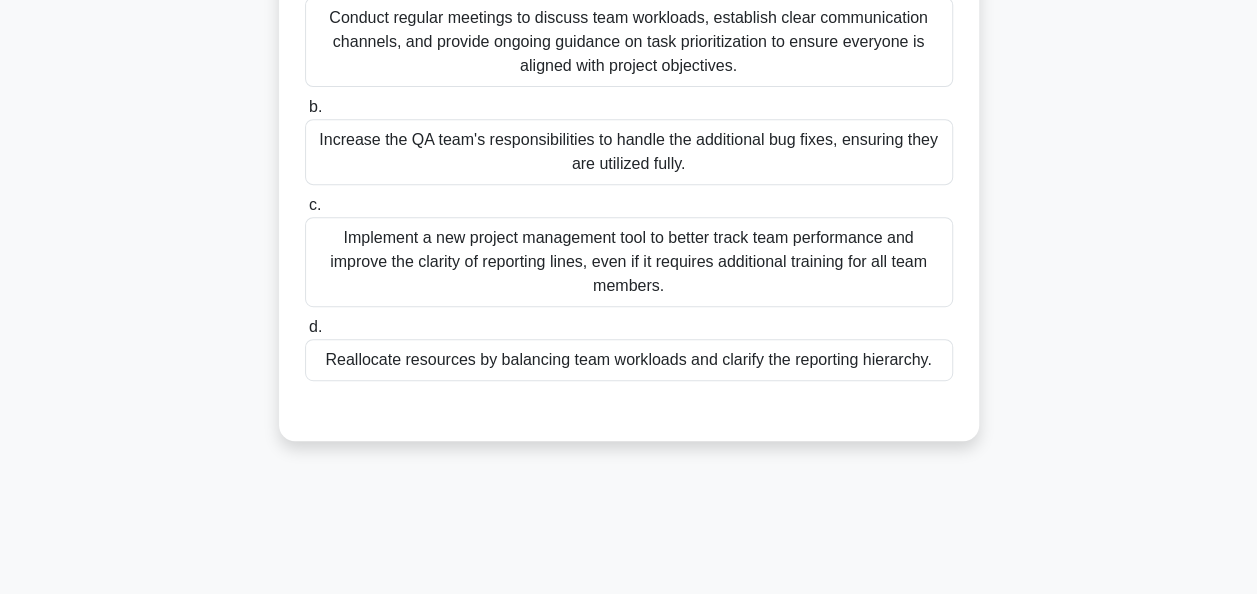 scroll, scrollTop: 386, scrollLeft: 0, axis: vertical 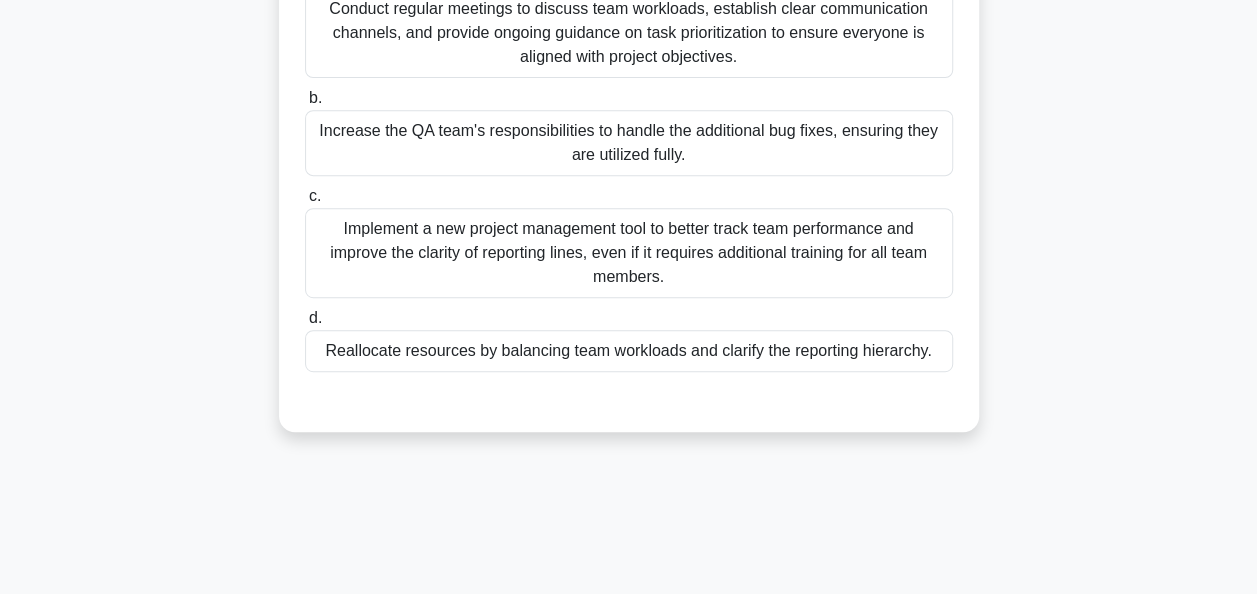 click on "Reallocate resources by balancing team workloads and clarify the reporting hierarchy." at bounding box center [629, 351] 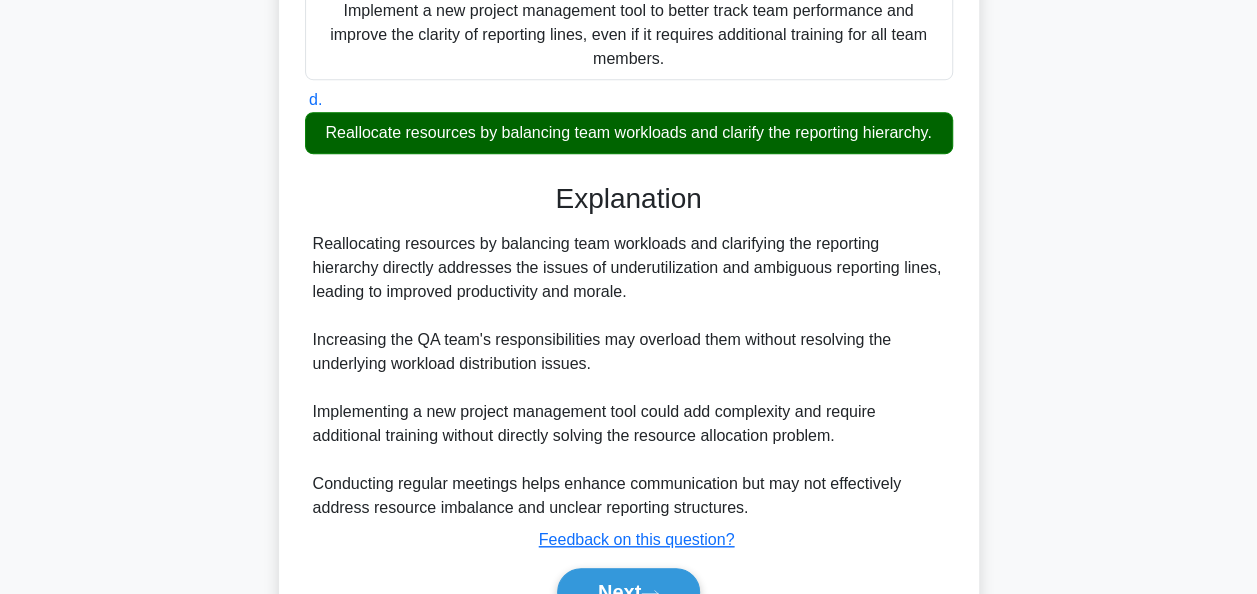 scroll, scrollTop: 732, scrollLeft: 0, axis: vertical 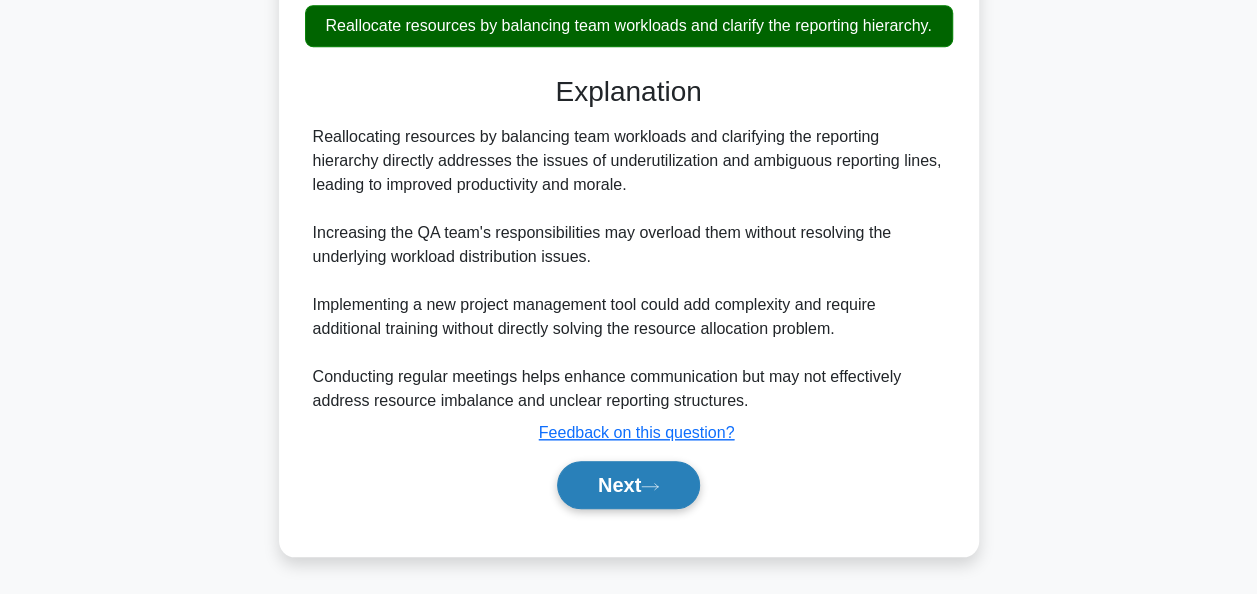 click on "Next" at bounding box center [628, 485] 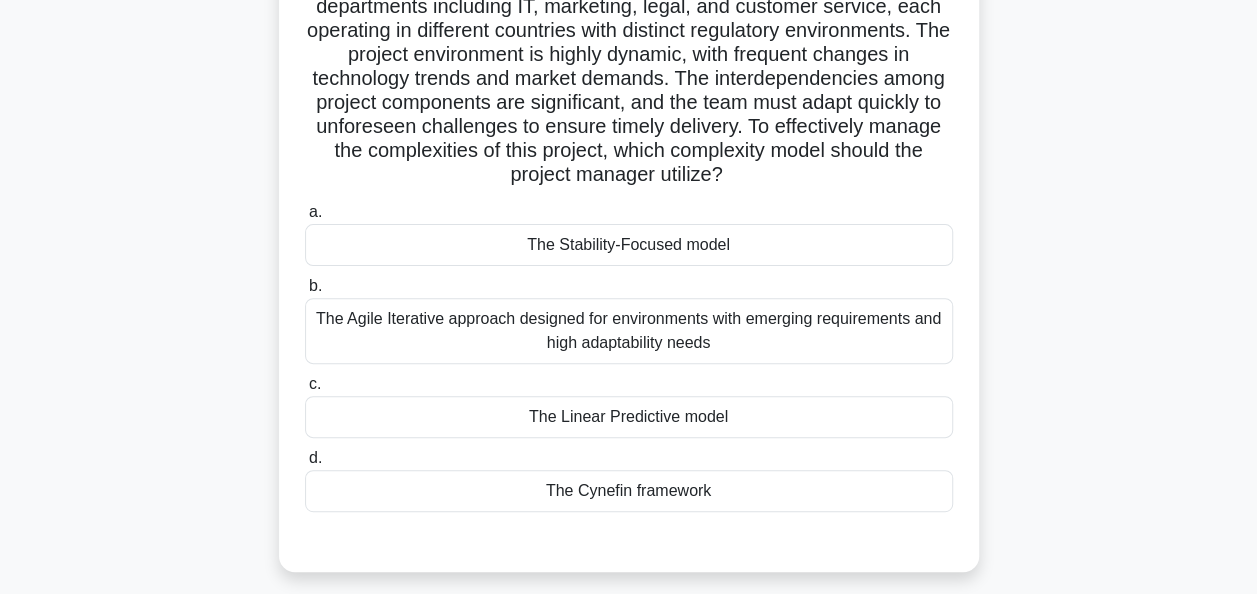 scroll, scrollTop: 200, scrollLeft: 0, axis: vertical 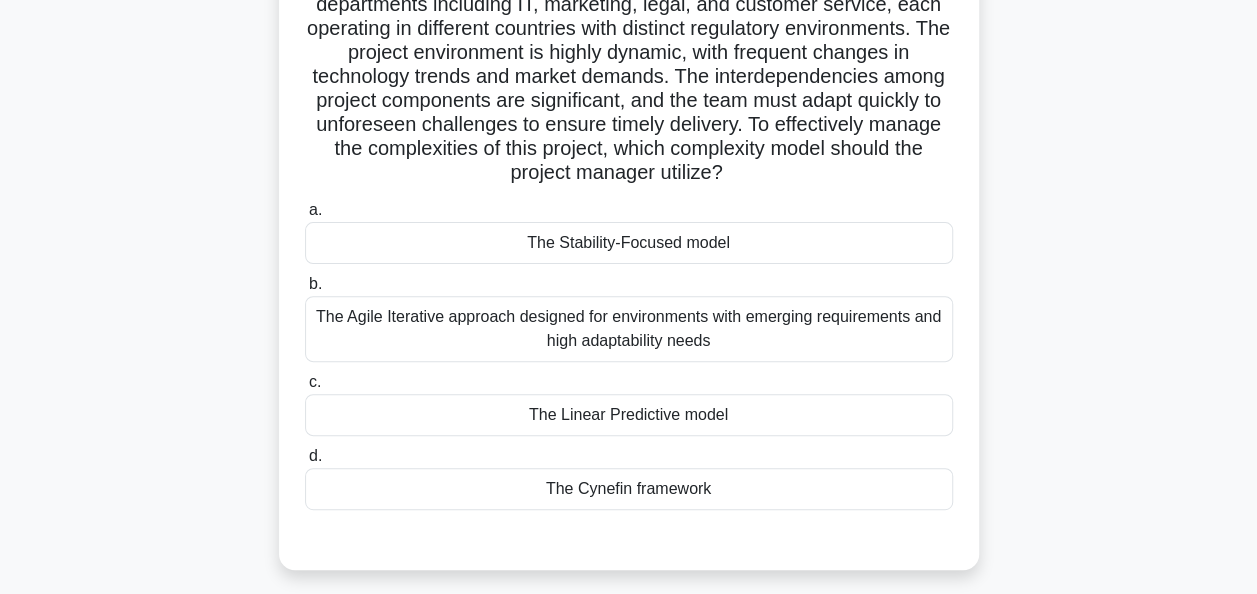 click on "The Agile Iterative approach designed for environments with emerging requirements and high adaptability needs" at bounding box center (629, 329) 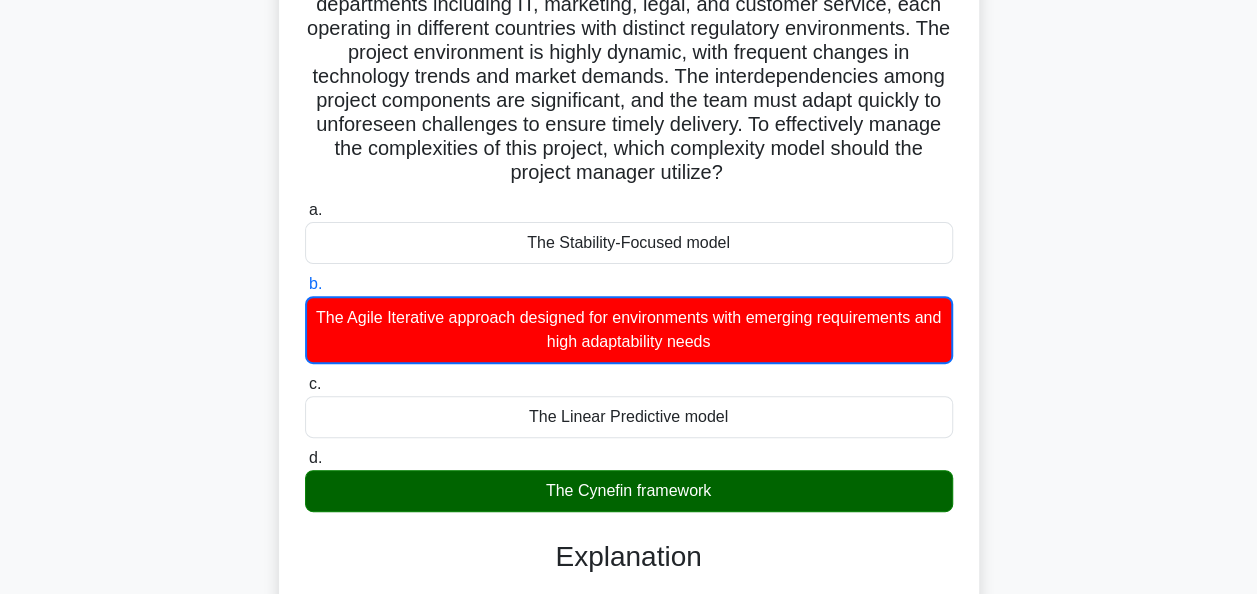 click on "The Cynefin framework" at bounding box center (629, 491) 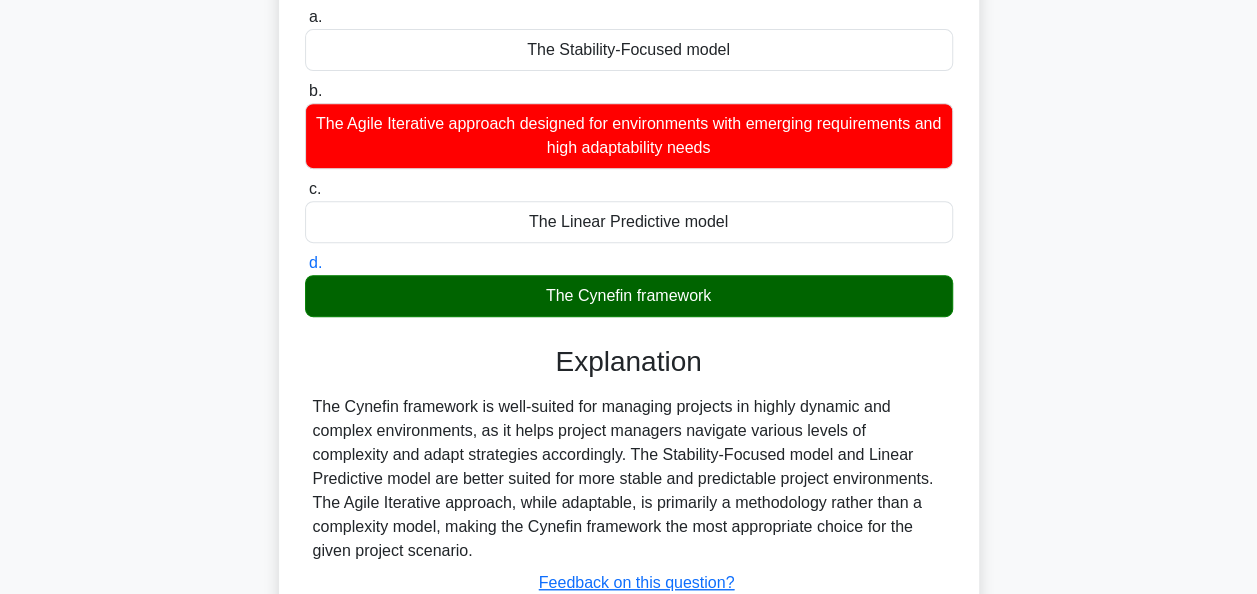 scroll, scrollTop: 540, scrollLeft: 0, axis: vertical 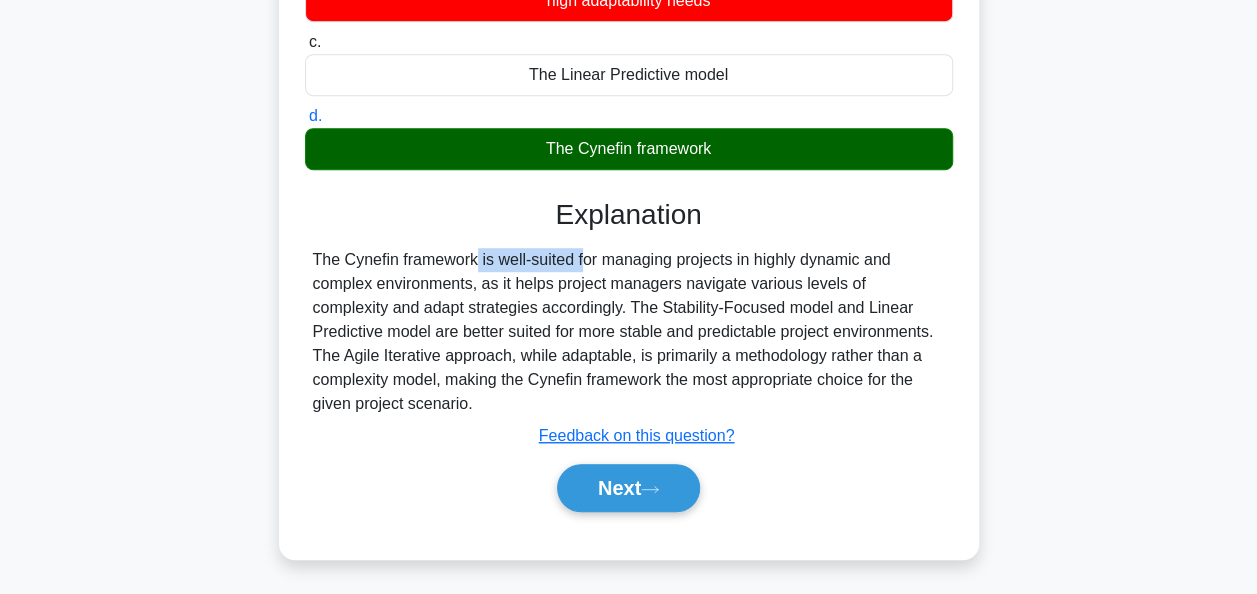 drag, startPoint x: 341, startPoint y: 258, endPoint x: 473, endPoint y: 260, distance: 132.01515 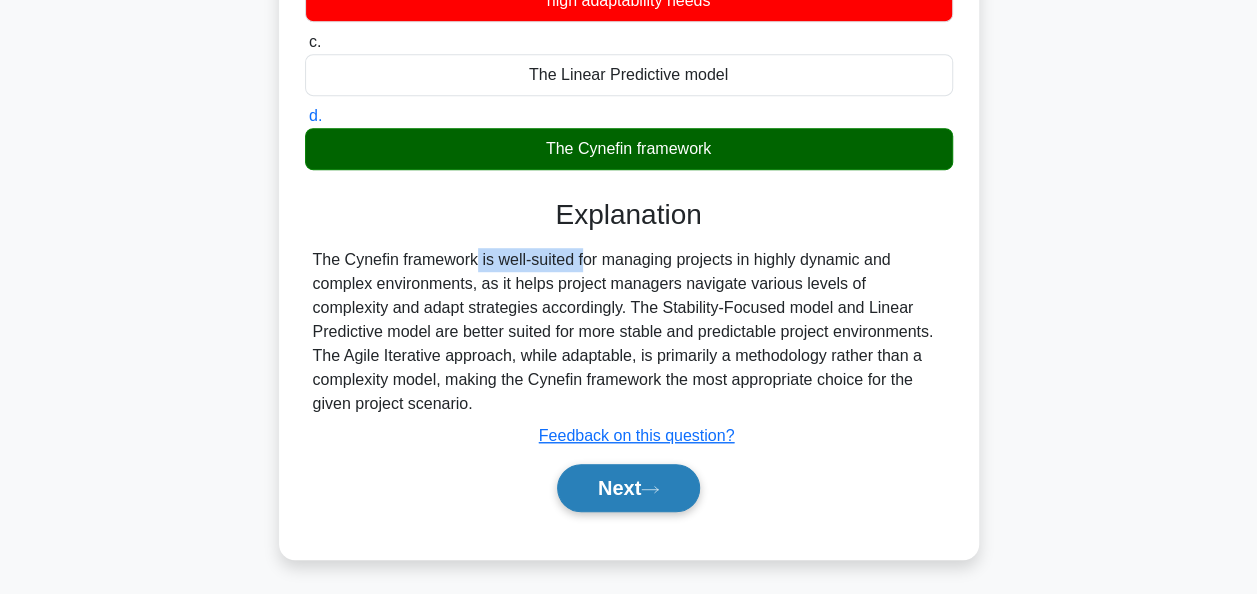 click on "Next" at bounding box center [628, 488] 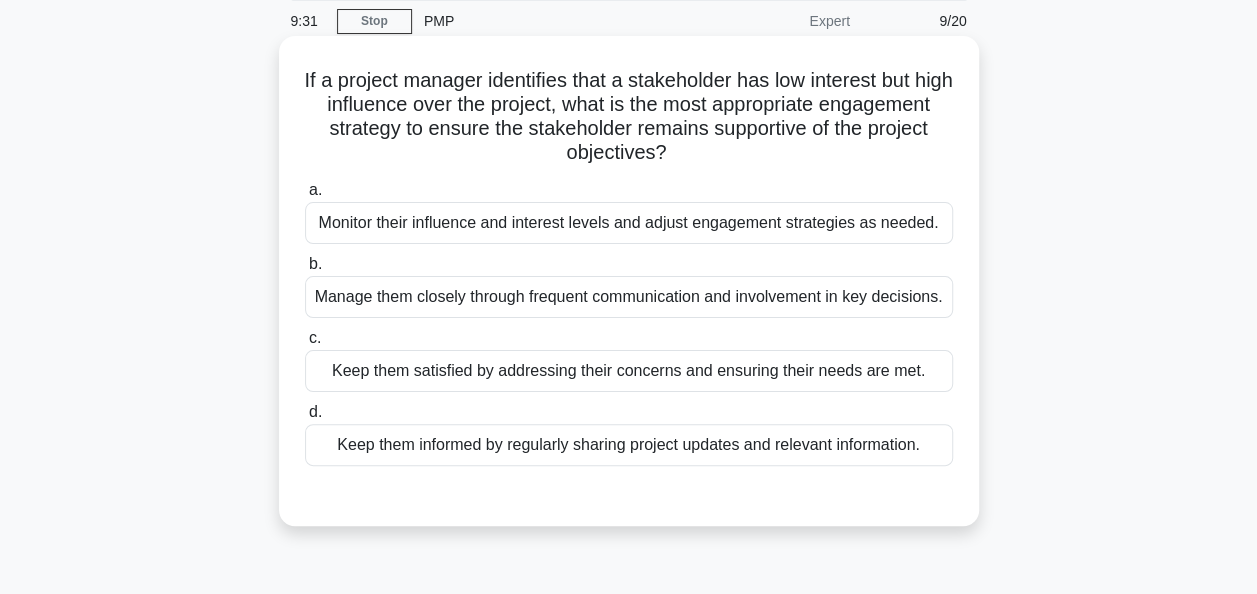 scroll, scrollTop: 100, scrollLeft: 0, axis: vertical 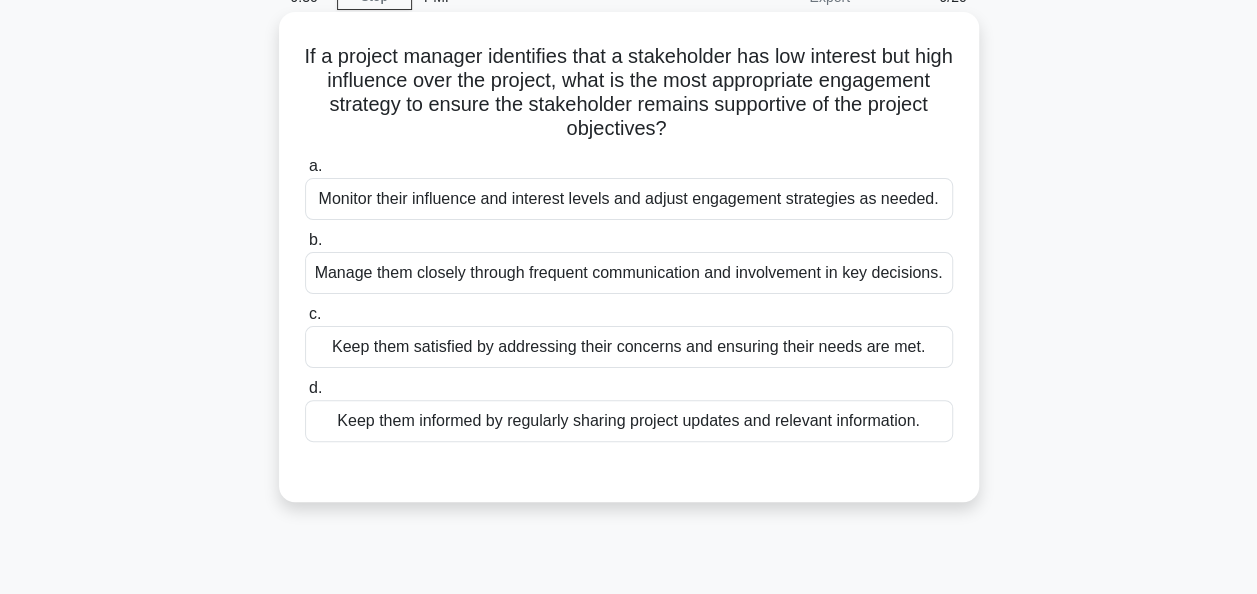 click on "Keep them satisfied by addressing their concerns and ensuring their needs are met." at bounding box center (629, 347) 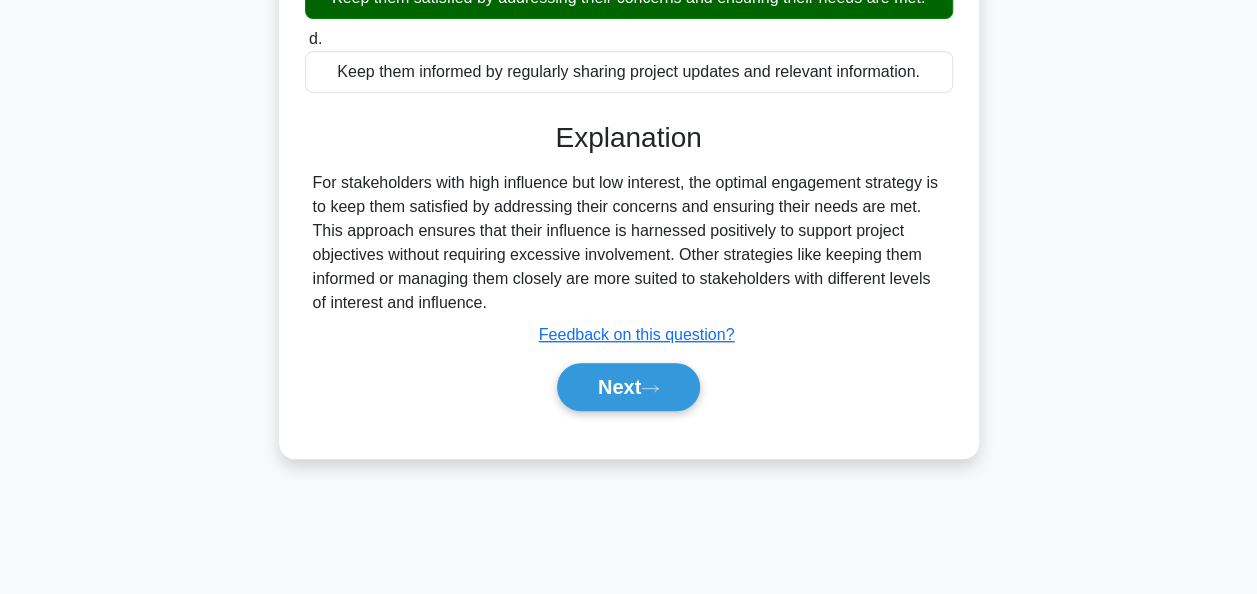 scroll, scrollTop: 486, scrollLeft: 0, axis: vertical 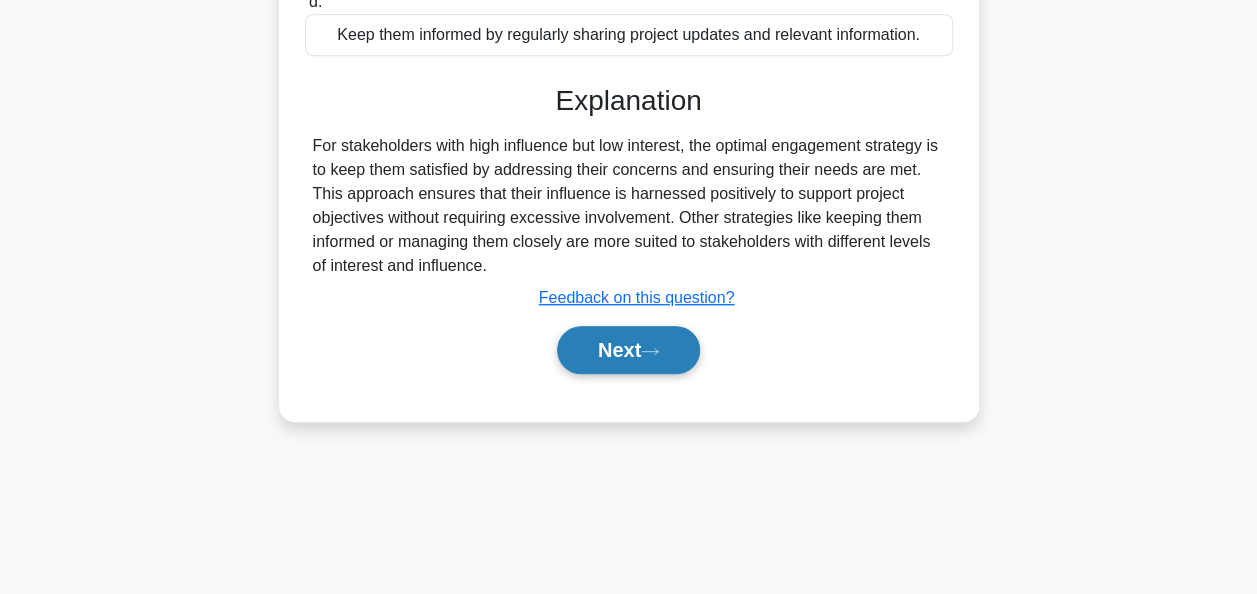 click on "Next" at bounding box center [628, 350] 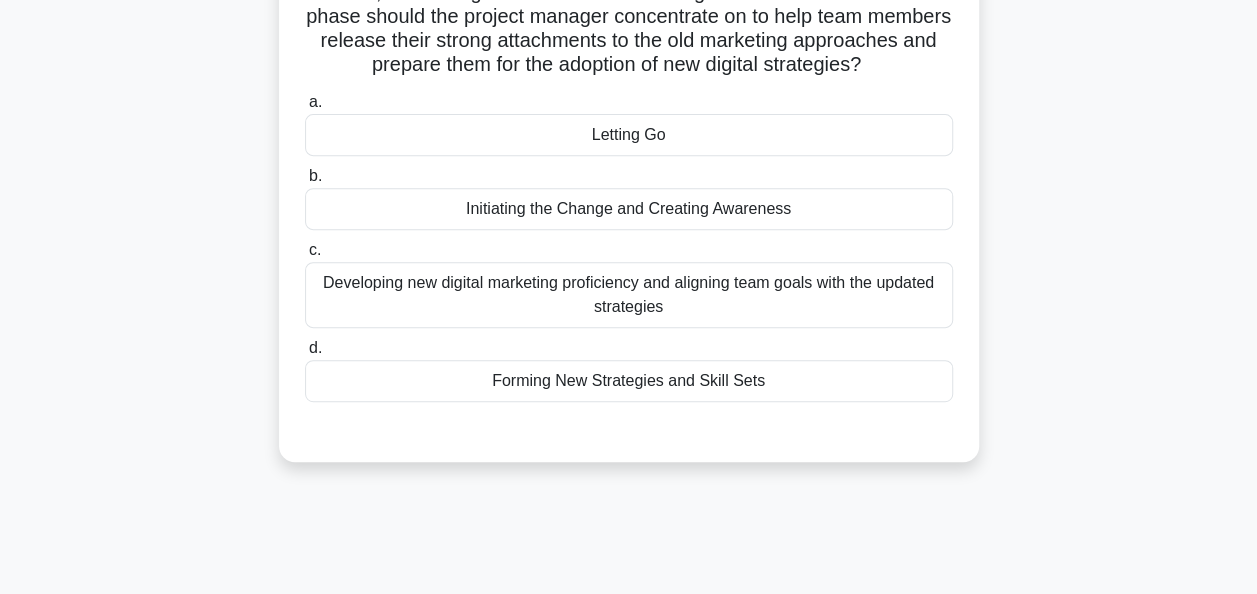 scroll, scrollTop: 386, scrollLeft: 0, axis: vertical 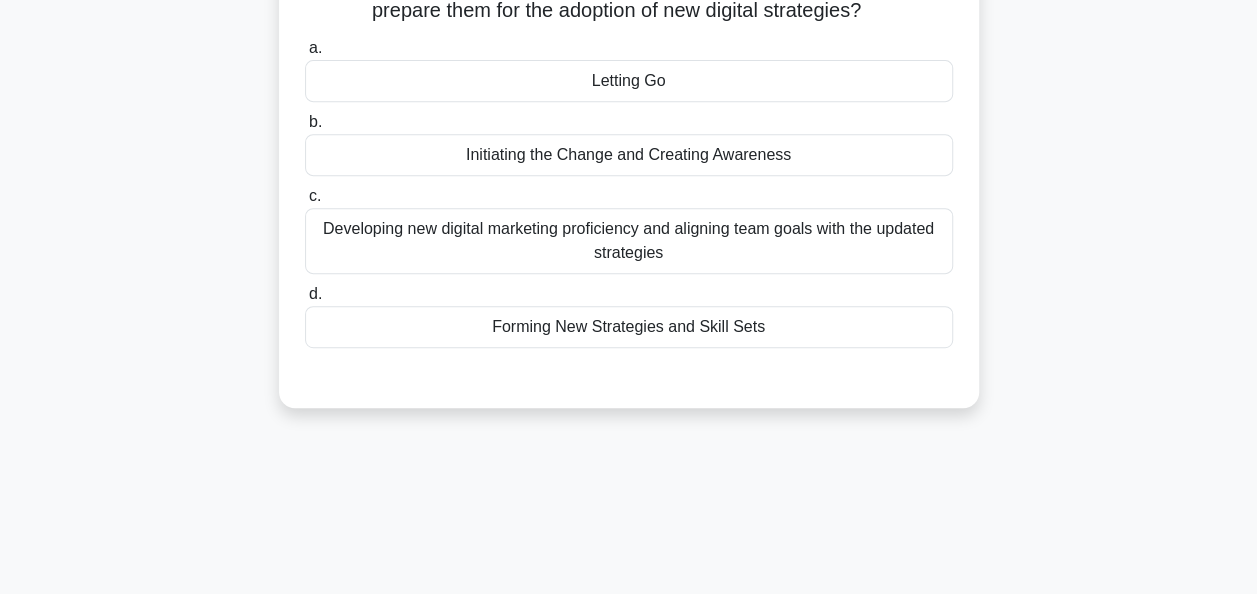 click on "Forming New Strategies and Skill Sets" at bounding box center (629, 327) 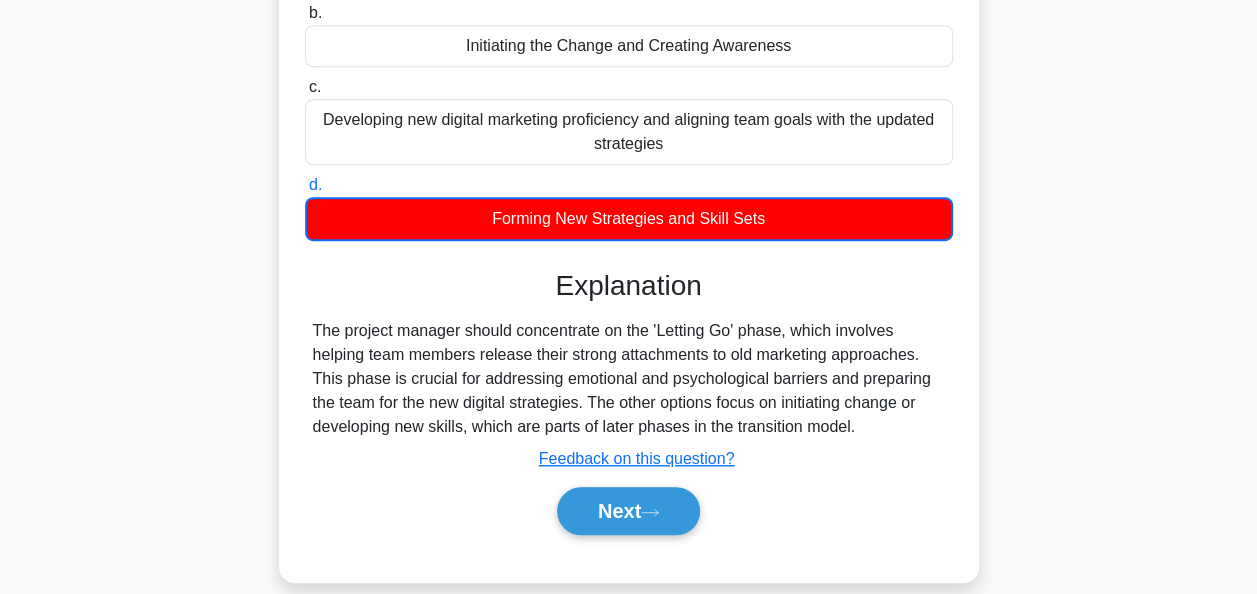 scroll, scrollTop: 543, scrollLeft: 0, axis: vertical 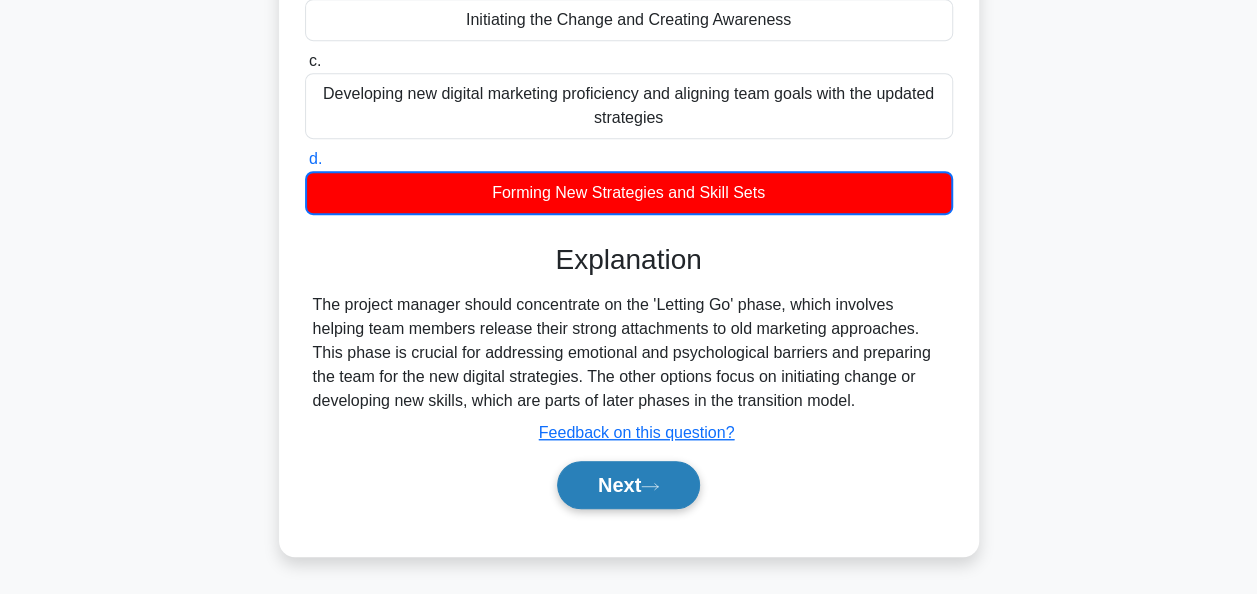 click on "Next" at bounding box center (628, 485) 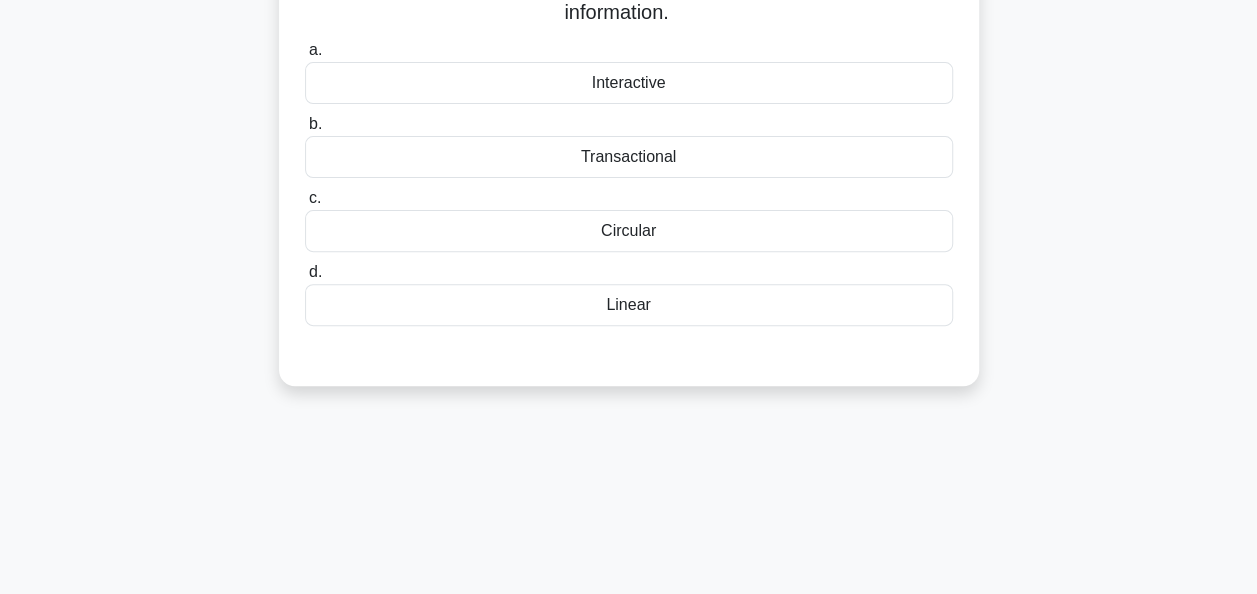 scroll, scrollTop: 0, scrollLeft: 0, axis: both 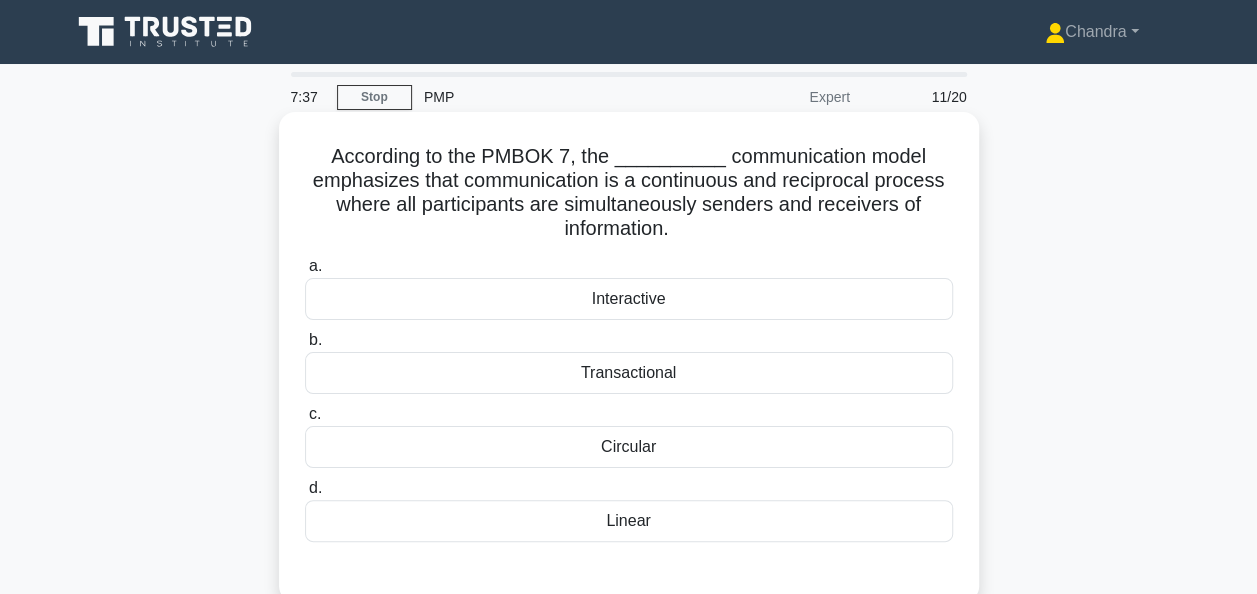 click on "Interactive" at bounding box center (629, 299) 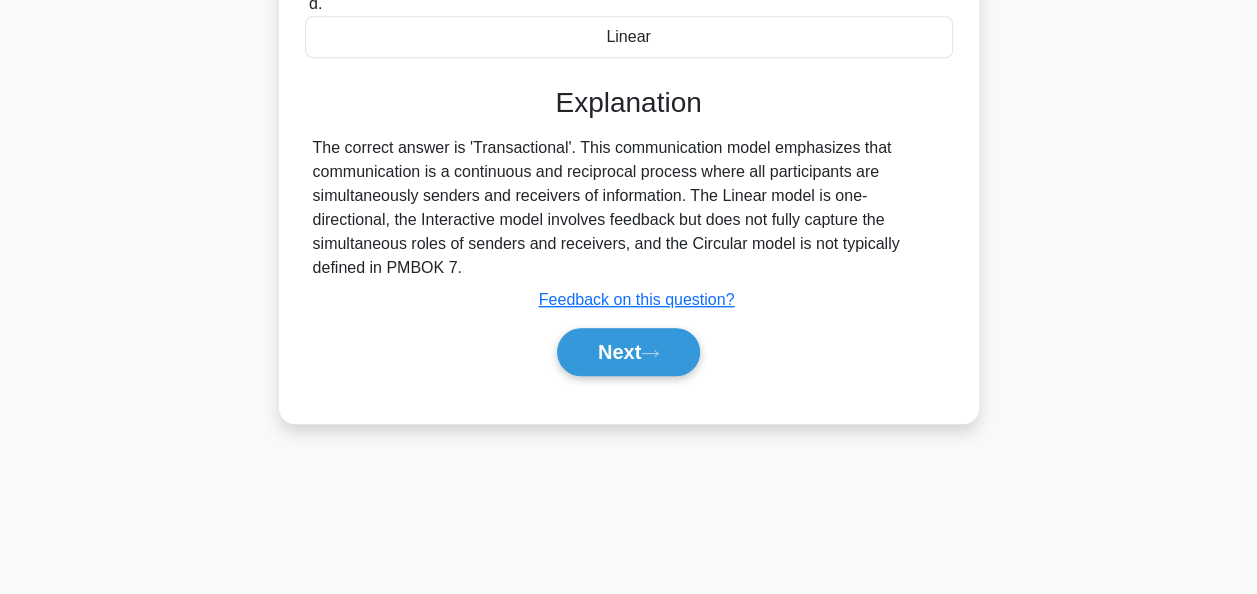 scroll, scrollTop: 486, scrollLeft: 0, axis: vertical 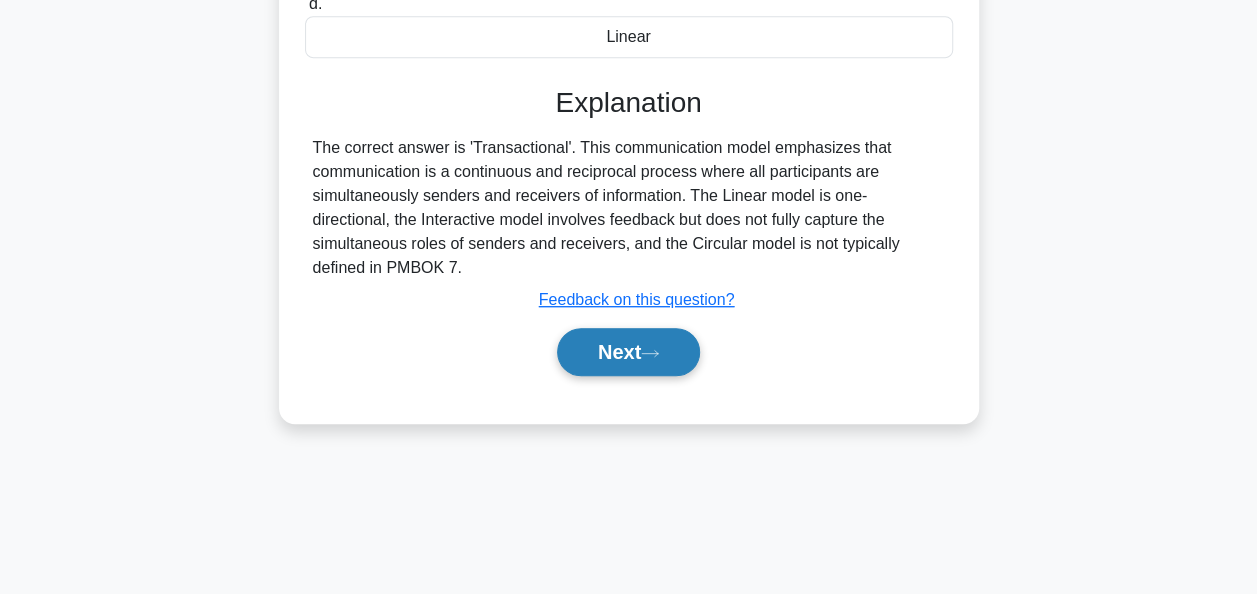 click on "Next" at bounding box center (628, 352) 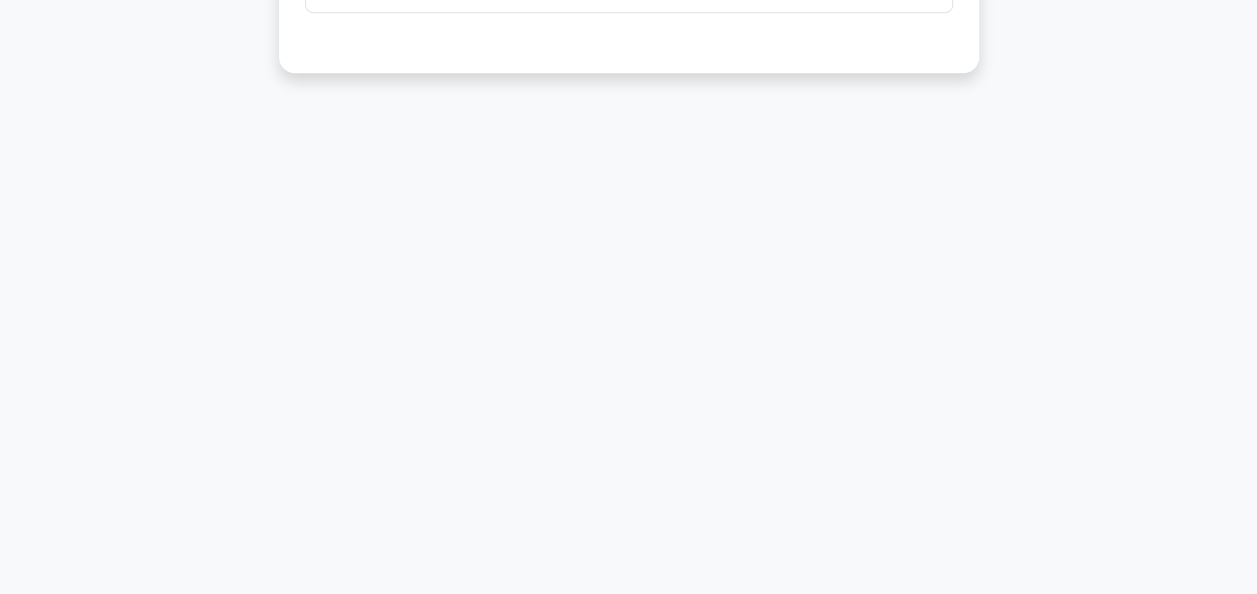 scroll, scrollTop: 0, scrollLeft: 0, axis: both 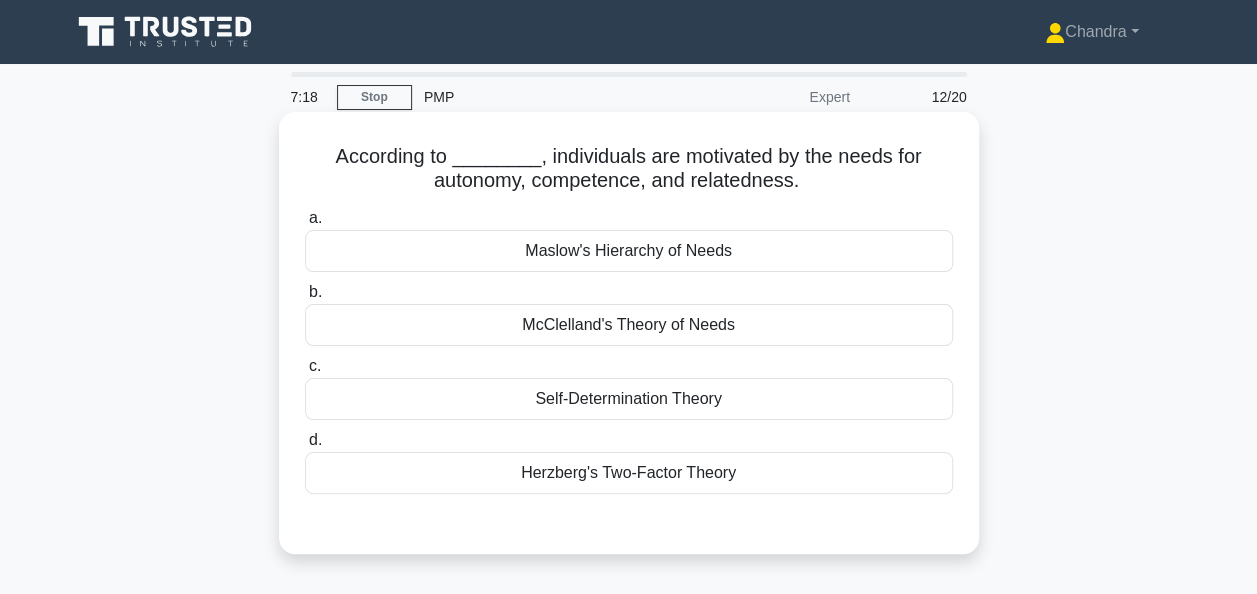 click on "Herzberg's Two-Factor Theory" at bounding box center (629, 473) 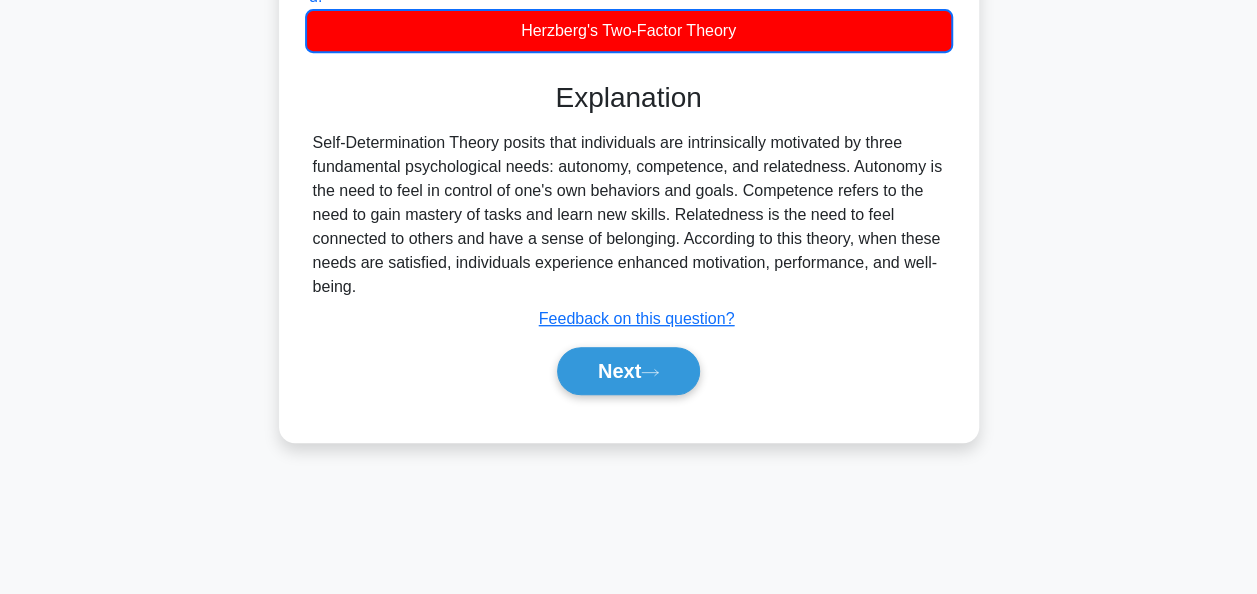 scroll, scrollTop: 486, scrollLeft: 0, axis: vertical 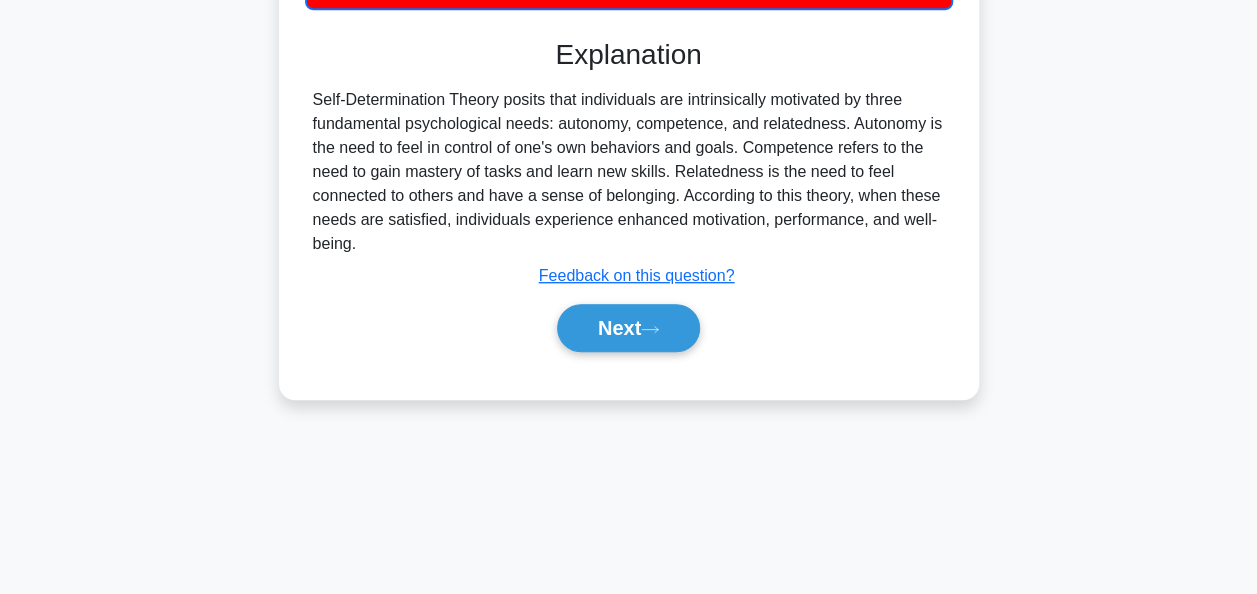 click on "Next" at bounding box center (629, 328) 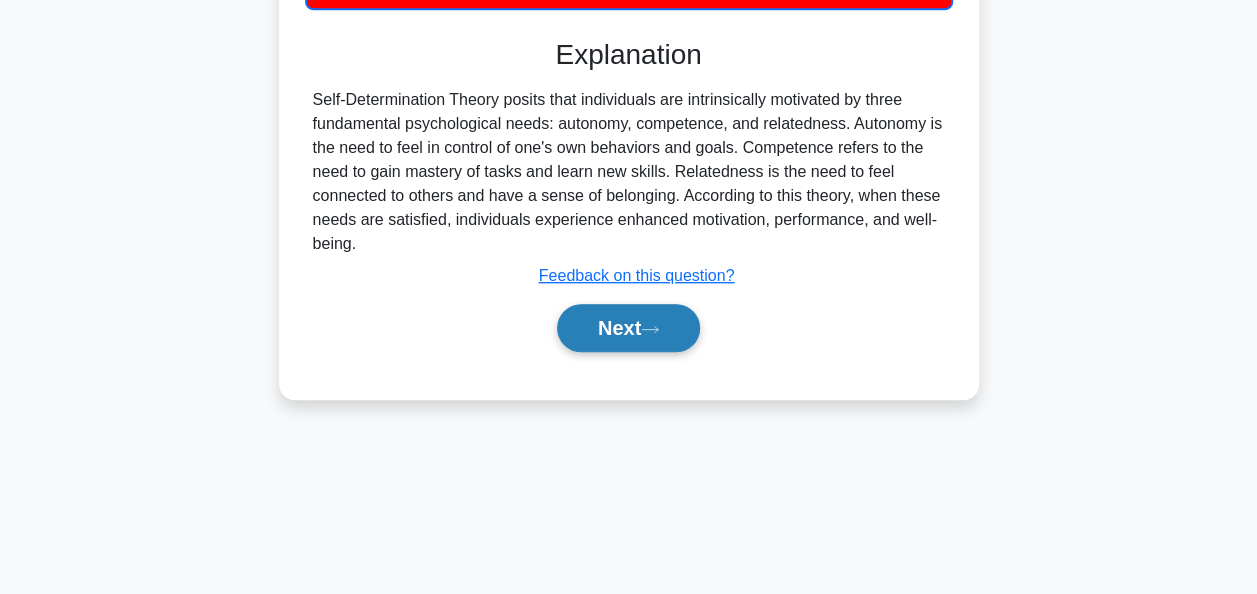 click on "Next" at bounding box center [628, 328] 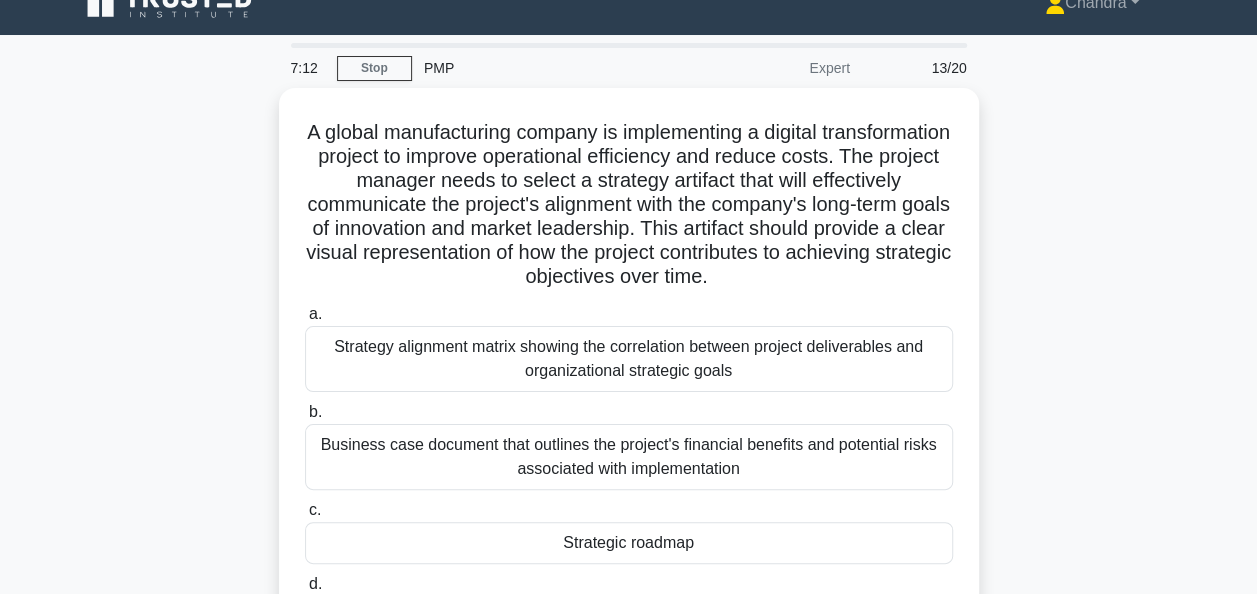 scroll, scrollTop: 0, scrollLeft: 0, axis: both 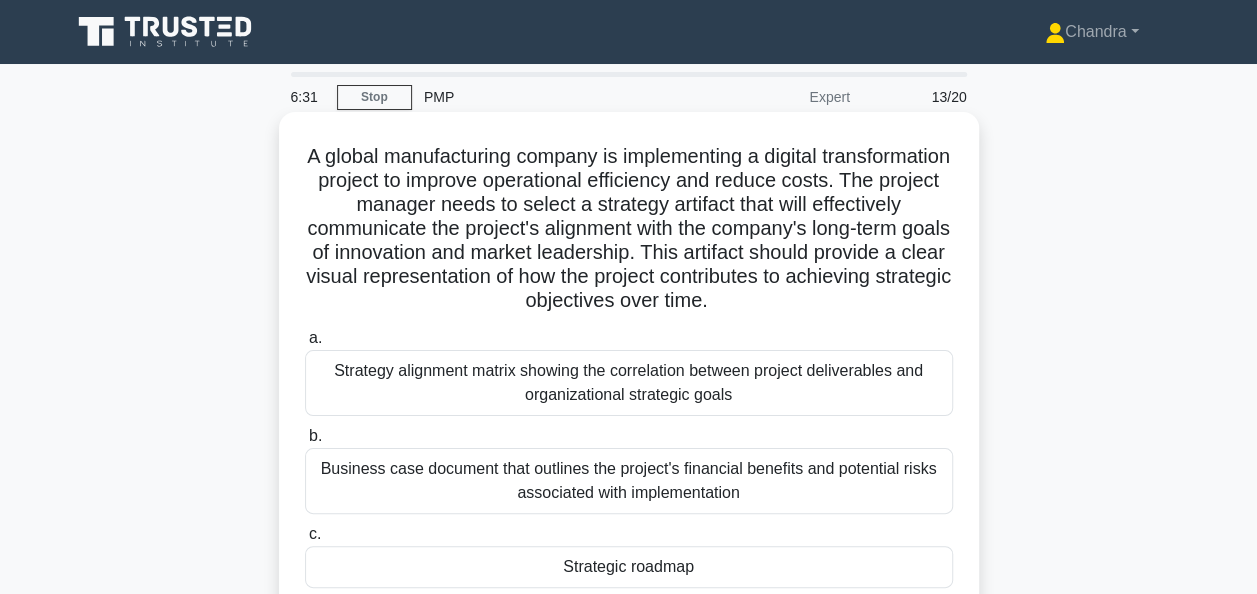 click on "Business case document that outlines the project's financial benefits and potential risks associated with implementation" at bounding box center (629, 481) 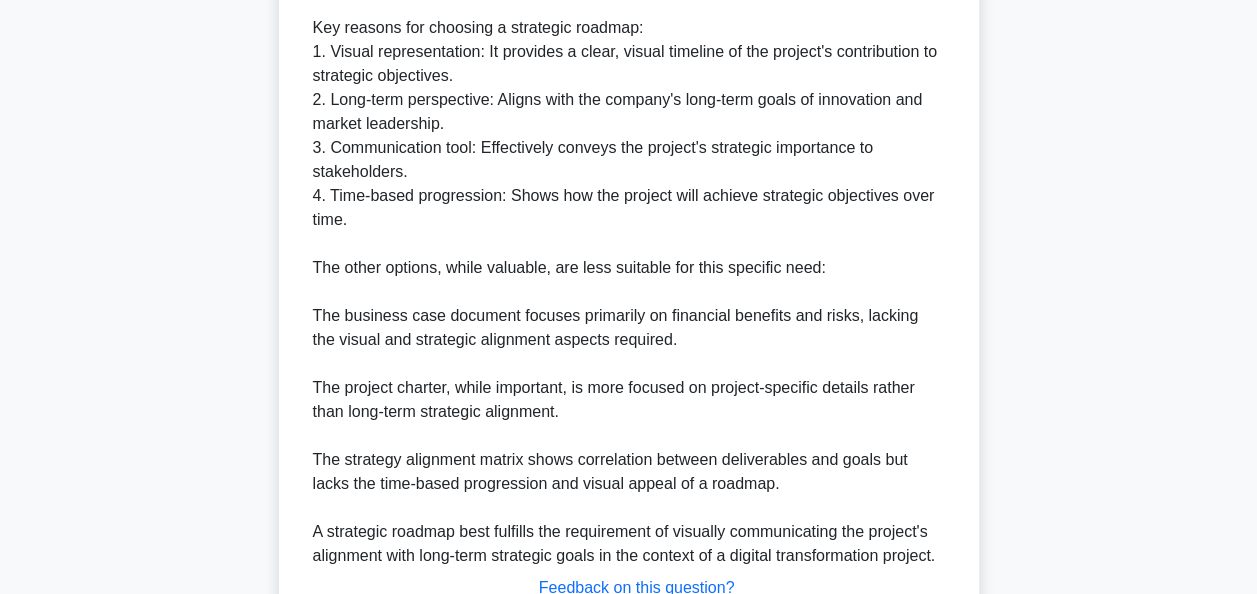 scroll, scrollTop: 1095, scrollLeft: 0, axis: vertical 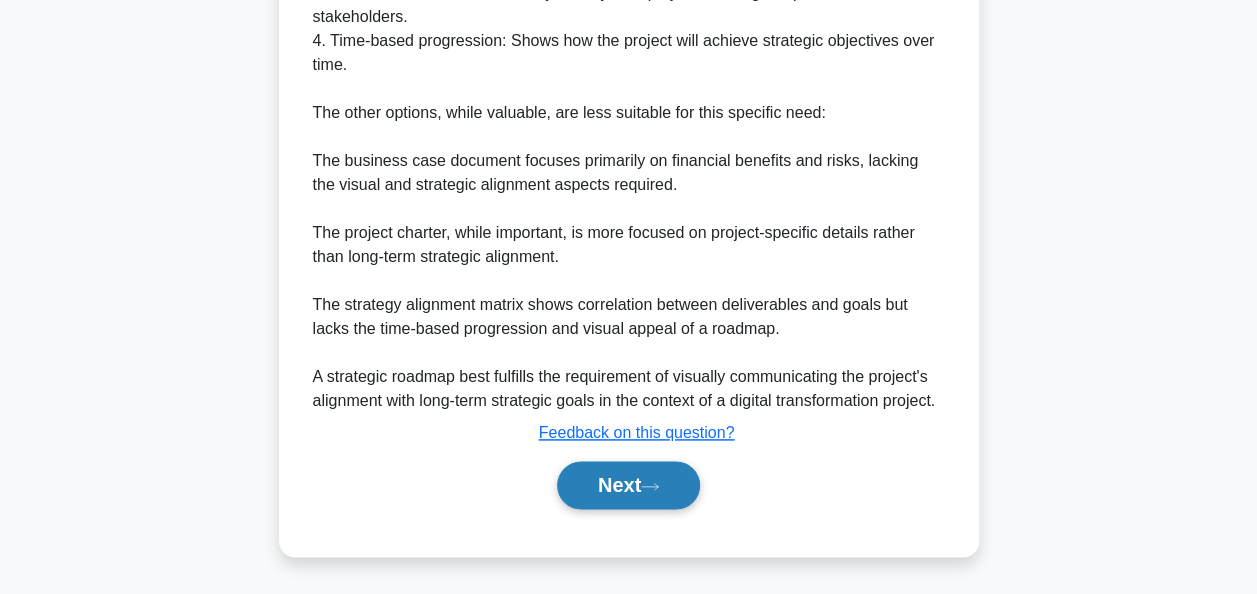 click on "Next" at bounding box center [628, 485] 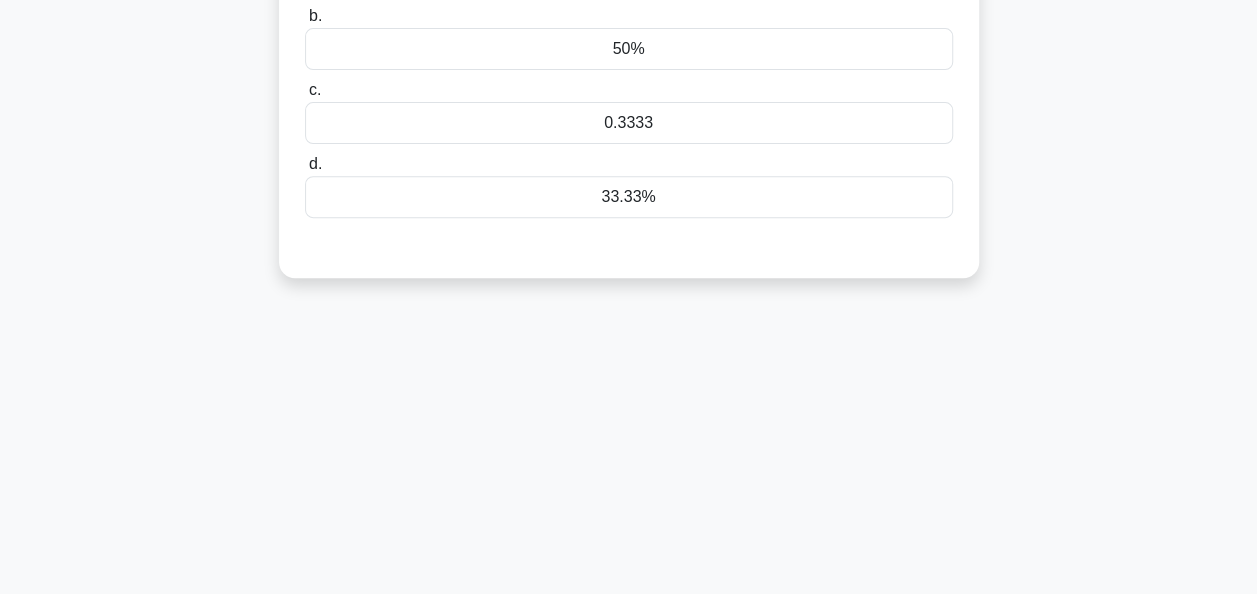 scroll, scrollTop: 100, scrollLeft: 0, axis: vertical 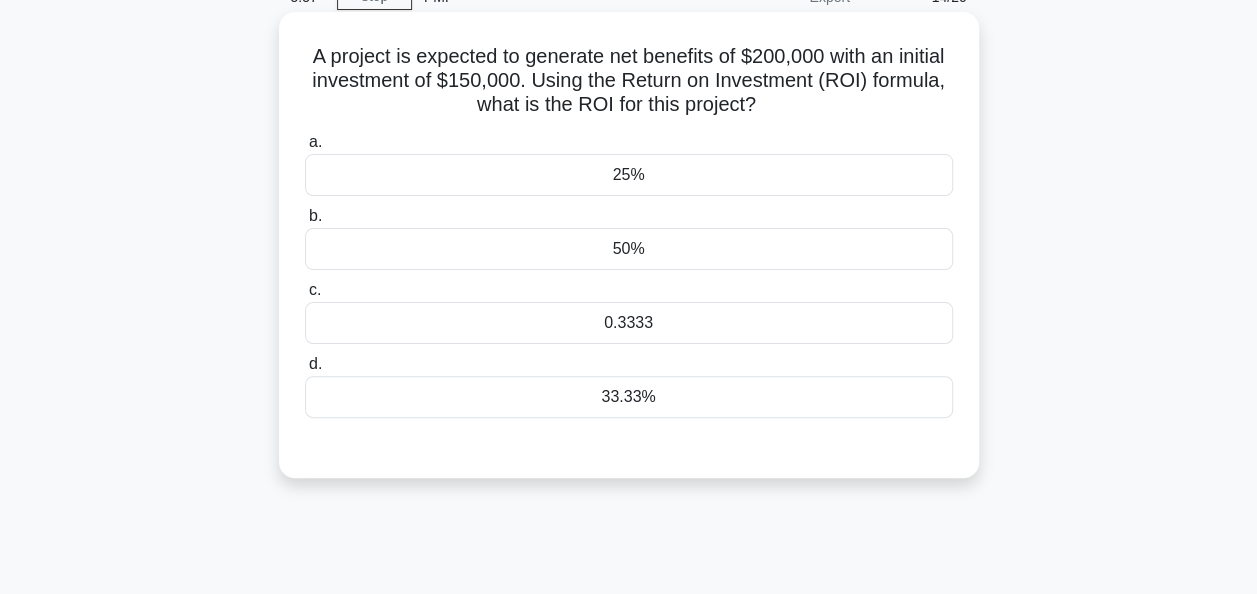 click on "33.33%" at bounding box center (629, 397) 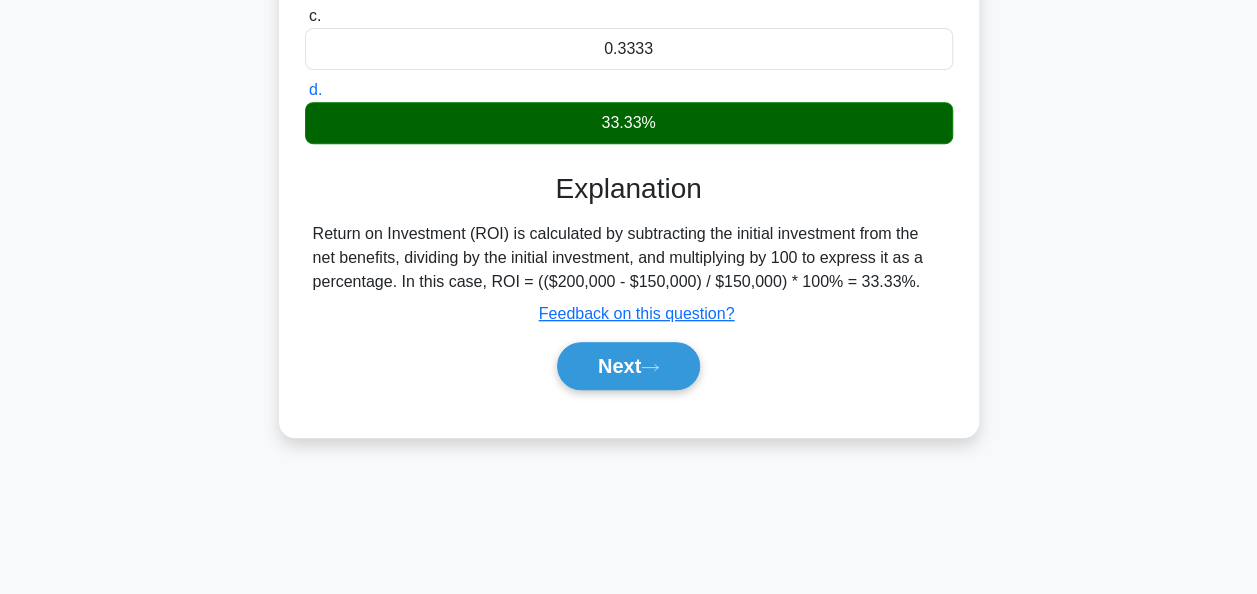 scroll, scrollTop: 400, scrollLeft: 0, axis: vertical 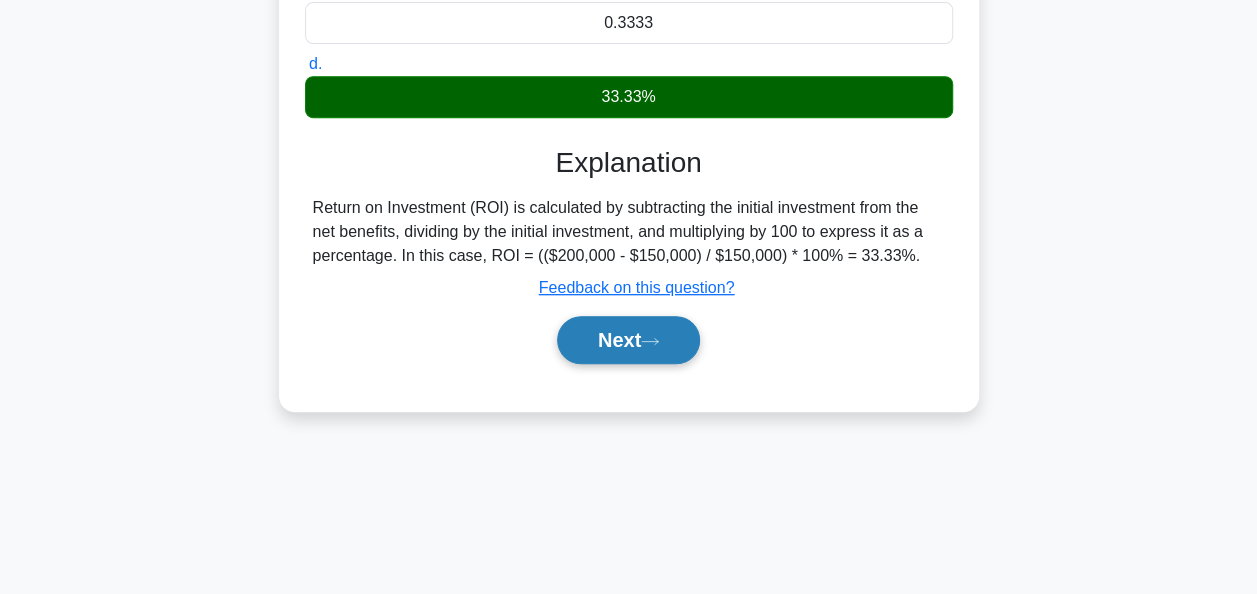 click on "Next" at bounding box center (628, 340) 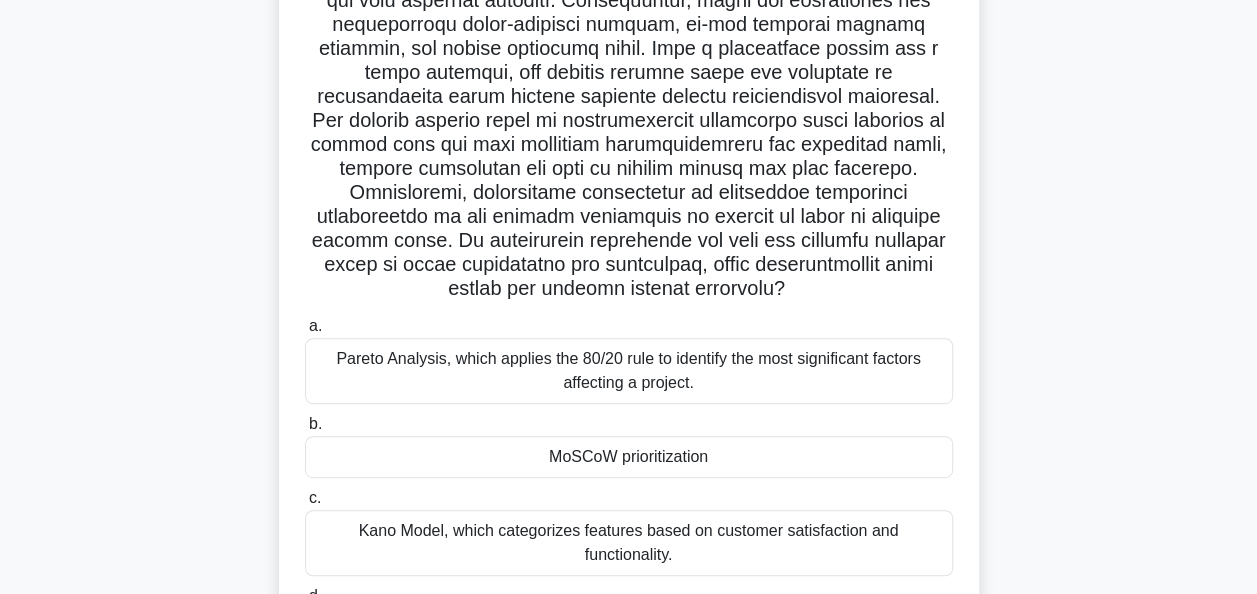 scroll, scrollTop: 400, scrollLeft: 0, axis: vertical 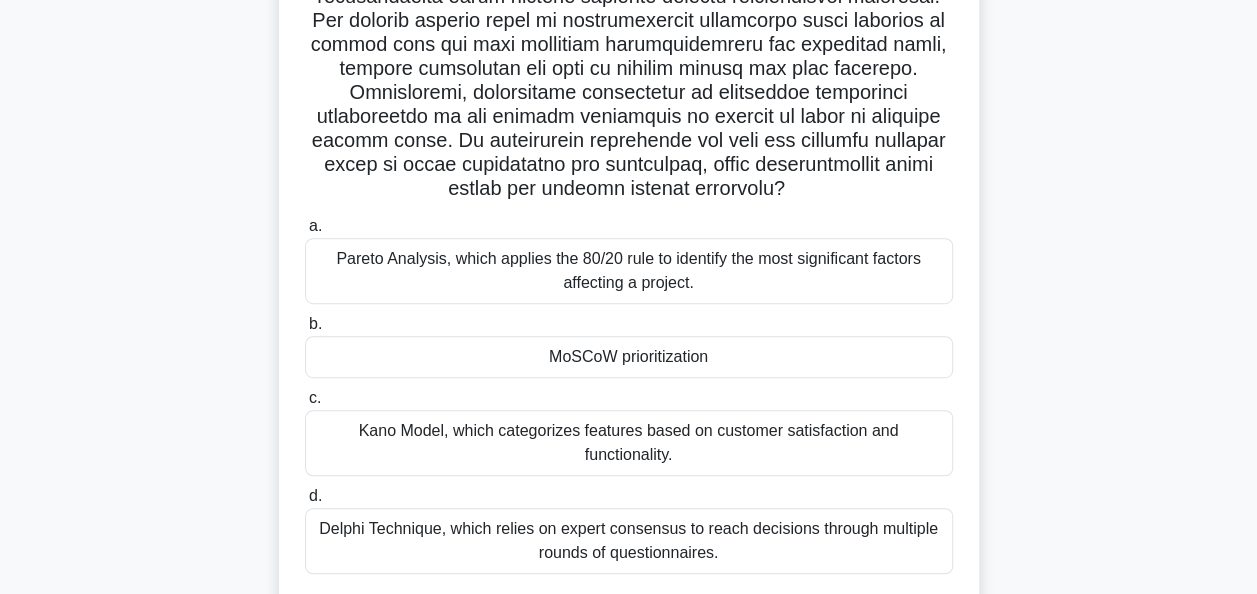 click on "MoSCoW prioritization" at bounding box center (629, 357) 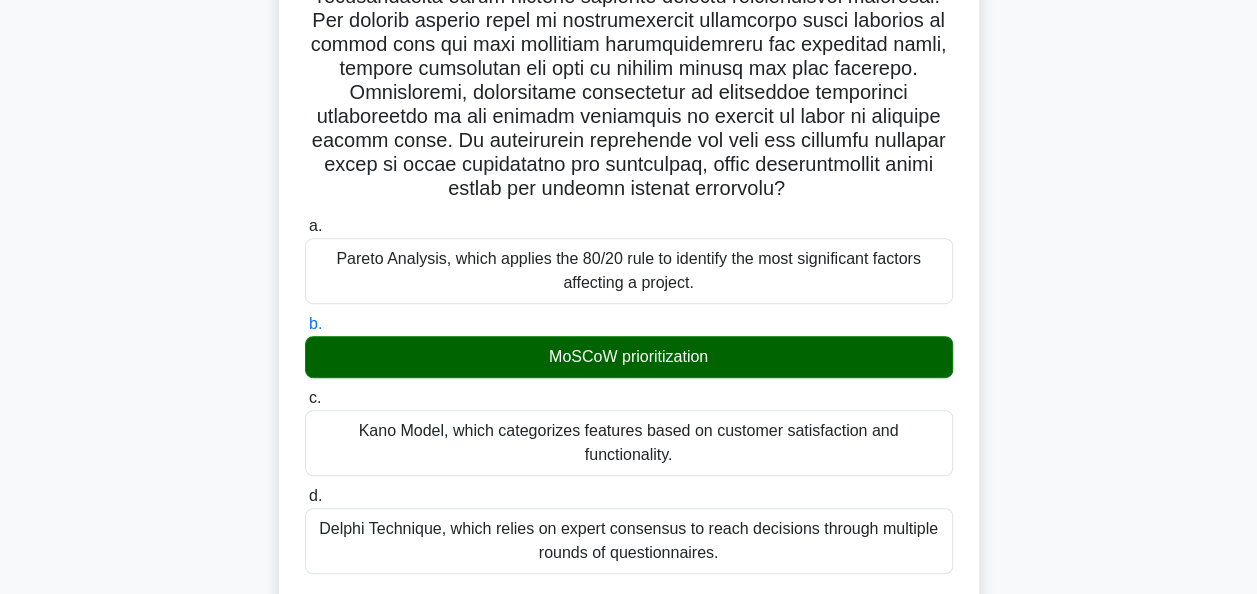 scroll, scrollTop: 600, scrollLeft: 0, axis: vertical 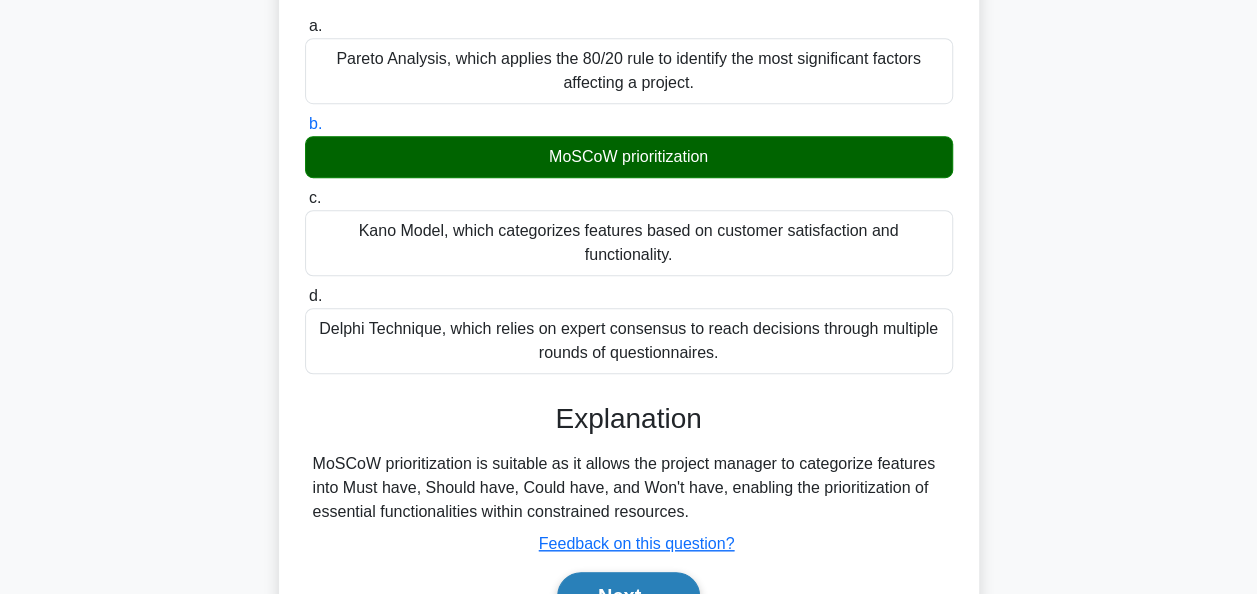 click on "Next" at bounding box center (628, 596) 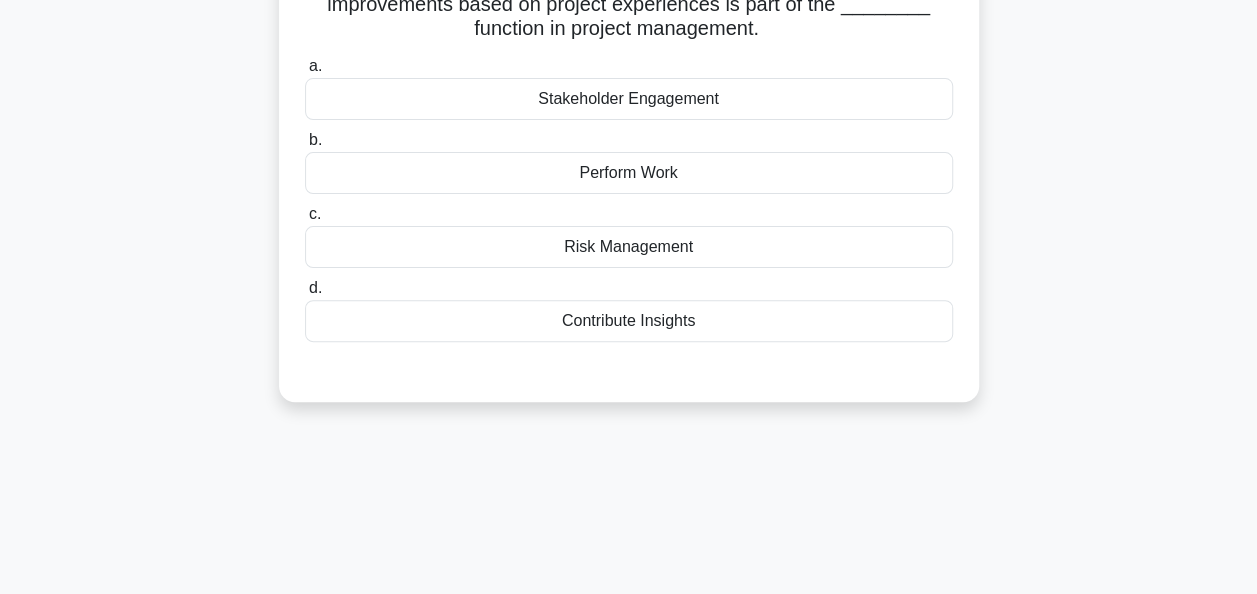 scroll, scrollTop: 0, scrollLeft: 0, axis: both 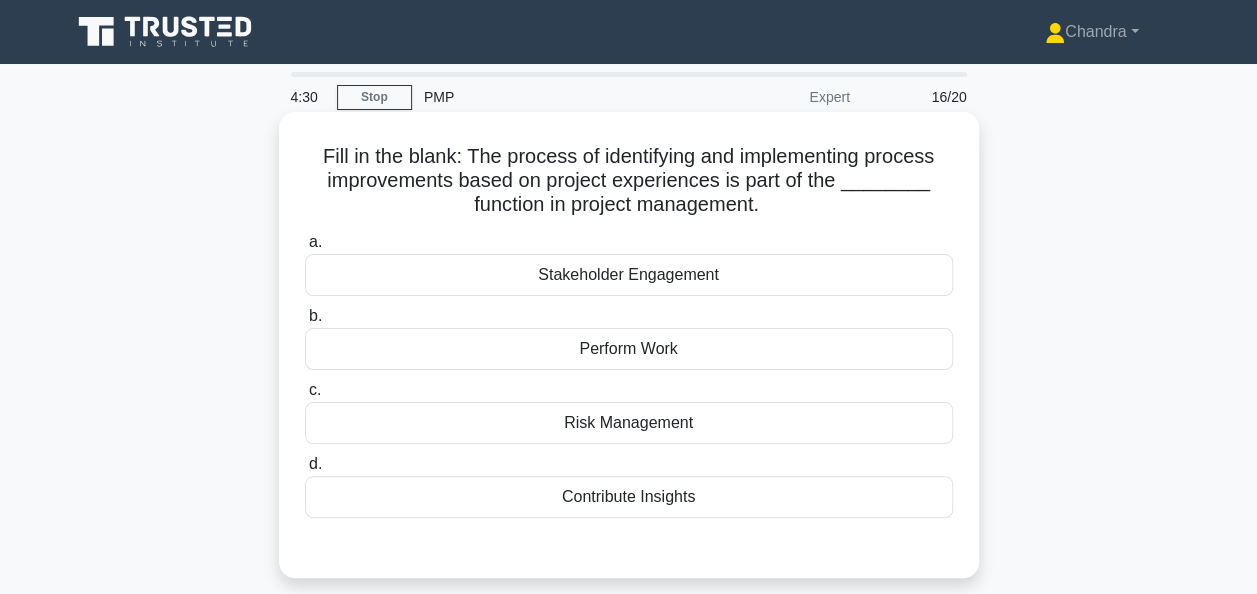 click on "Perform Work" at bounding box center (629, 349) 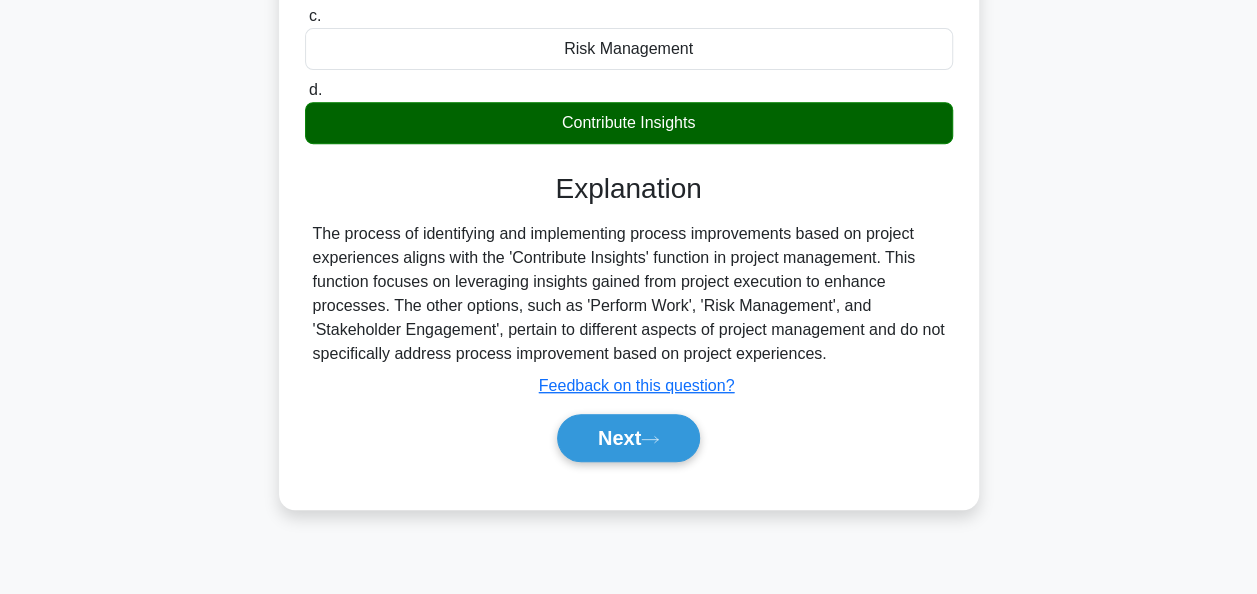 scroll, scrollTop: 400, scrollLeft: 0, axis: vertical 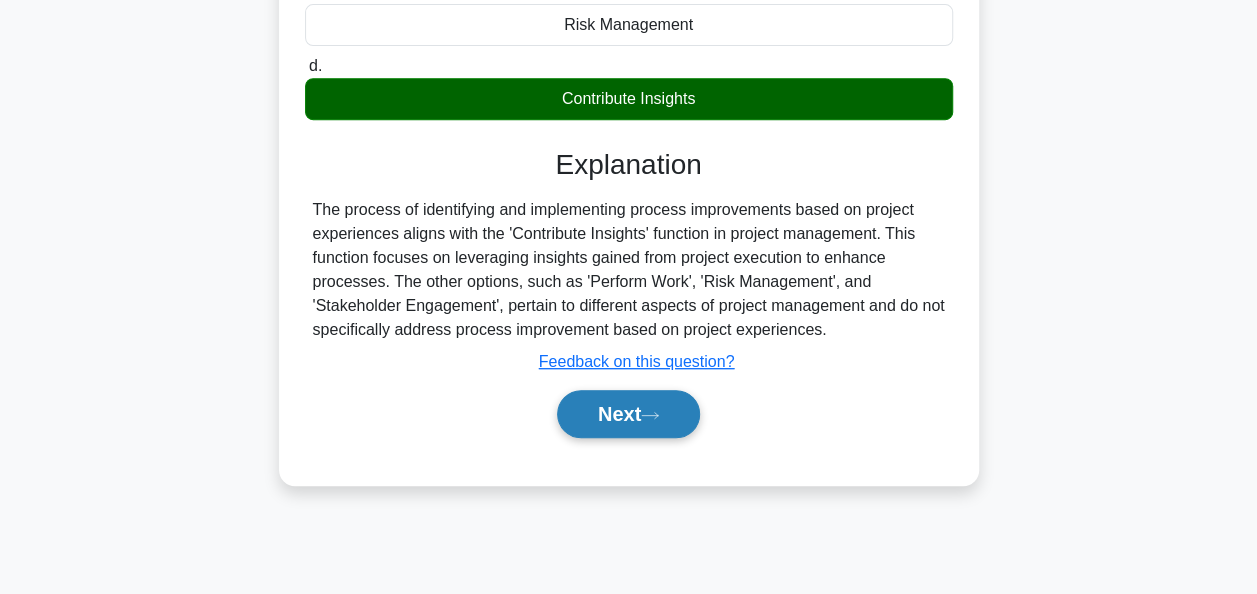 click on "Next" at bounding box center (628, 414) 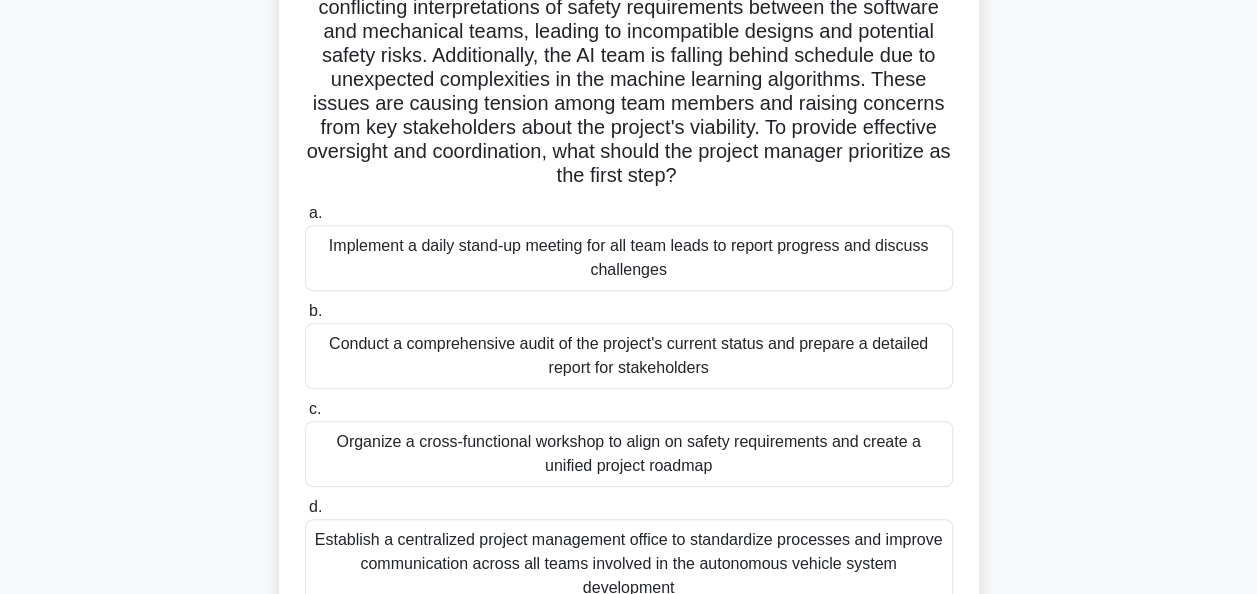 scroll, scrollTop: 300, scrollLeft: 0, axis: vertical 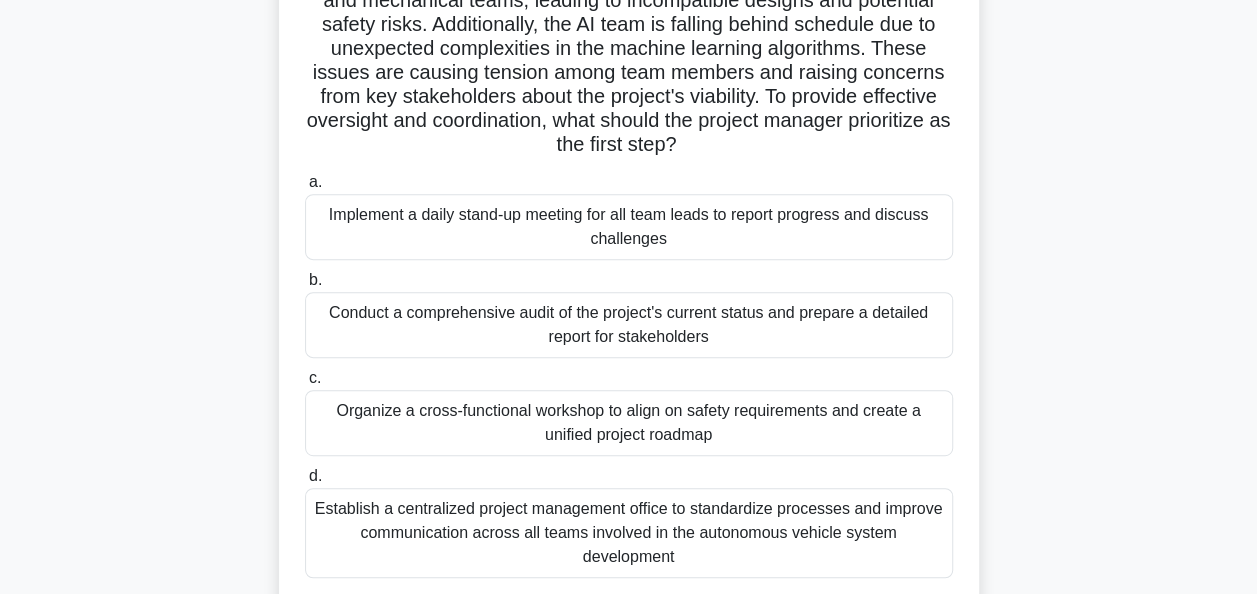 click on "Implement a daily stand-up meeting for all team leads to report progress and discuss challenges" at bounding box center (629, 227) 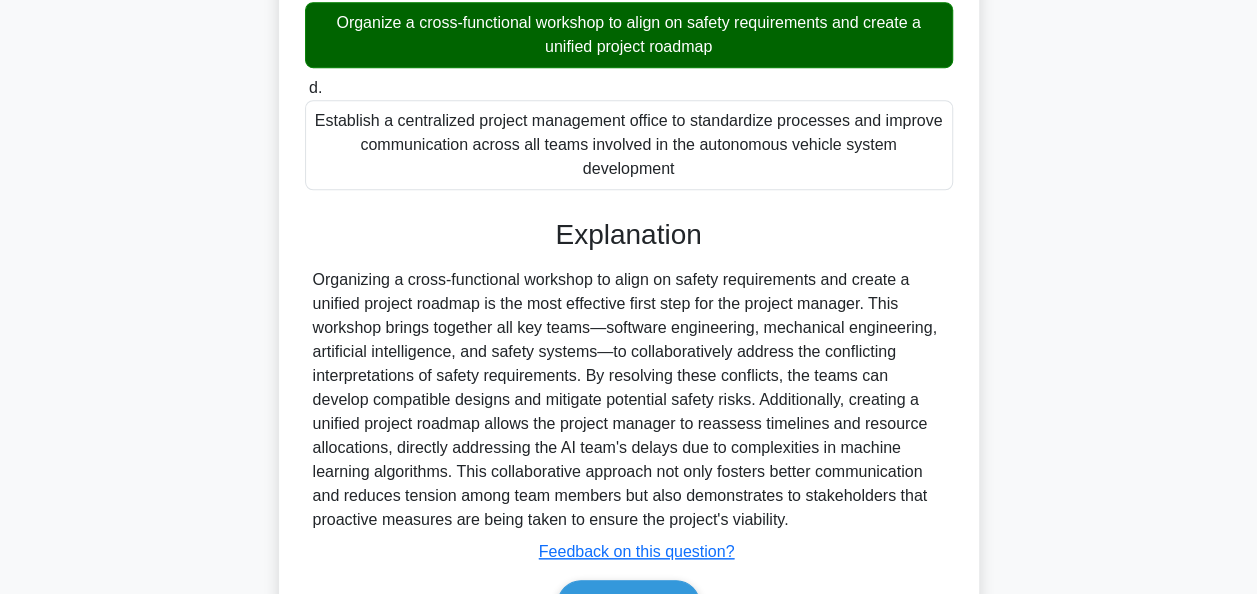 scroll, scrollTop: 807, scrollLeft: 0, axis: vertical 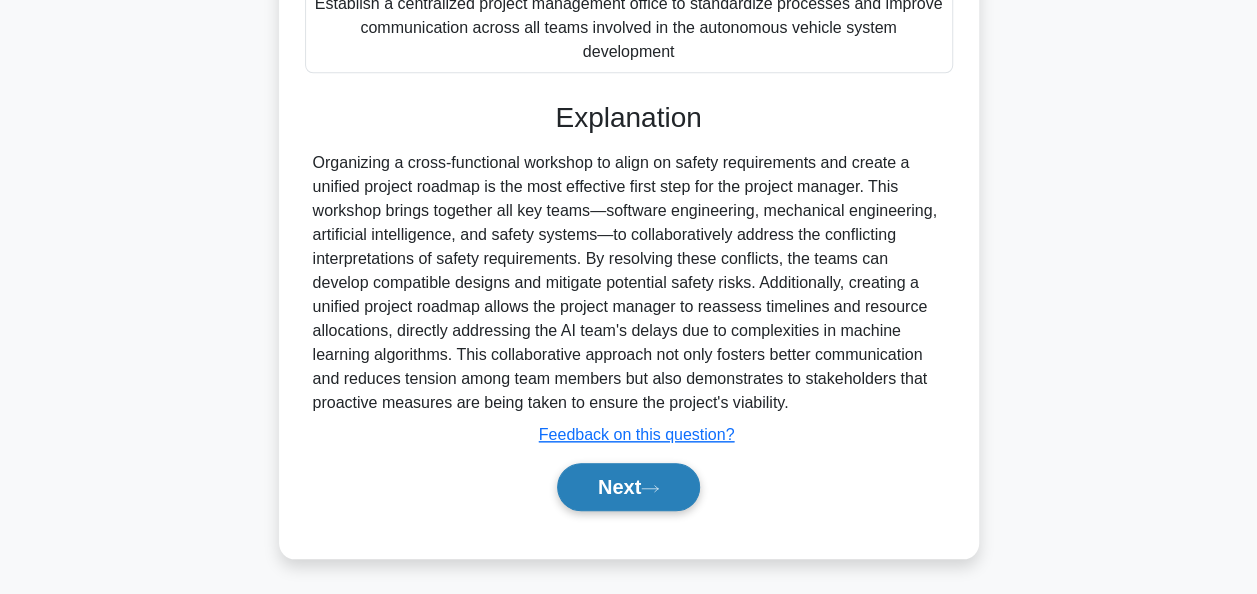 click on "Next" at bounding box center (628, 487) 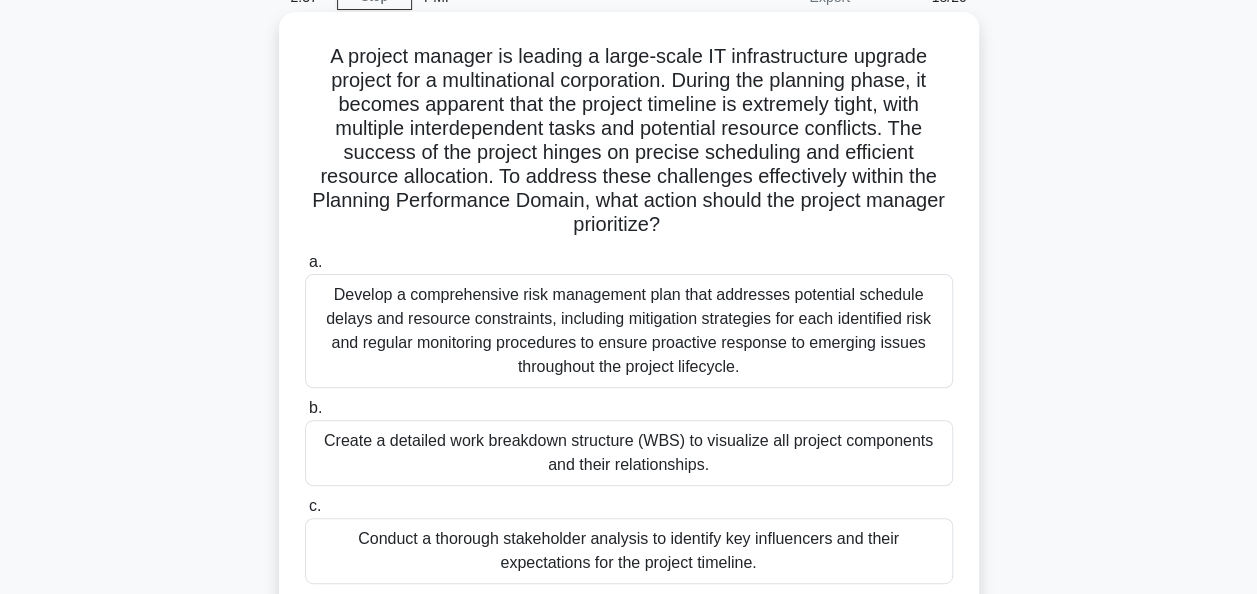scroll, scrollTop: 200, scrollLeft: 0, axis: vertical 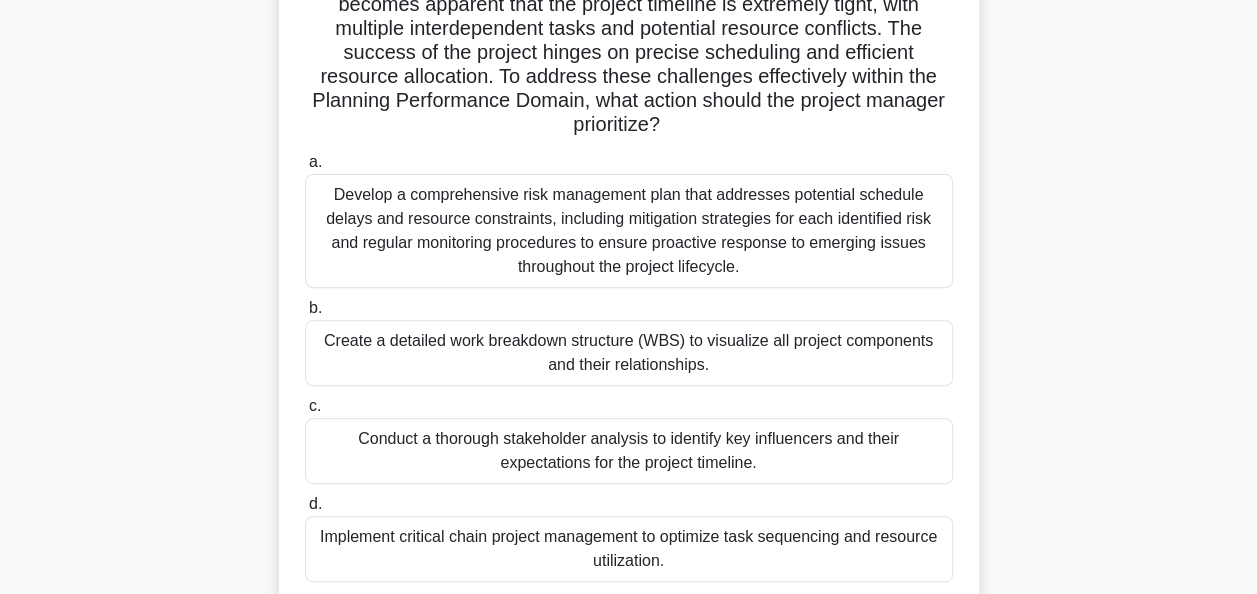 click on "Create a detailed work breakdown structure (WBS) to visualize all project components and their relationships." at bounding box center [629, 353] 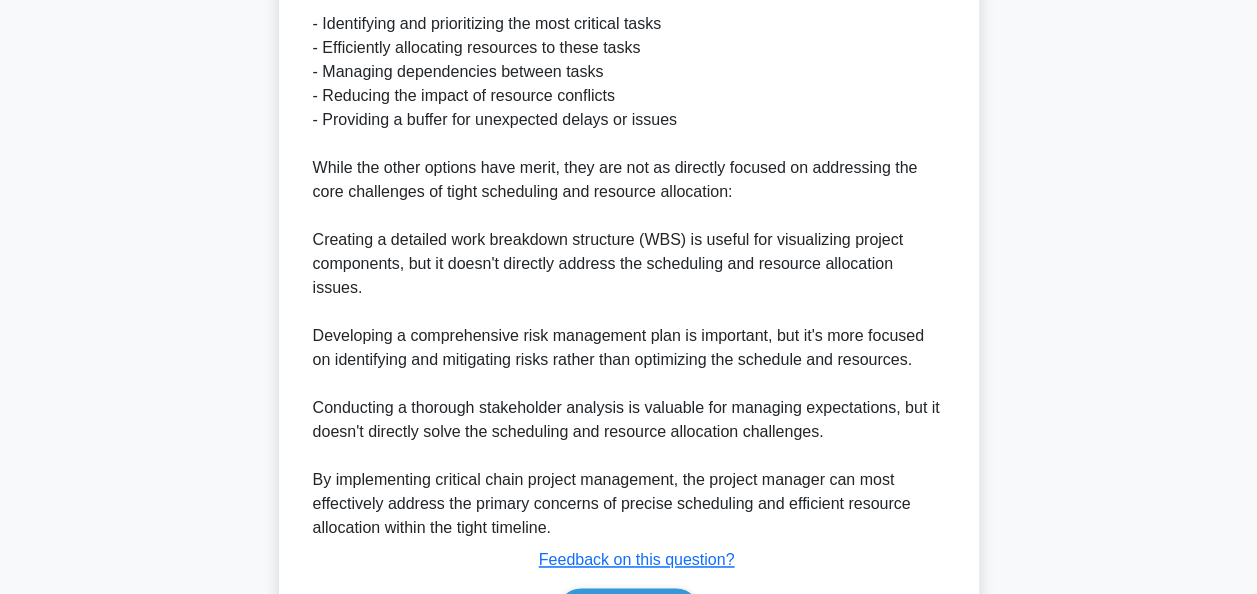 scroll, scrollTop: 1263, scrollLeft: 0, axis: vertical 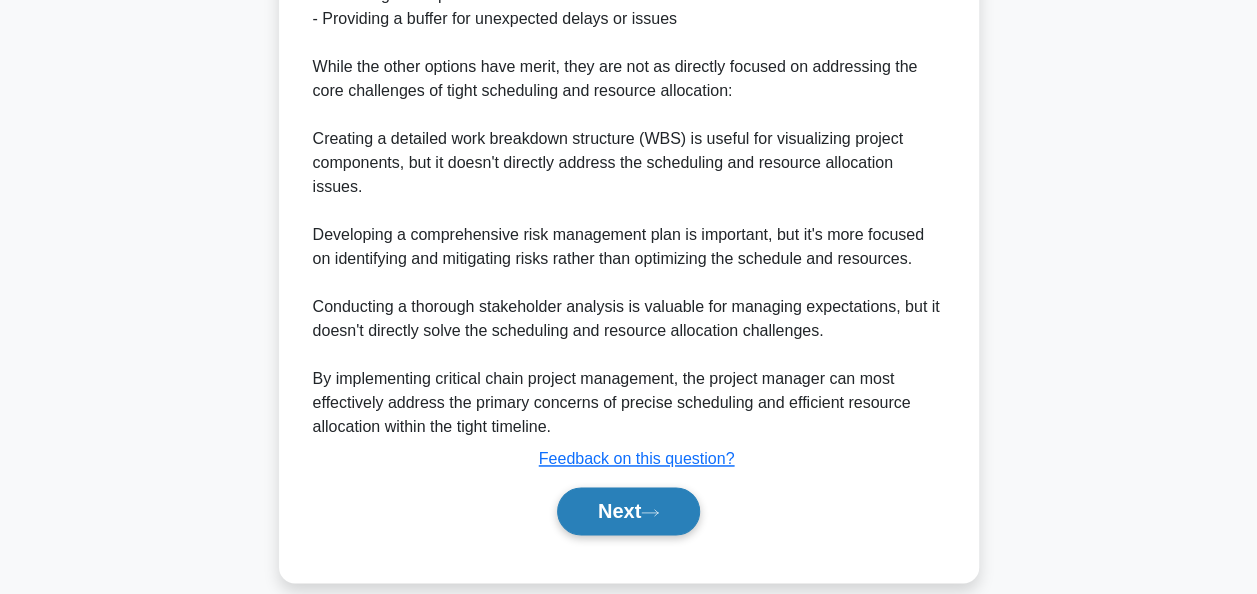 click on "Next" at bounding box center [628, 511] 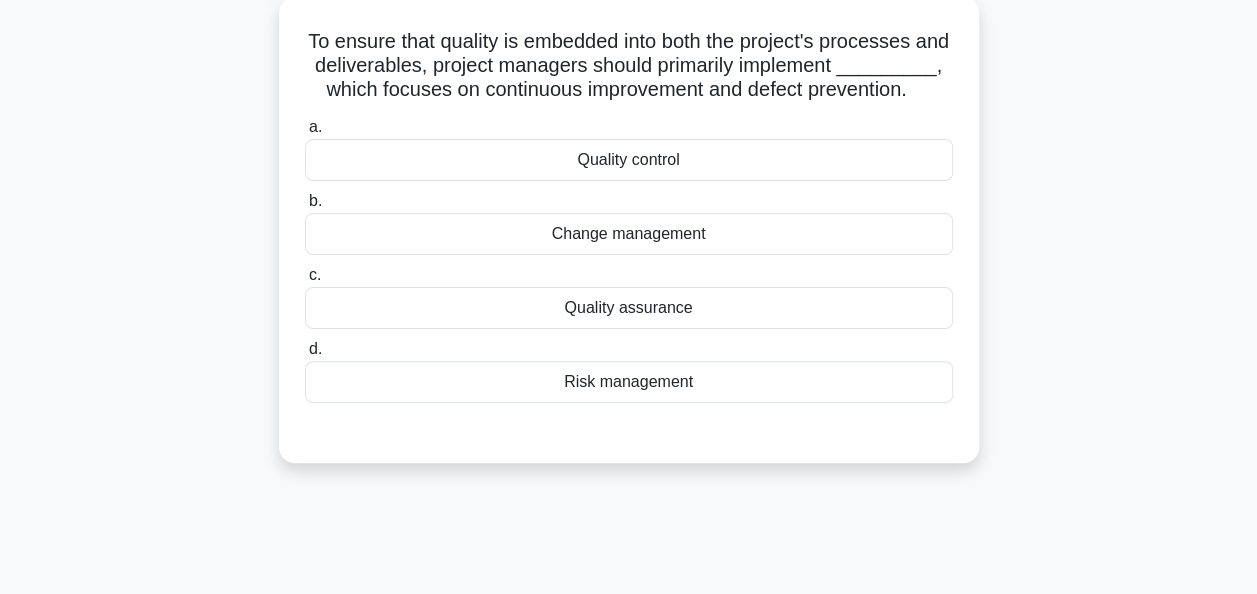 scroll, scrollTop: 0, scrollLeft: 0, axis: both 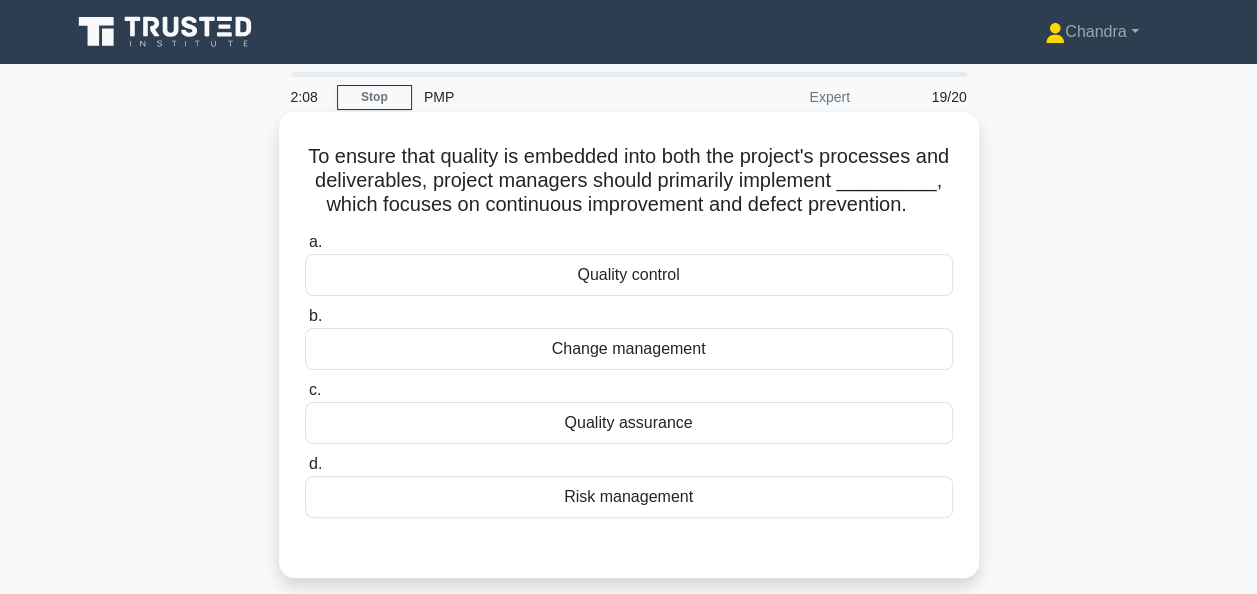 click on "Quality control" at bounding box center (629, 275) 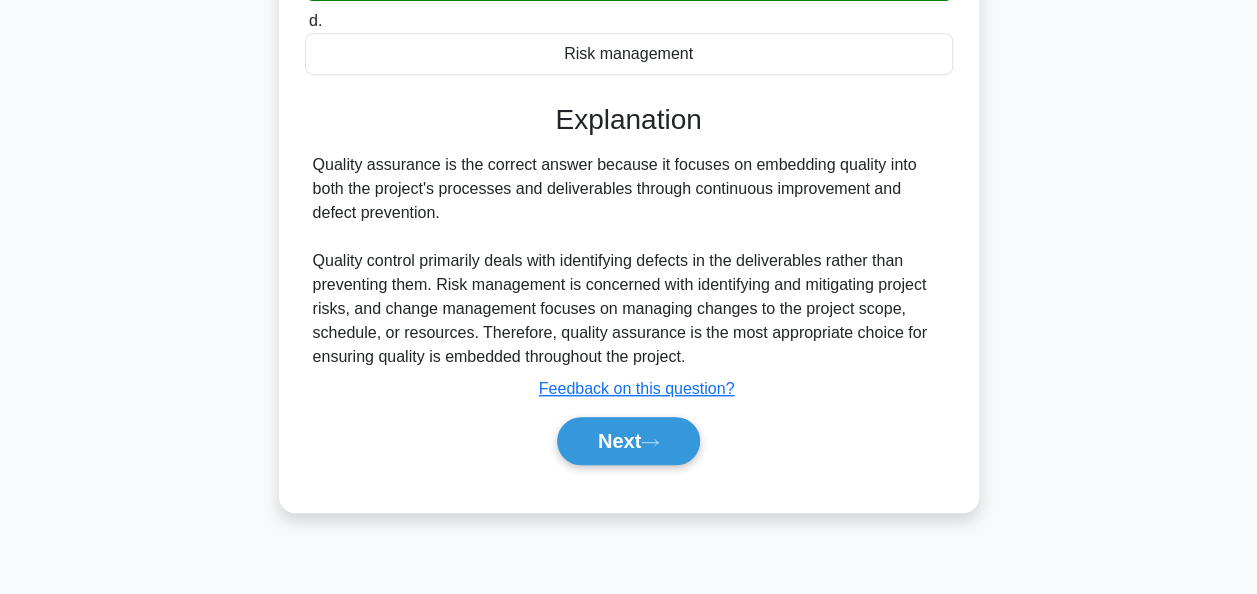 scroll, scrollTop: 486, scrollLeft: 0, axis: vertical 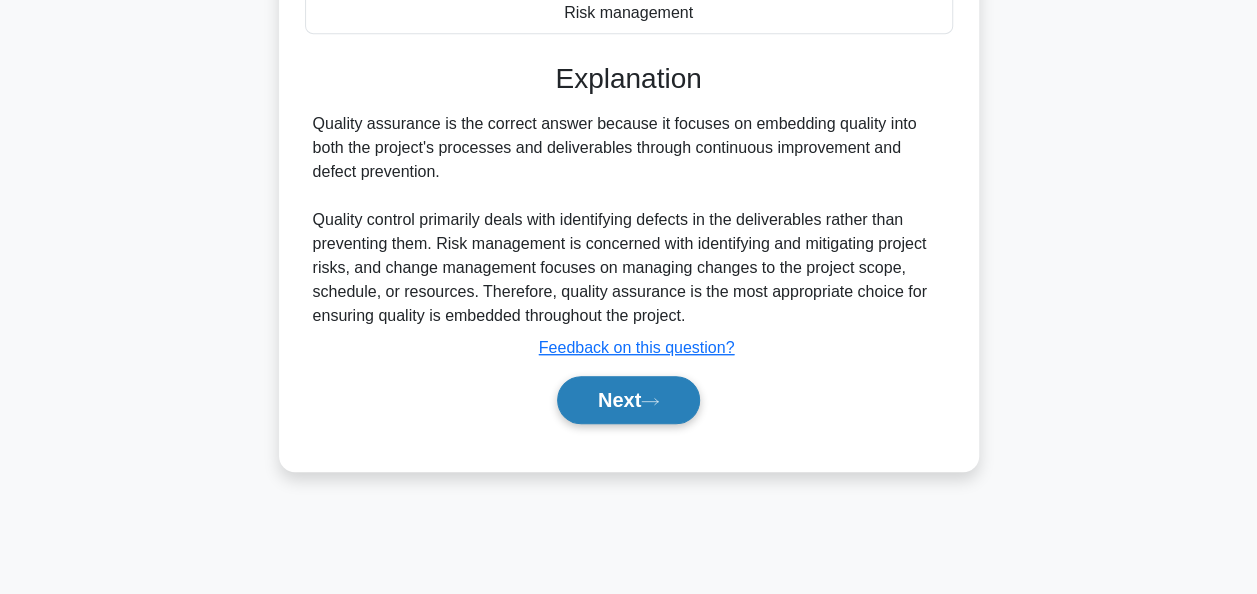 click on "Next" at bounding box center [628, 400] 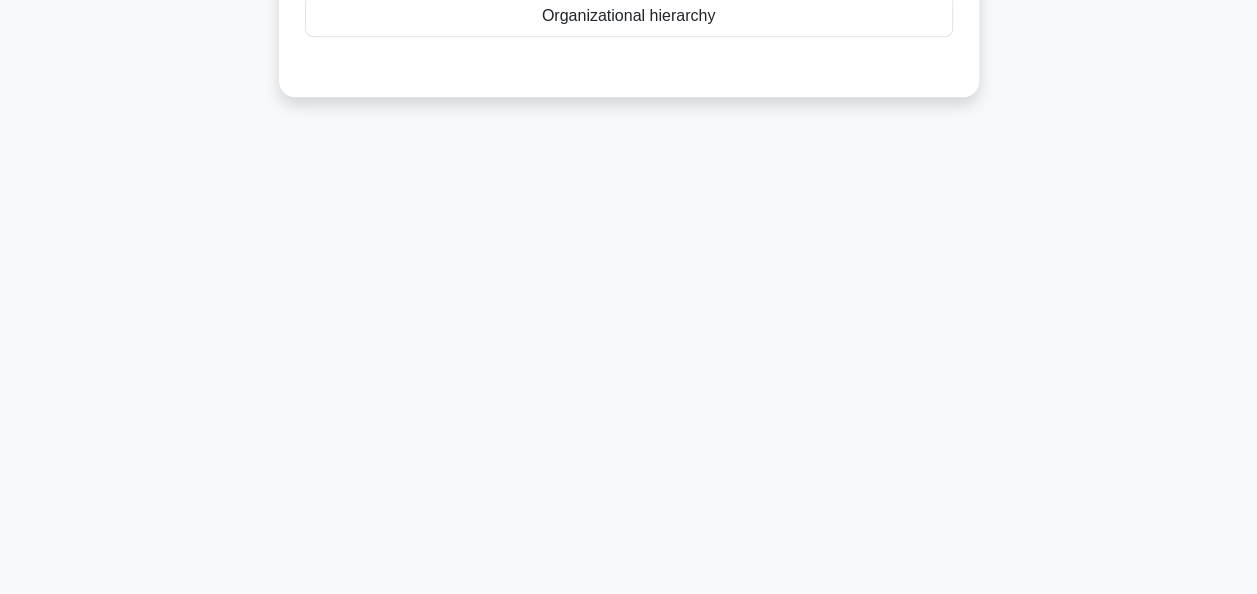 scroll, scrollTop: 86, scrollLeft: 0, axis: vertical 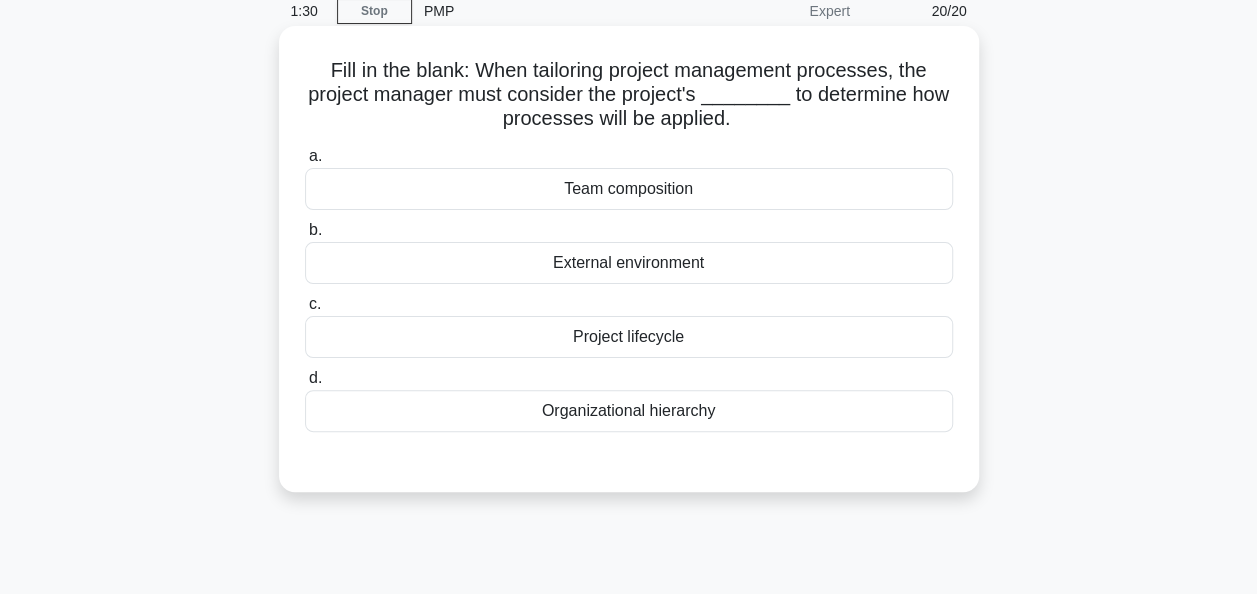 click on "Project lifecycle" at bounding box center (629, 337) 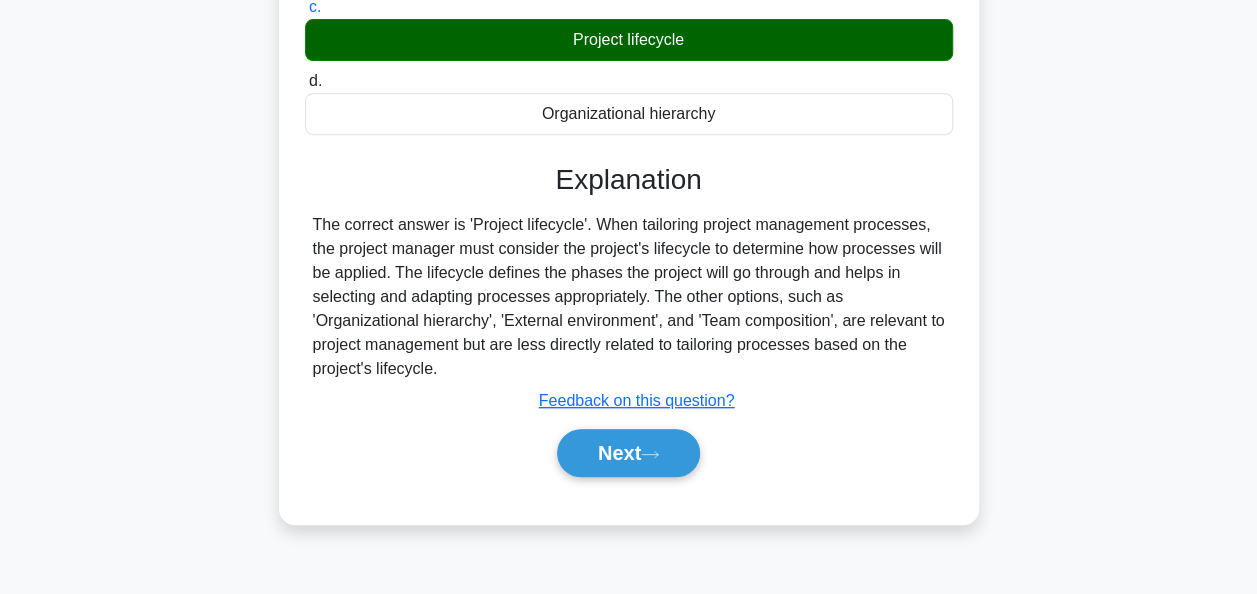 scroll, scrollTop: 486, scrollLeft: 0, axis: vertical 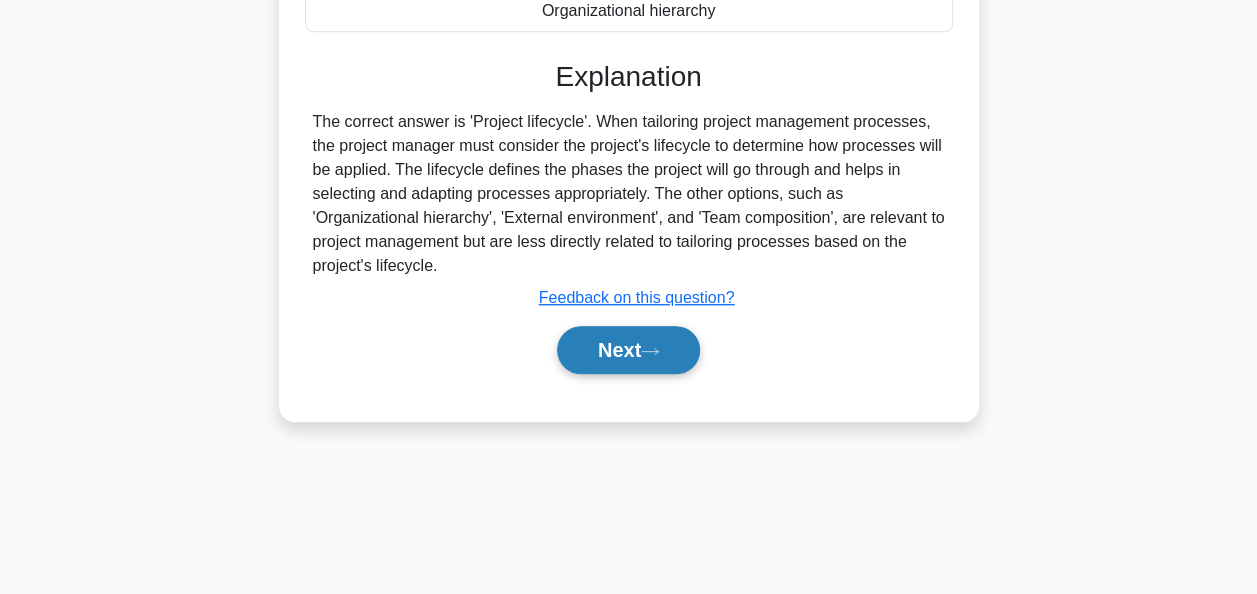 click 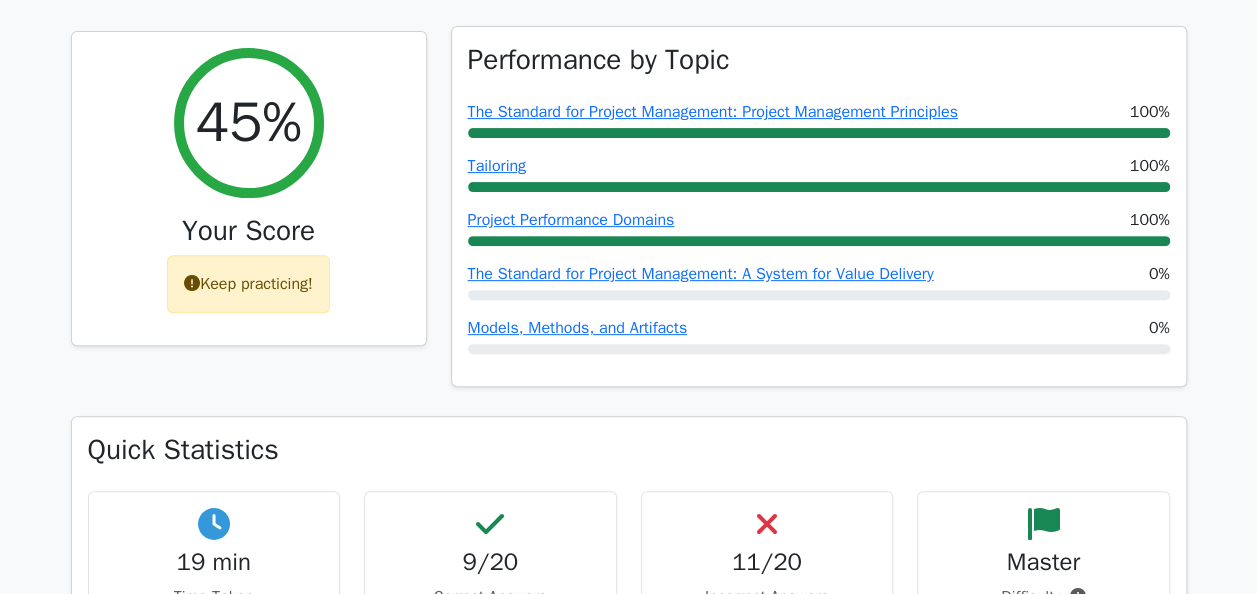 scroll, scrollTop: 400, scrollLeft: 0, axis: vertical 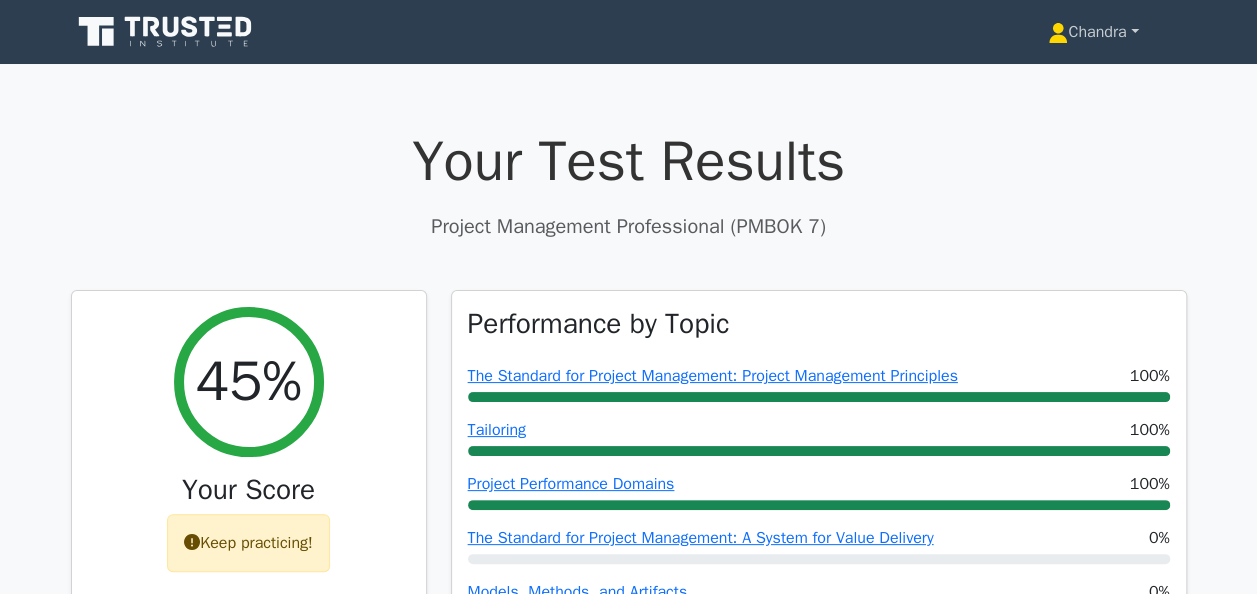 click on "Chandra" at bounding box center (1093, 32) 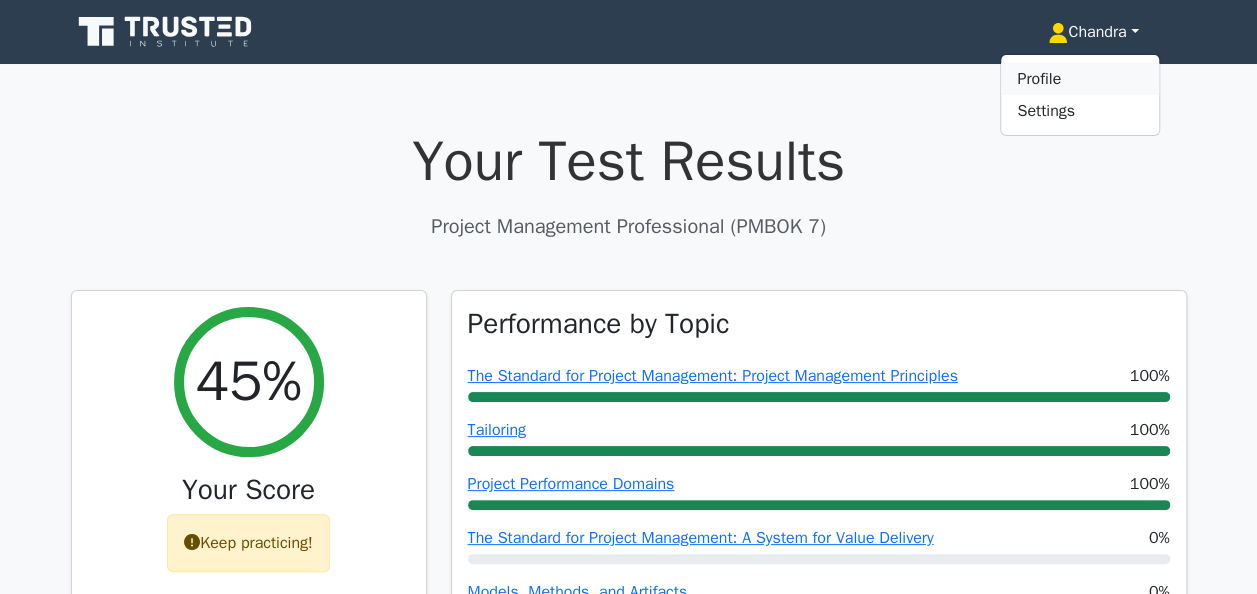 click on "Profile" at bounding box center (1080, 79) 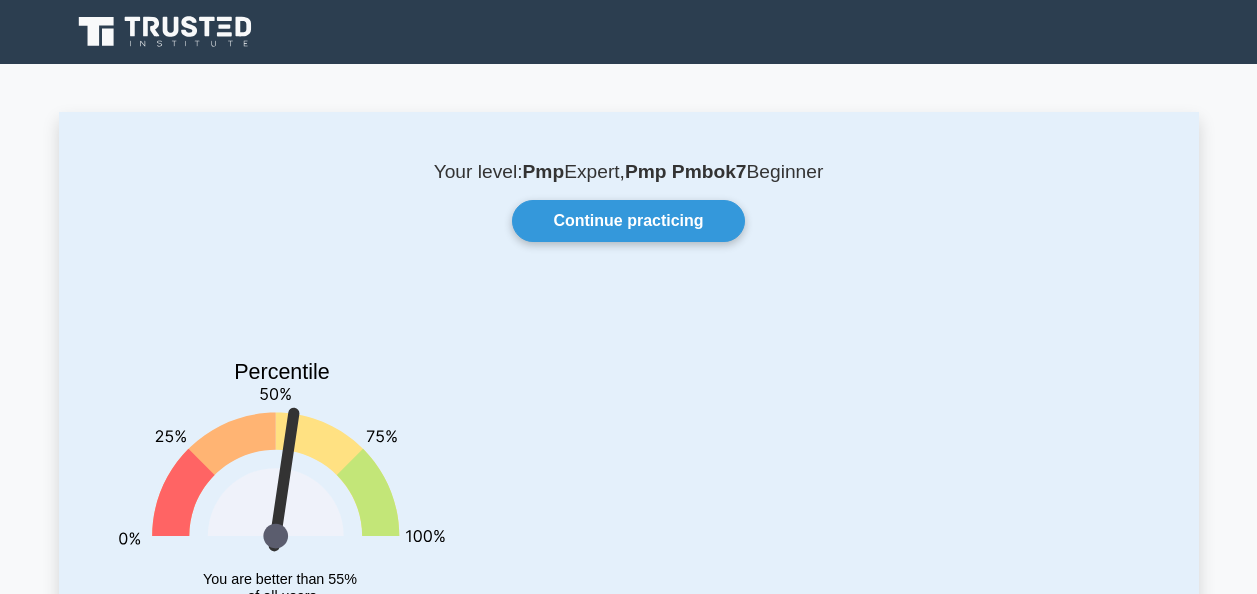 scroll, scrollTop: 0, scrollLeft: 0, axis: both 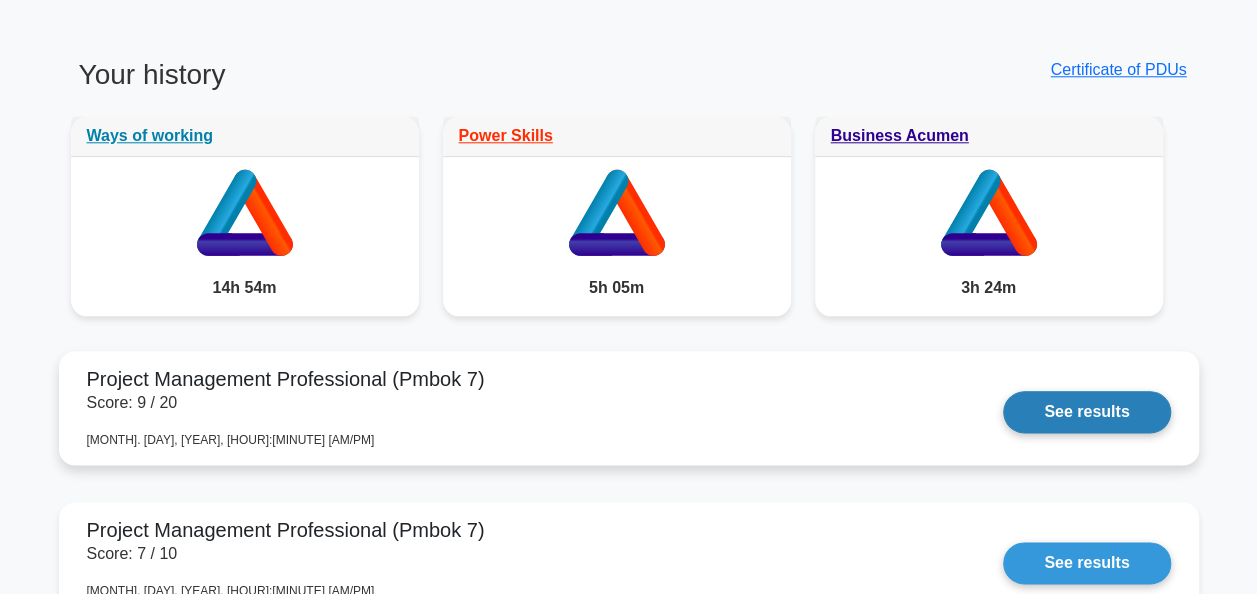 click on "See results" at bounding box center [1086, 412] 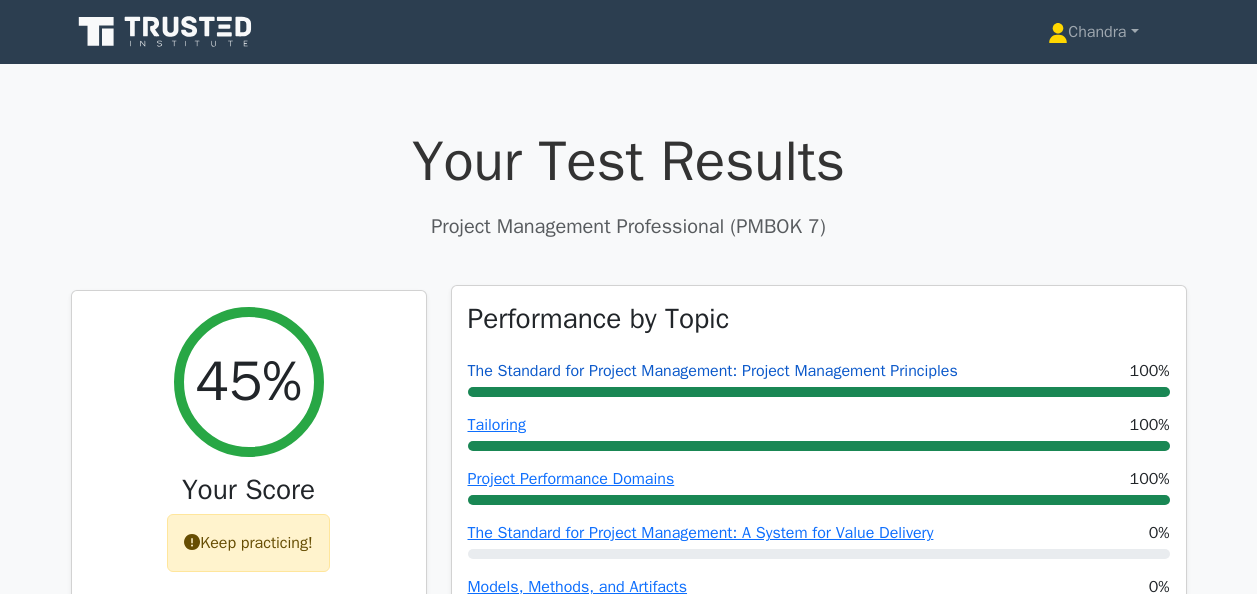 scroll, scrollTop: 0, scrollLeft: 0, axis: both 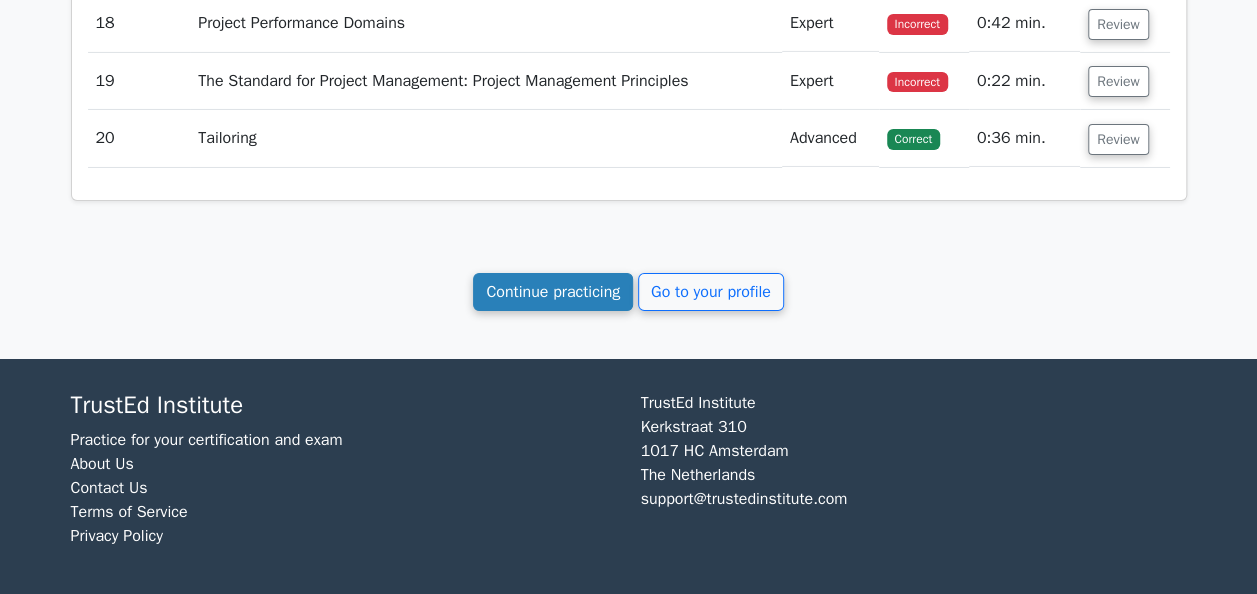 click on "Continue practicing" at bounding box center (553, 292) 